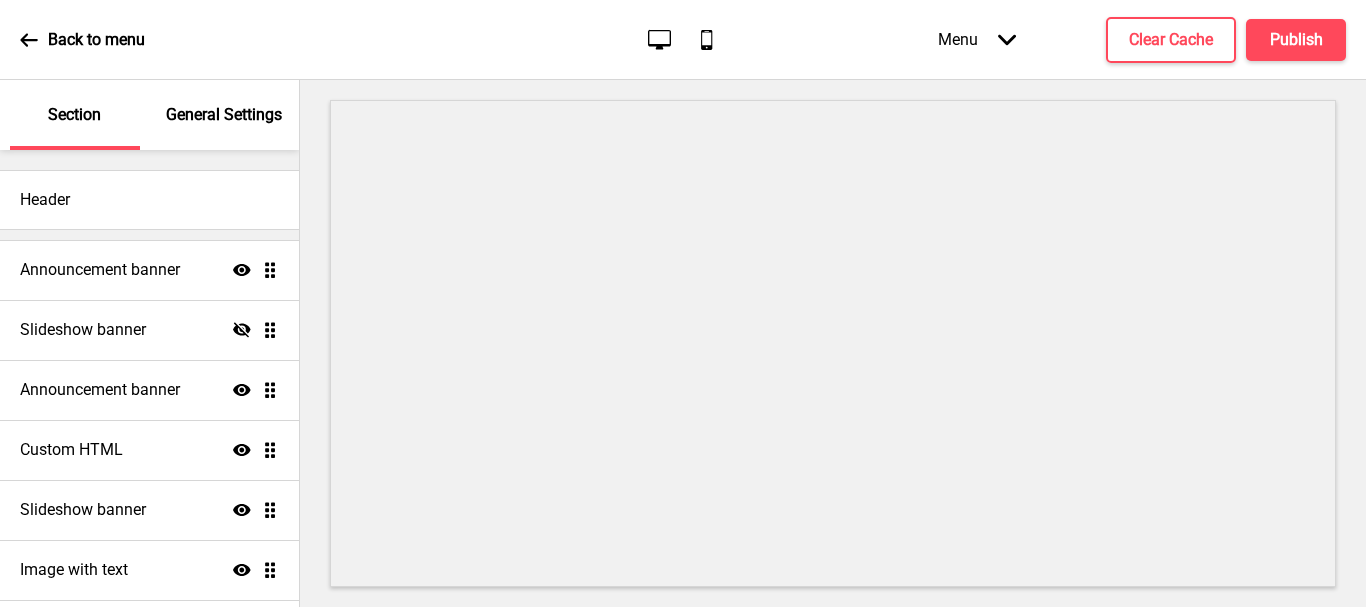 scroll, scrollTop: 0, scrollLeft: 0, axis: both 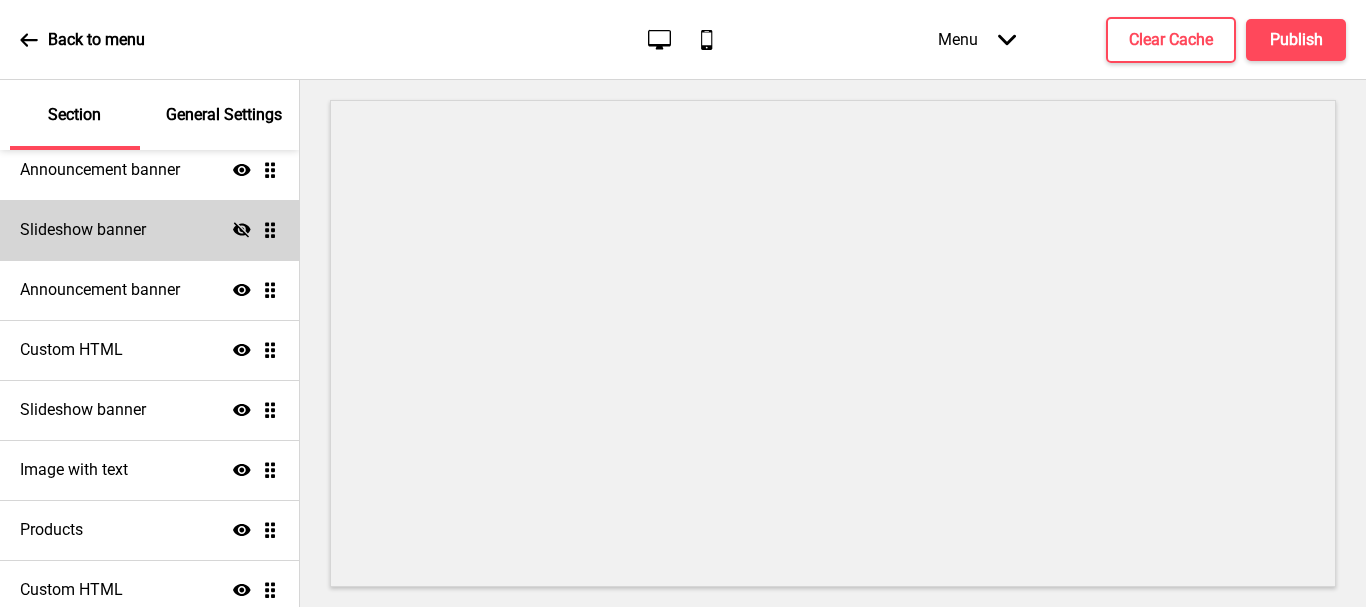 click on "Announcement banner Show Drag Slideshow banner Hide Drag Announcement banner Show Drag Custom HTML Show Drag Slideshow banner Show Drag Image with text Show Drag Products Show Drag Custom HTML Show Drag" at bounding box center [149, 380] 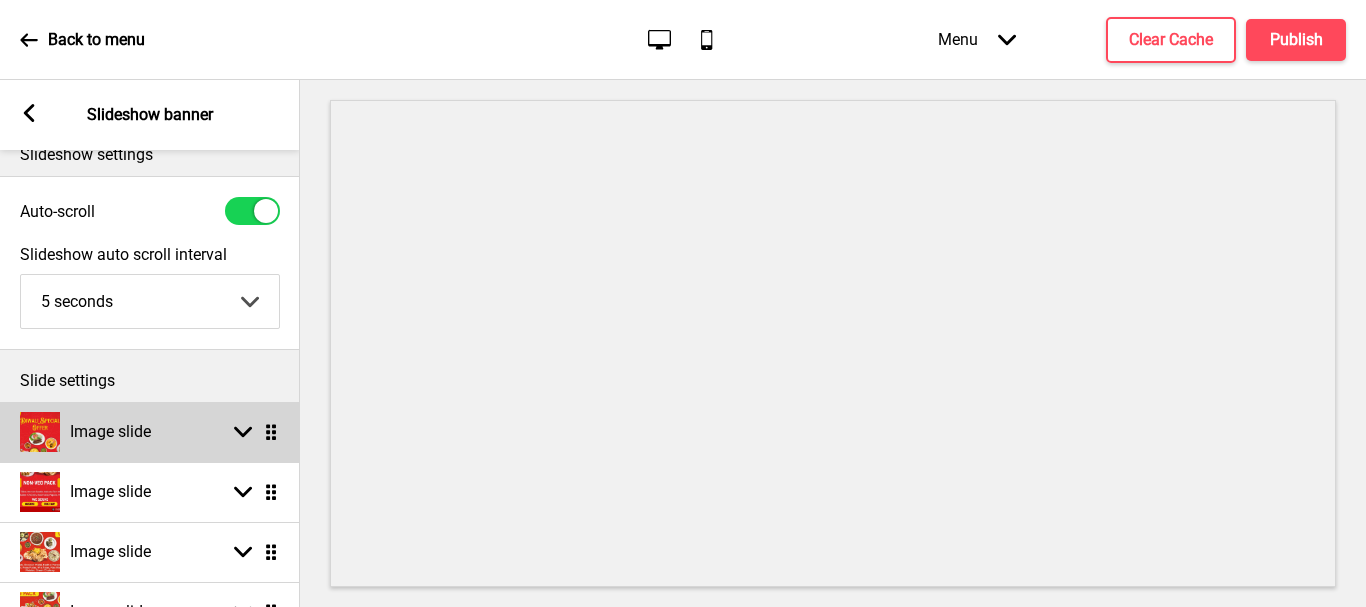 scroll, scrollTop: 0, scrollLeft: 0, axis: both 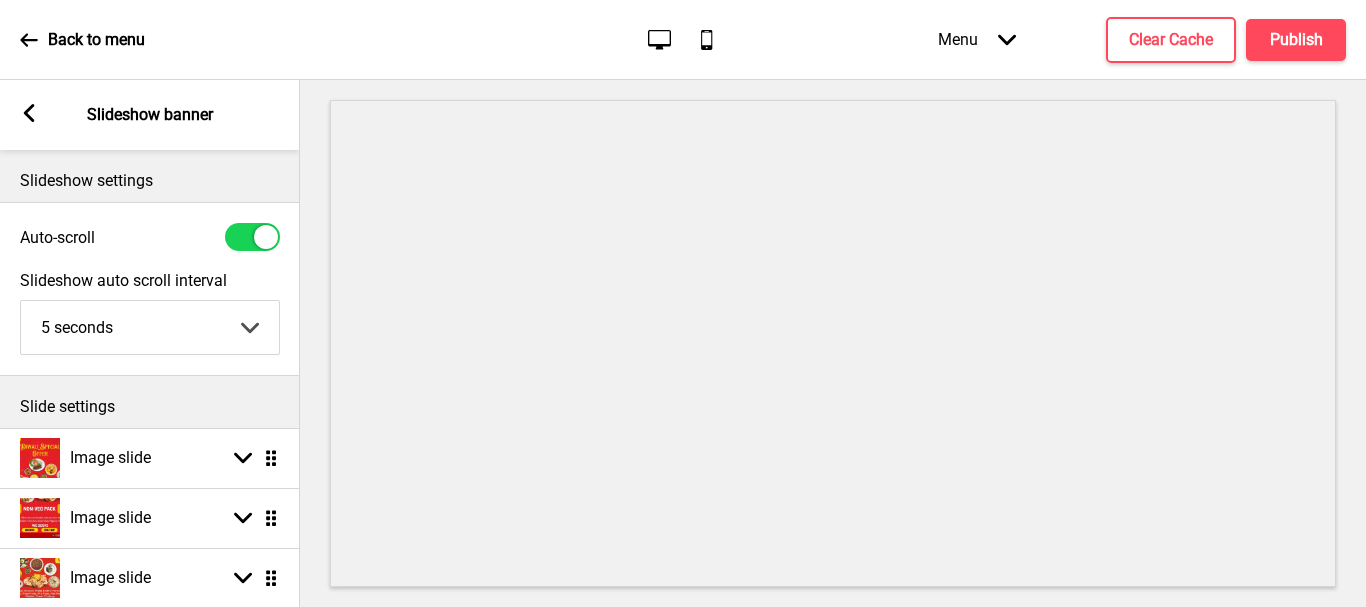 click at bounding box center (252, 237) 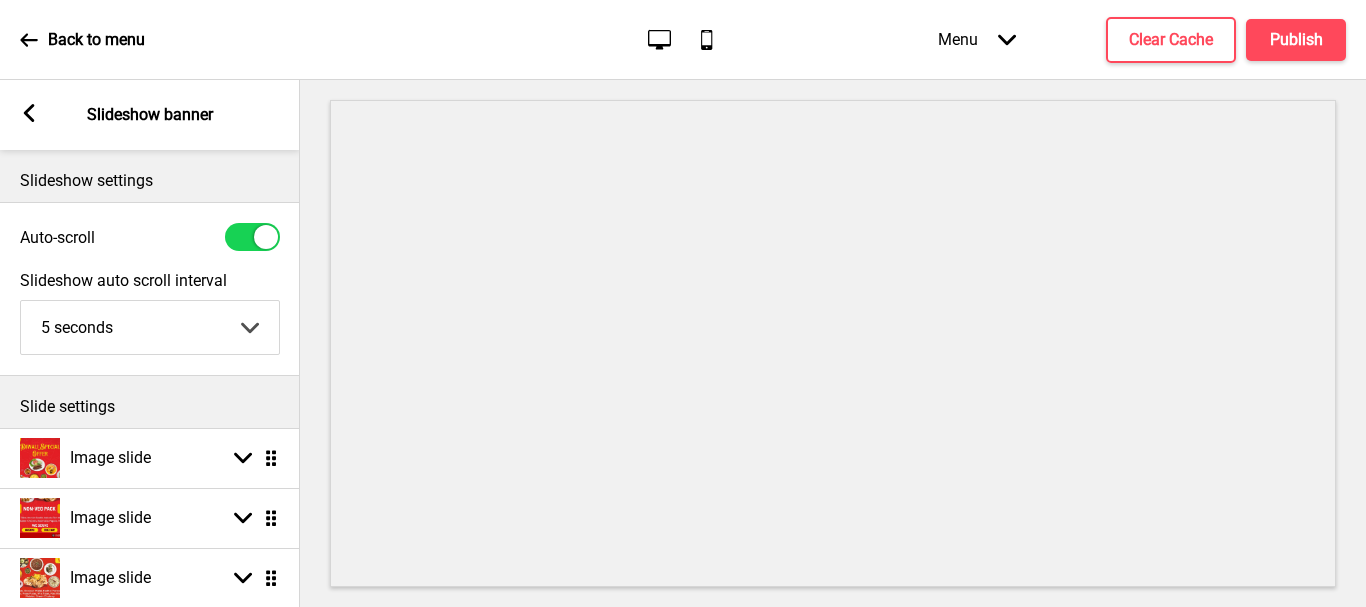 checkbox on "false" 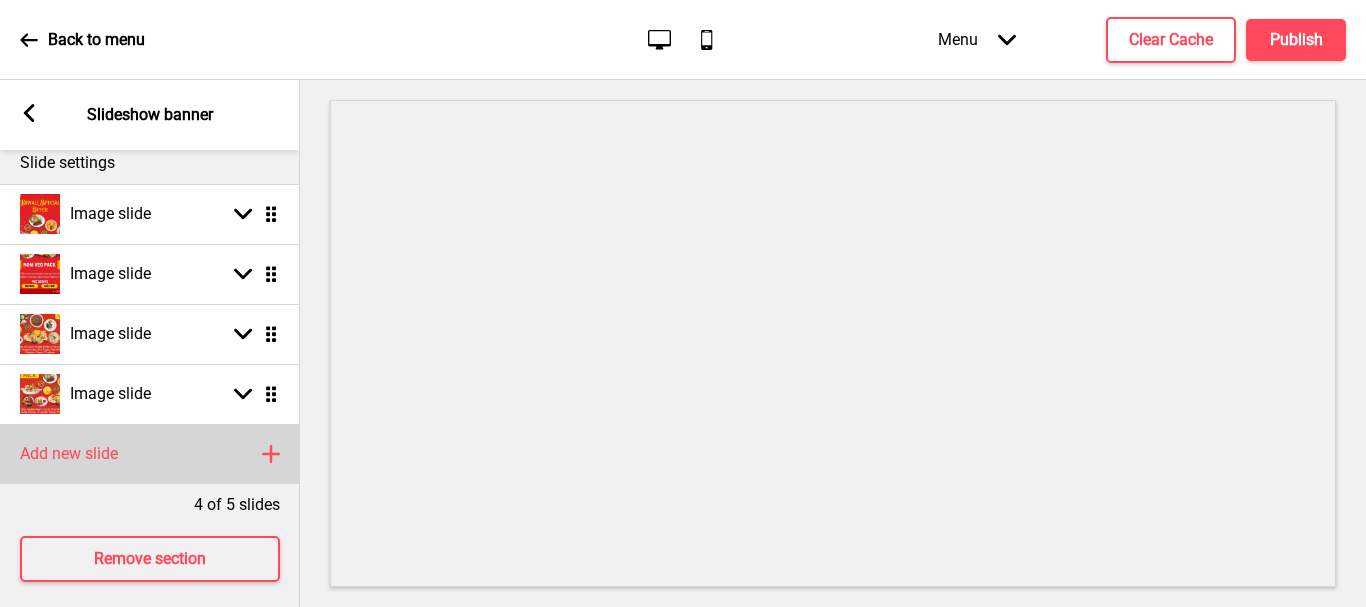 scroll, scrollTop: 170, scrollLeft: 0, axis: vertical 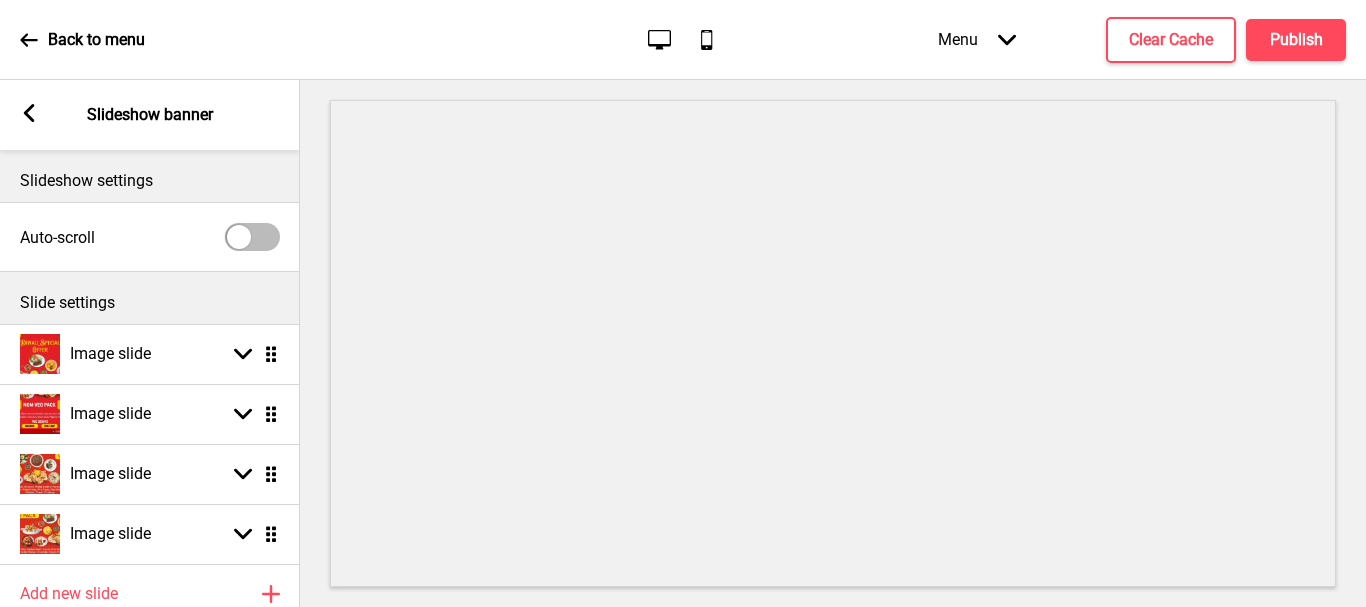 click on "Arrow left Slideshow banner" at bounding box center [150, 115] 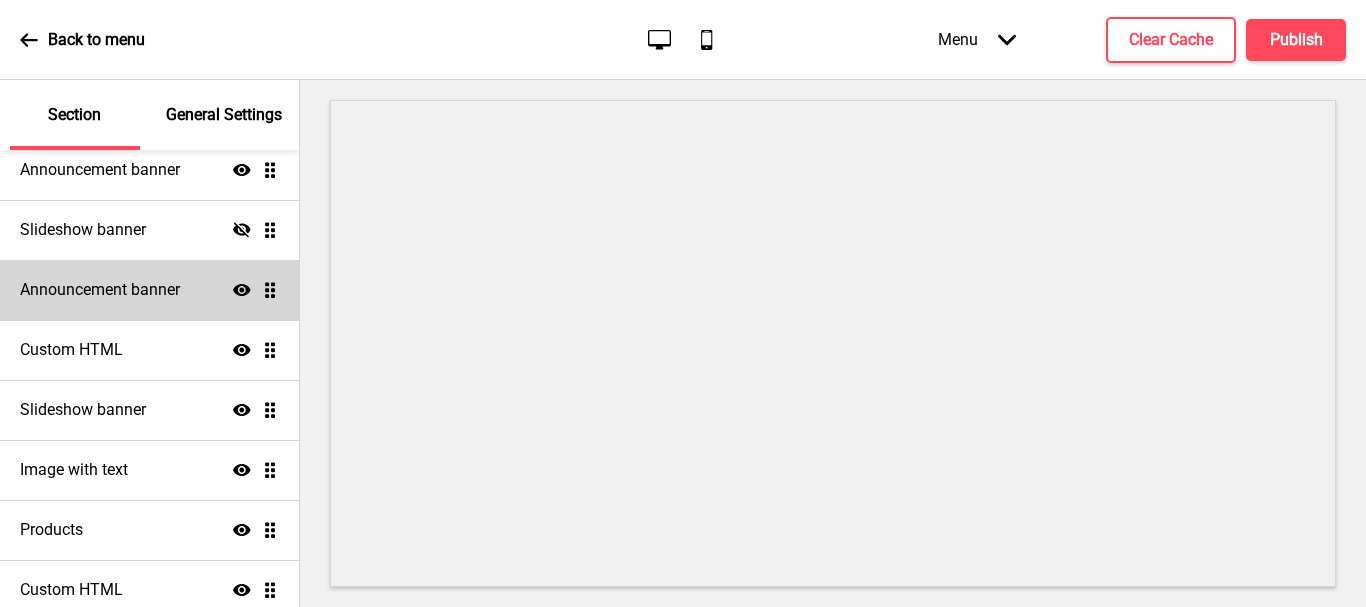 click on "Announcement banner" at bounding box center (100, 290) 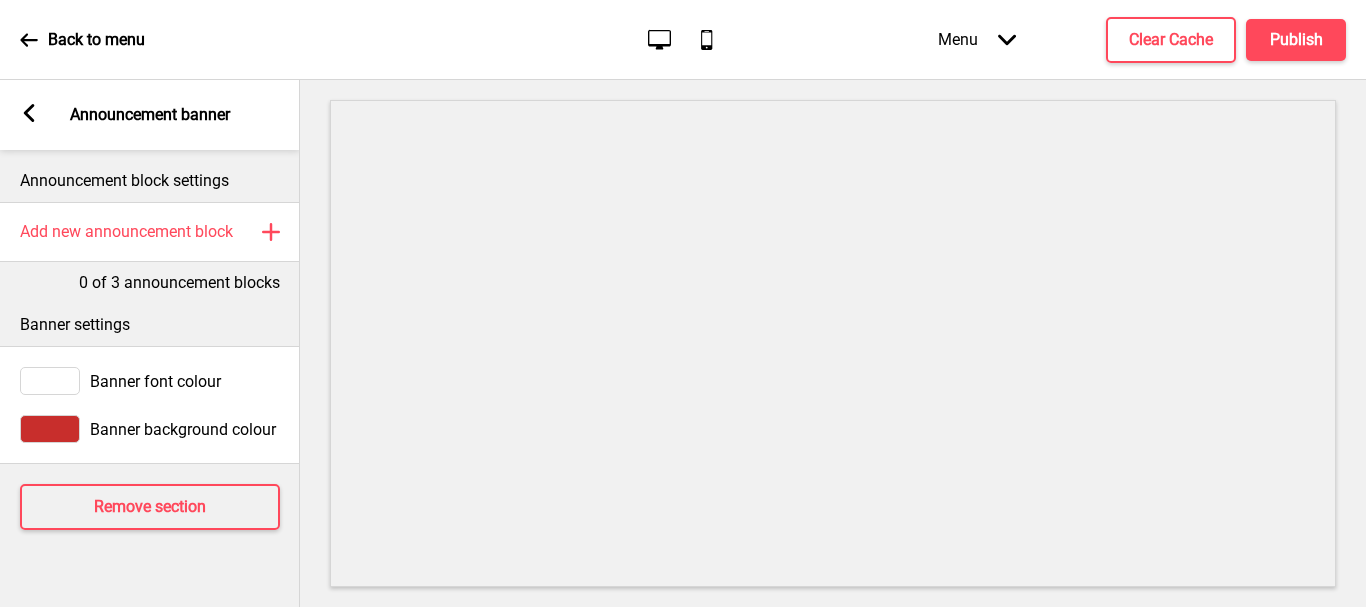 click on "Banner font colour" at bounding box center [155, 381] 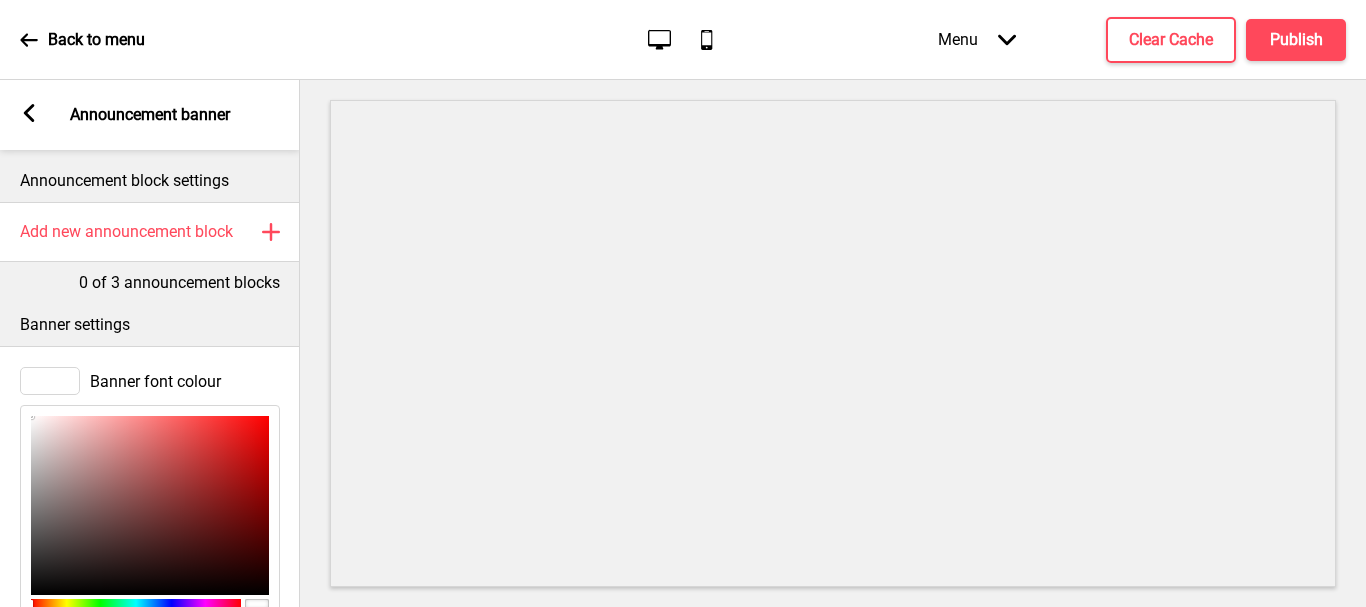 click at bounding box center (50, 381) 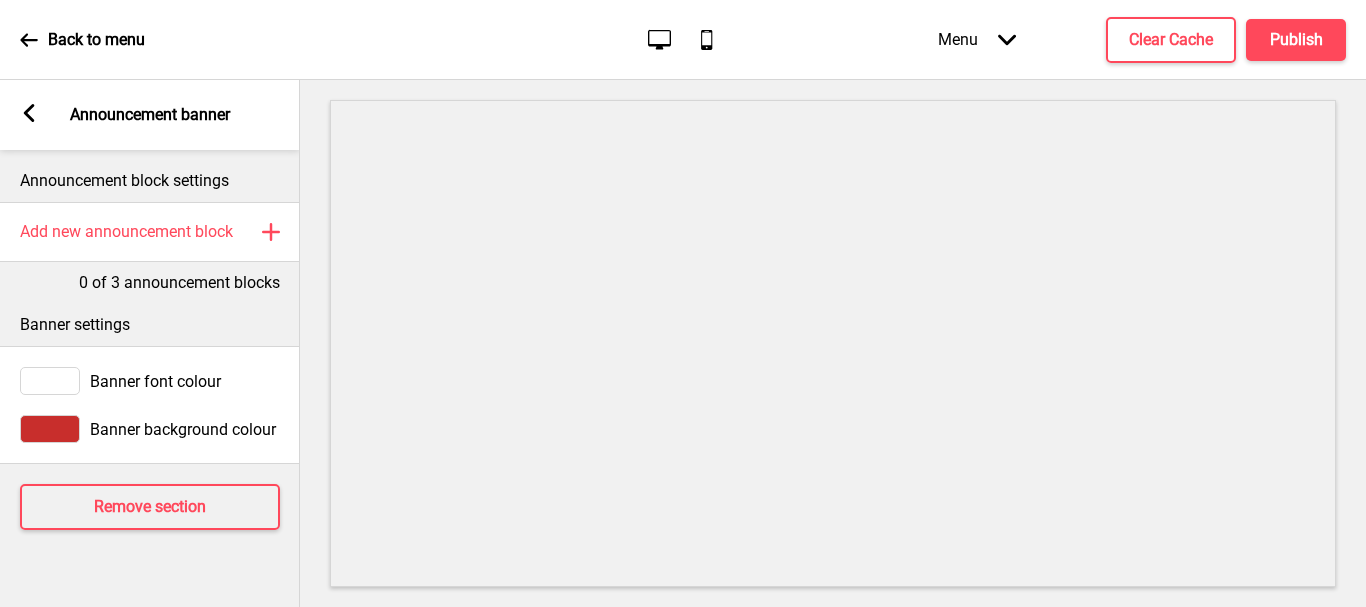 click at bounding box center [50, 429] 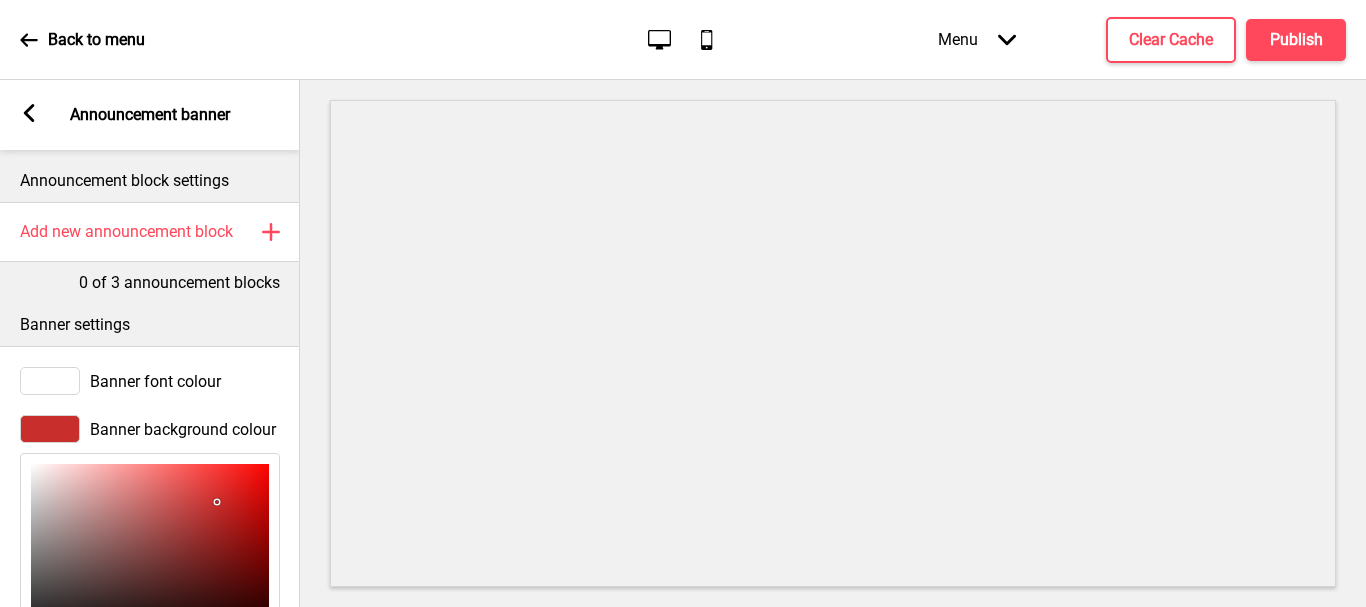click at bounding box center (50, 381) 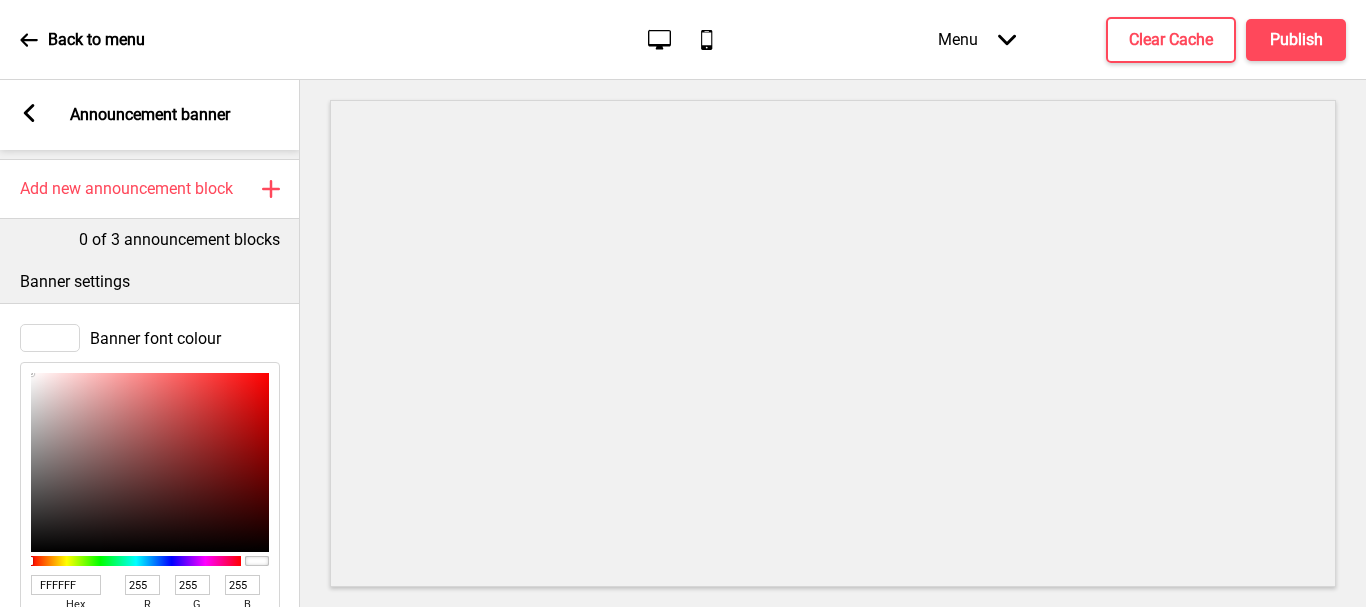 scroll, scrollTop: 0, scrollLeft: 0, axis: both 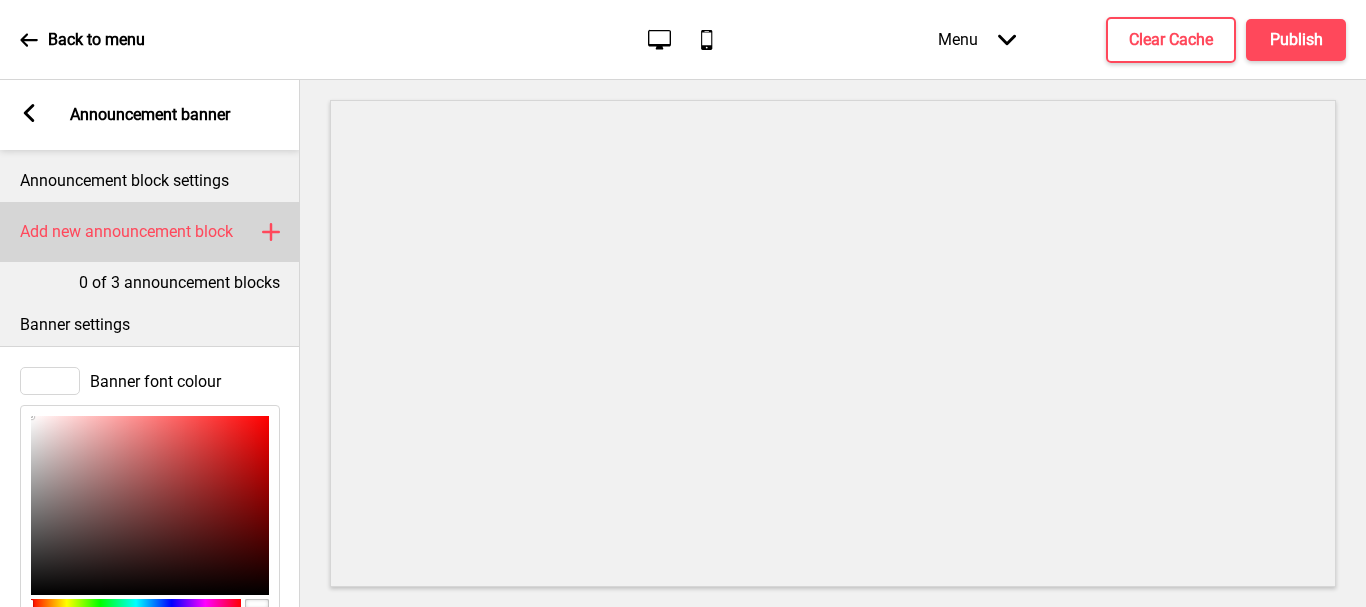 click on "Add new announcement block Plus" at bounding box center (150, 232) 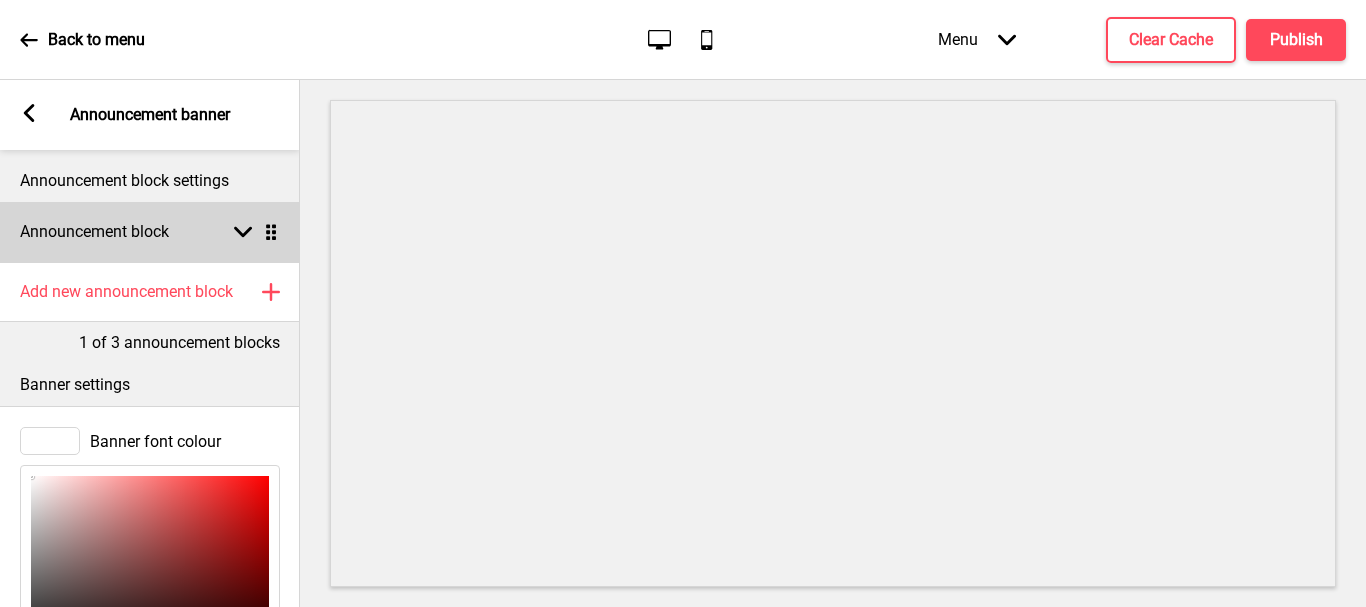 click 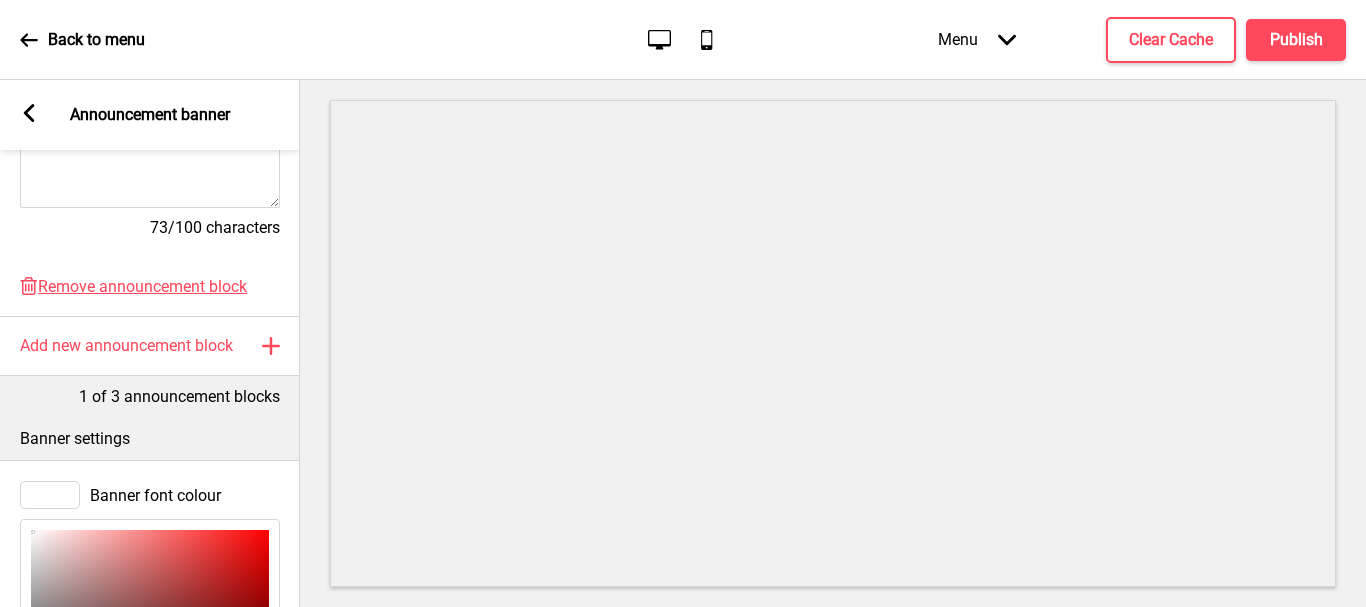 scroll, scrollTop: 600, scrollLeft: 0, axis: vertical 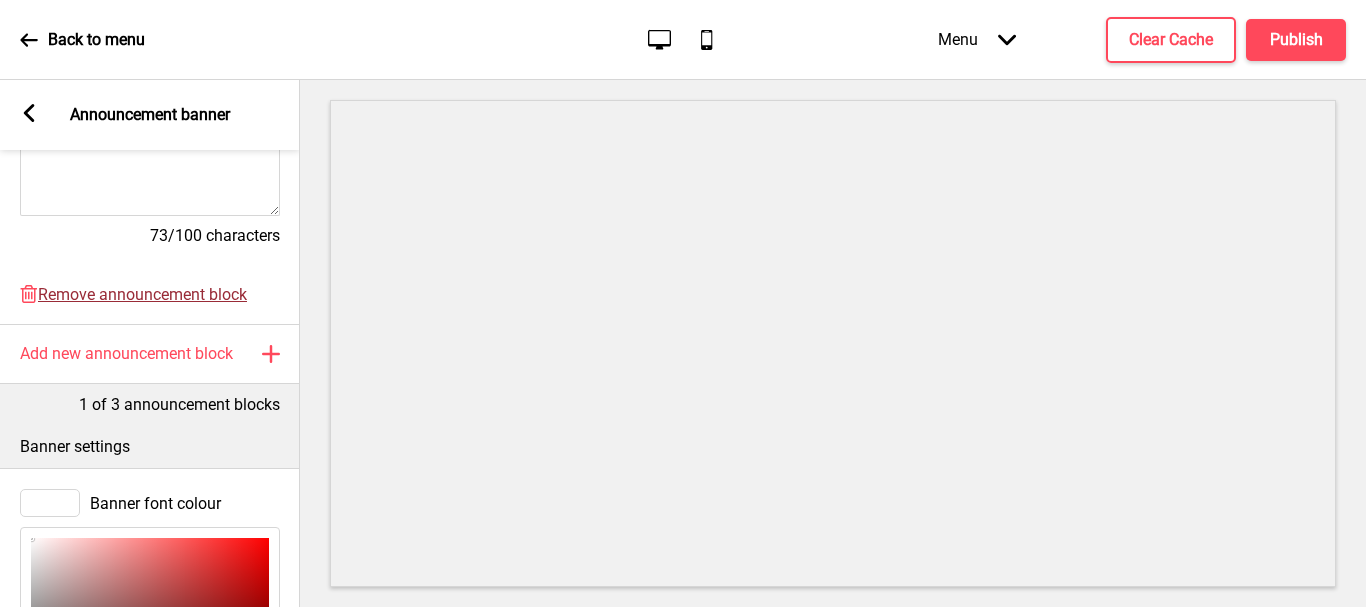 click on "Remove announcement block" at bounding box center [142, 294] 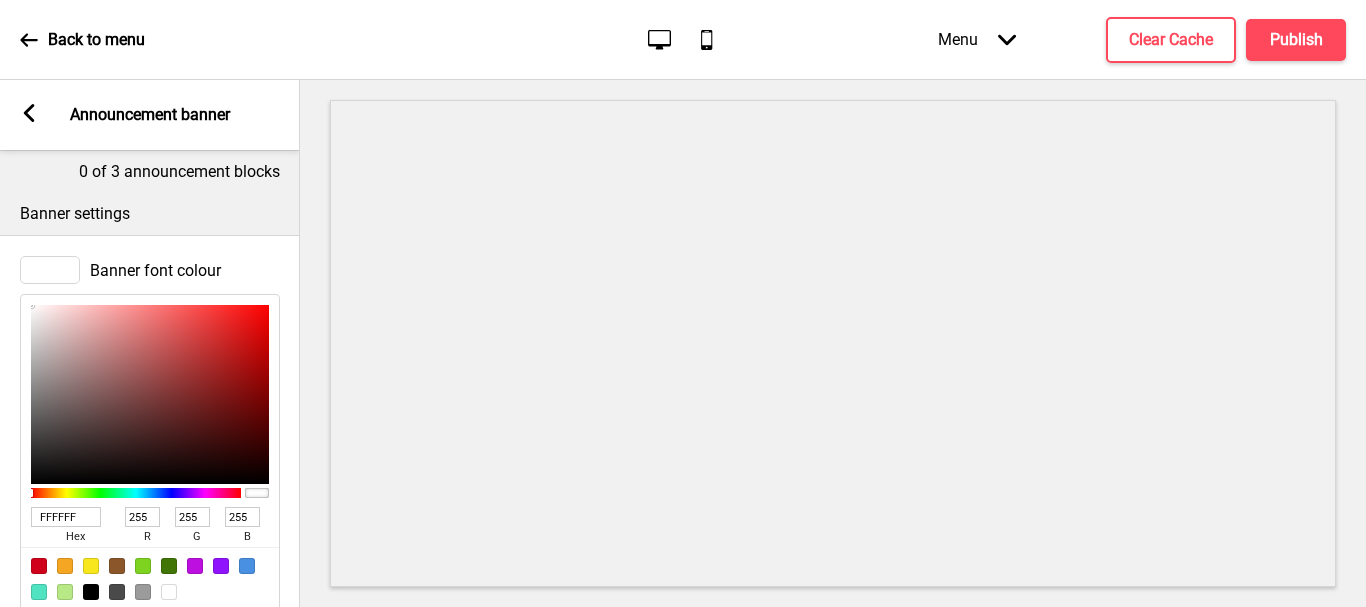 scroll, scrollTop: 109, scrollLeft: 0, axis: vertical 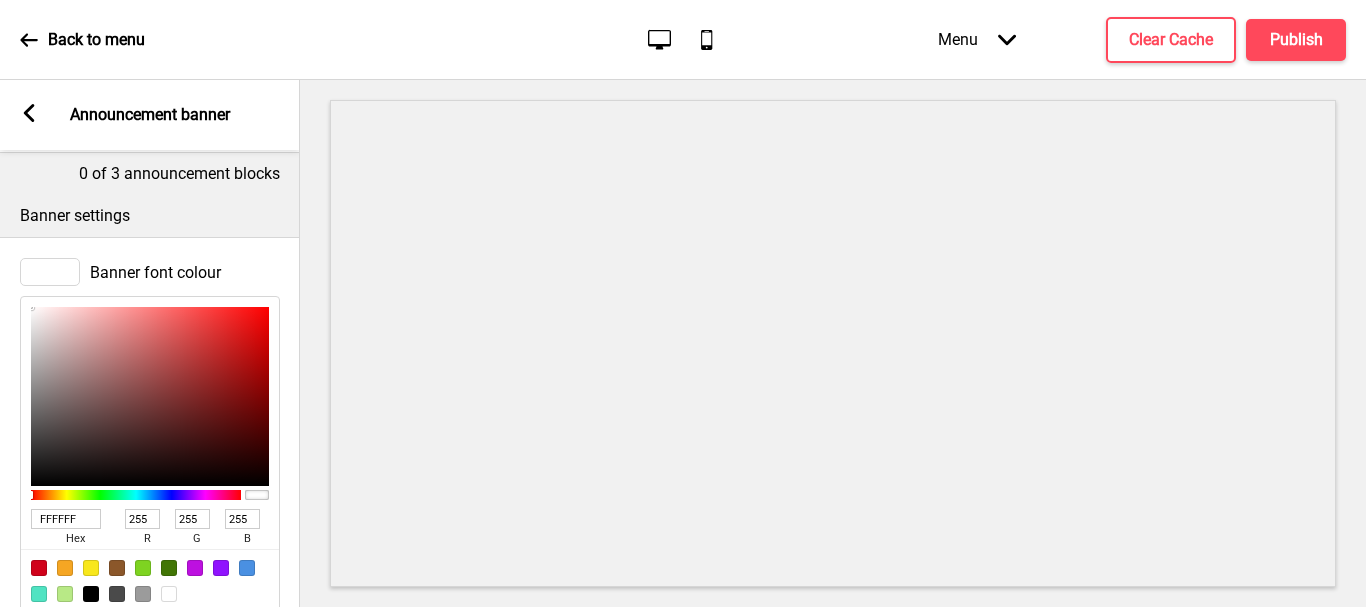 click 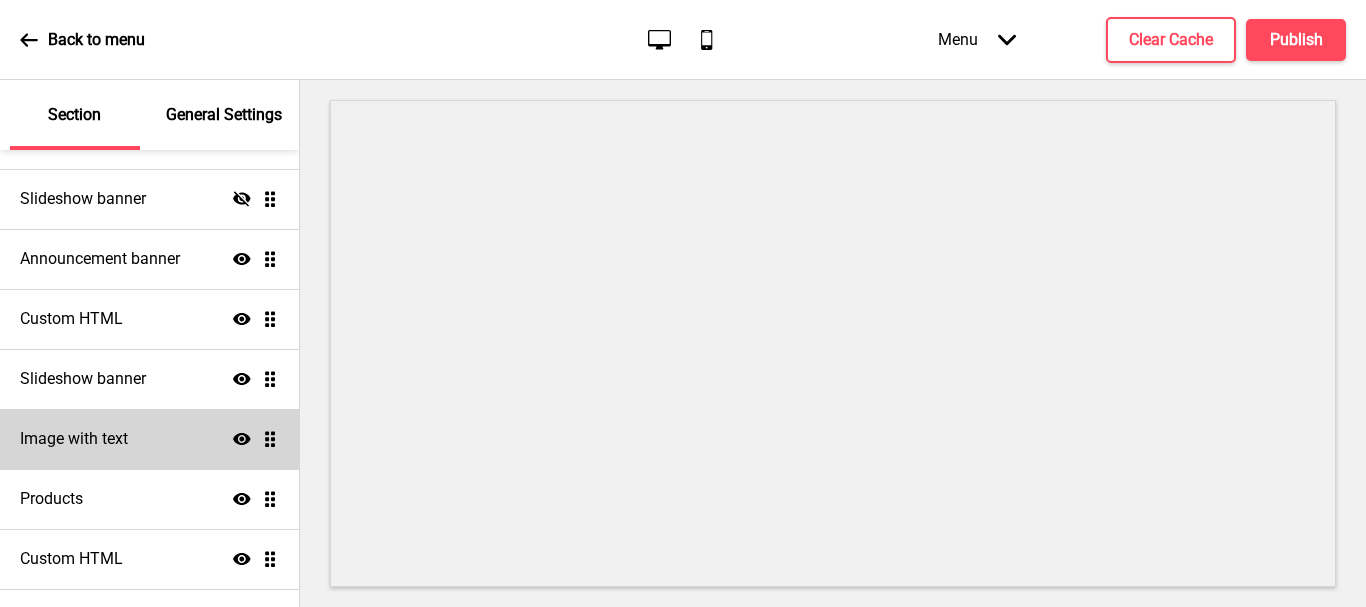 scroll, scrollTop: 200, scrollLeft: 0, axis: vertical 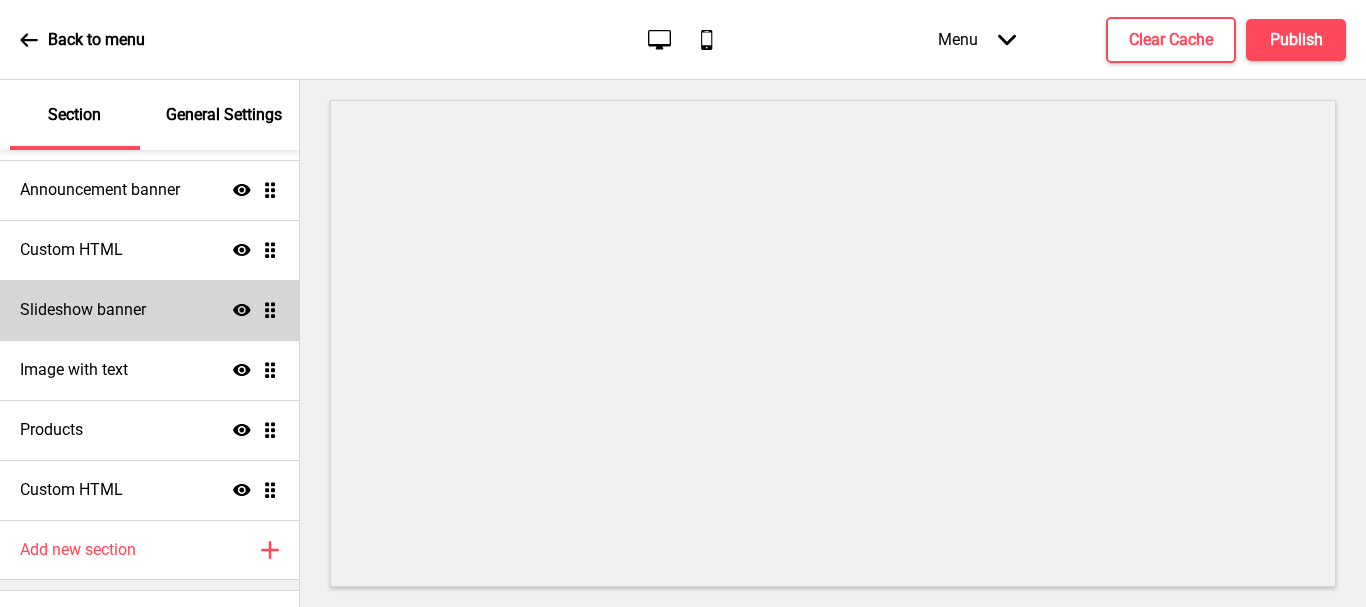 click on "Slideshow banner Show Drag" at bounding box center (149, 310) 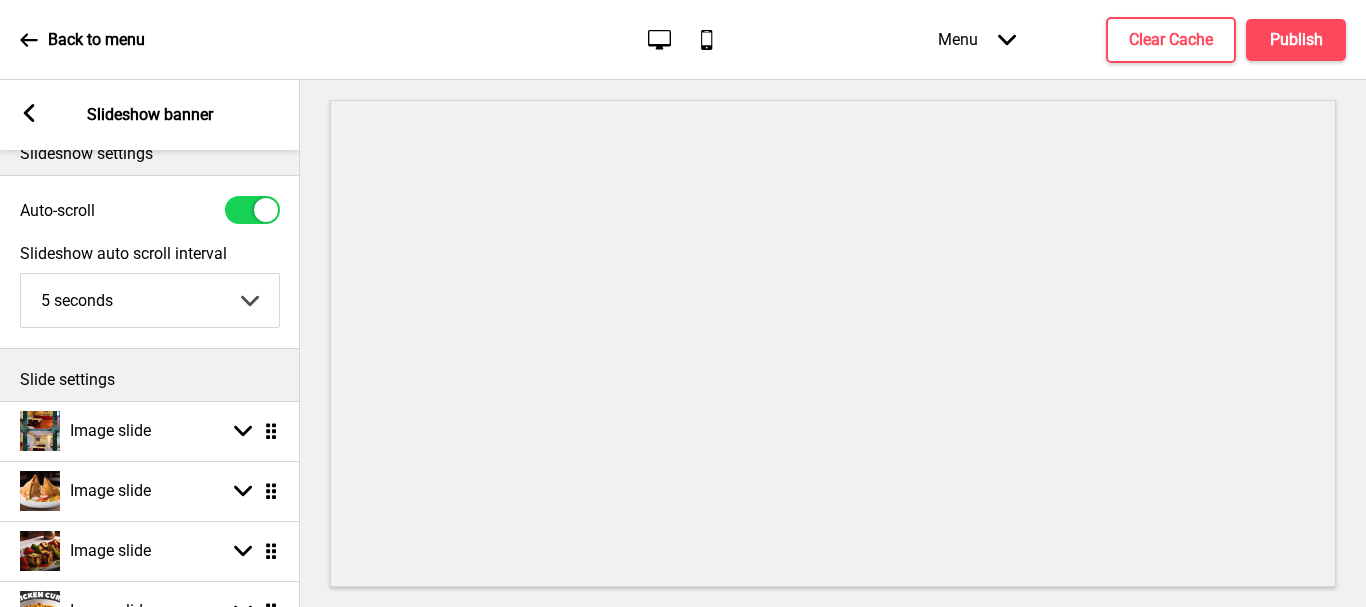 scroll, scrollTop: 0, scrollLeft: 0, axis: both 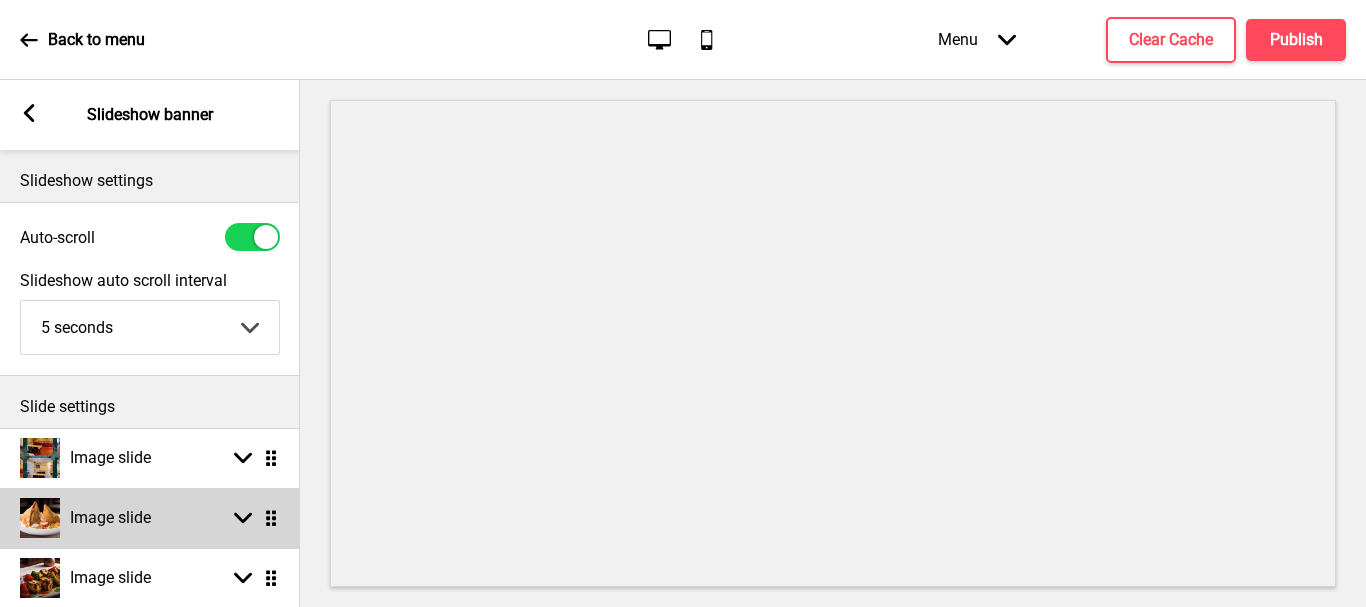 click 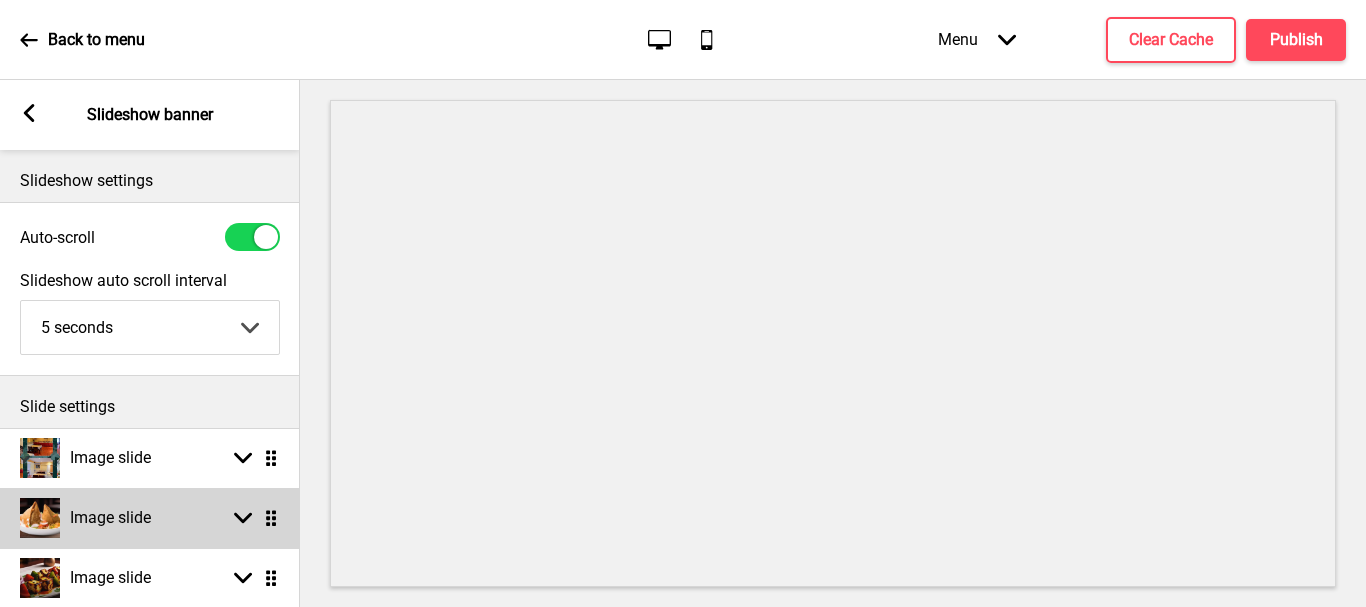 select on "right" 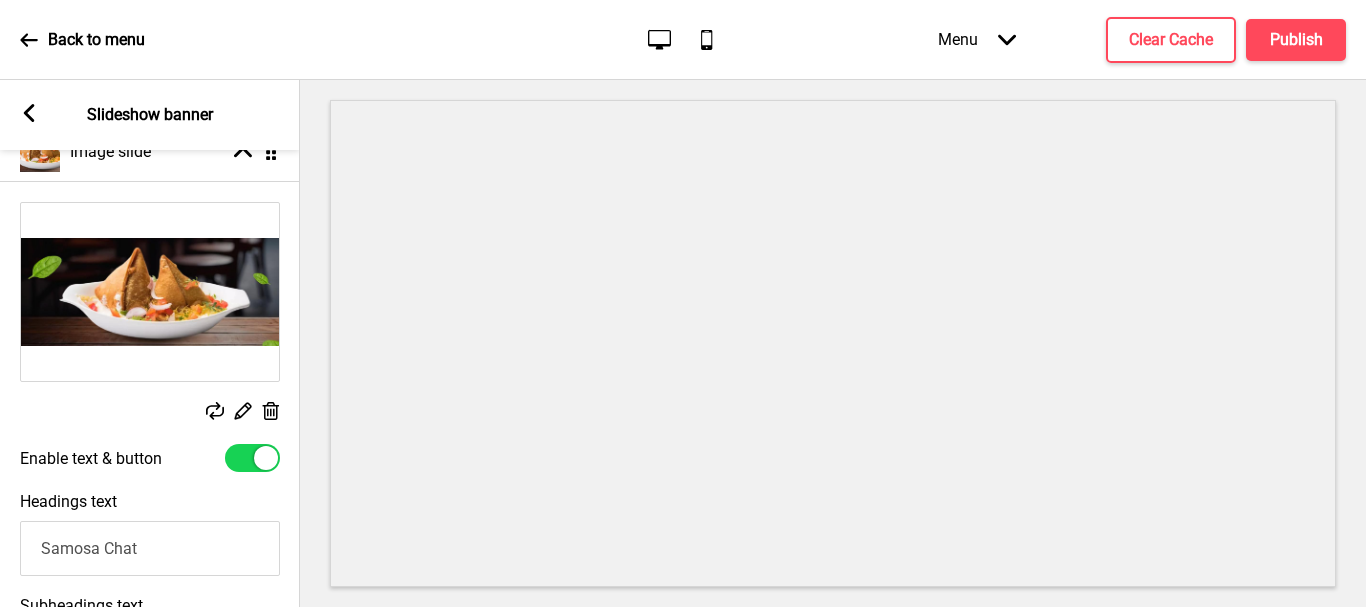 scroll, scrollTop: 400, scrollLeft: 0, axis: vertical 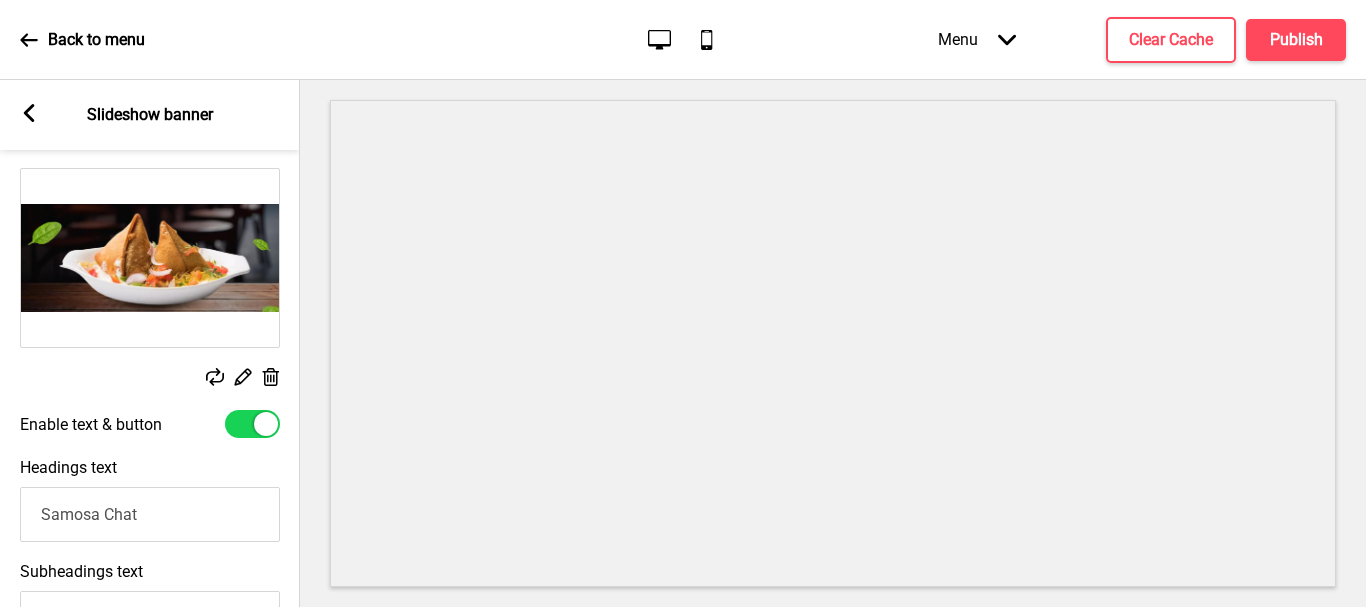 click 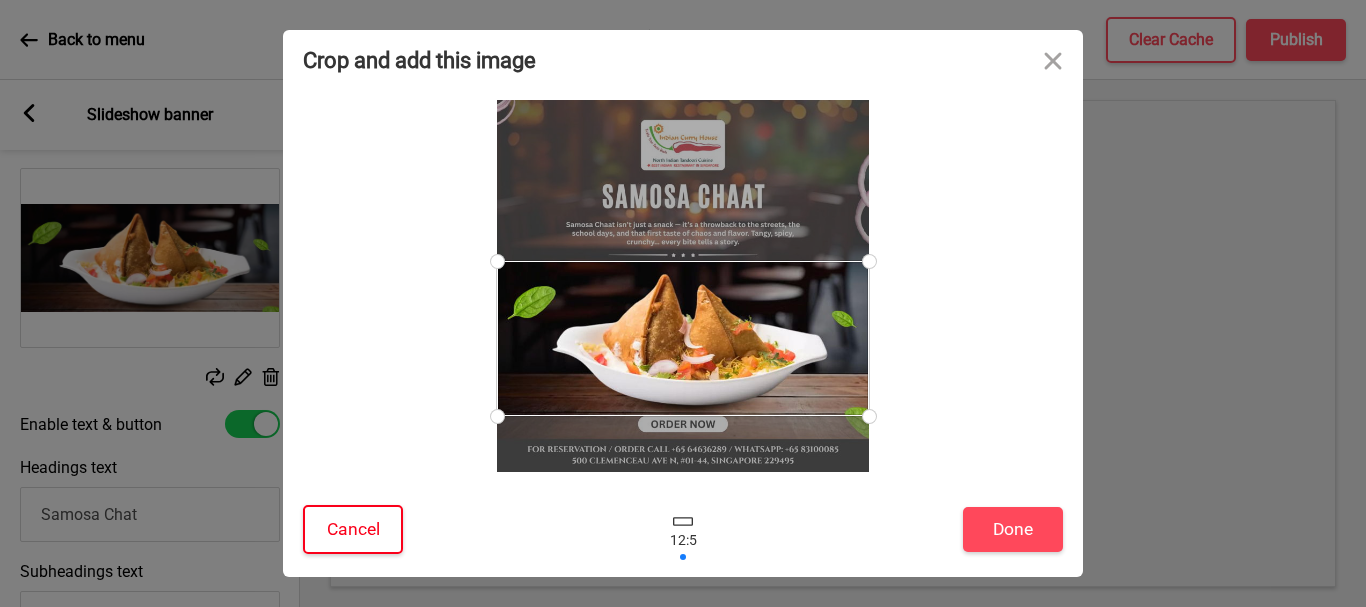 drag, startPoint x: 344, startPoint y: 528, endPoint x: 453, endPoint y: 519, distance: 109.370926 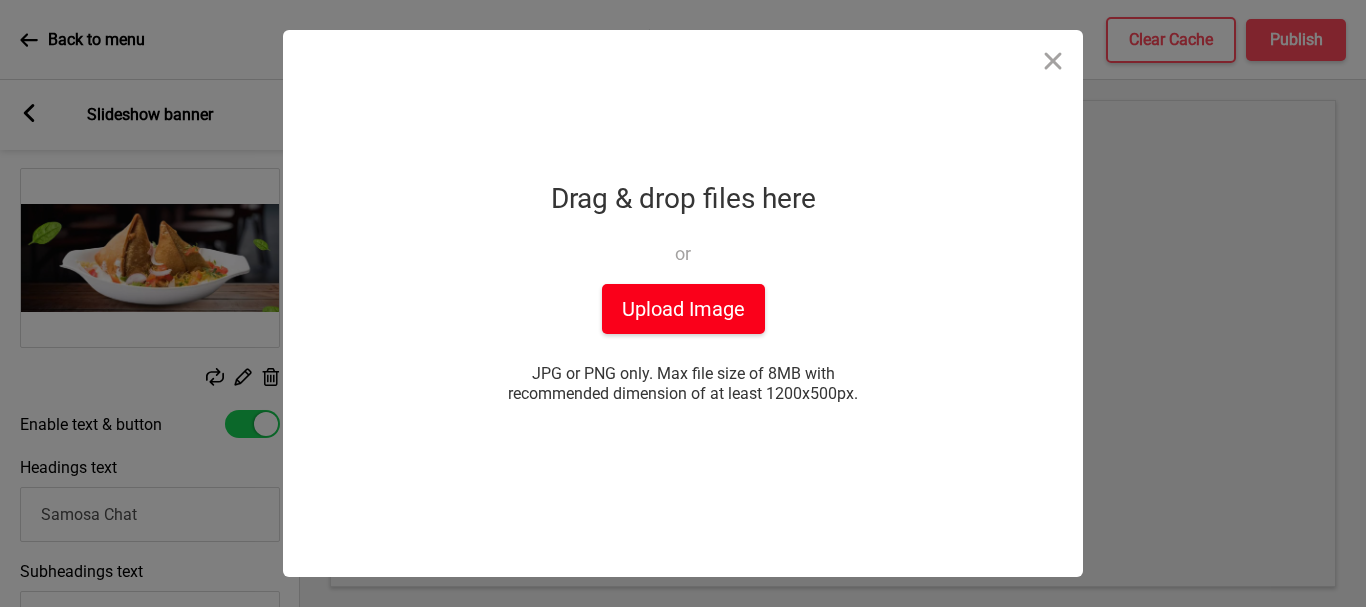 click on "Upload Image" at bounding box center [683, 309] 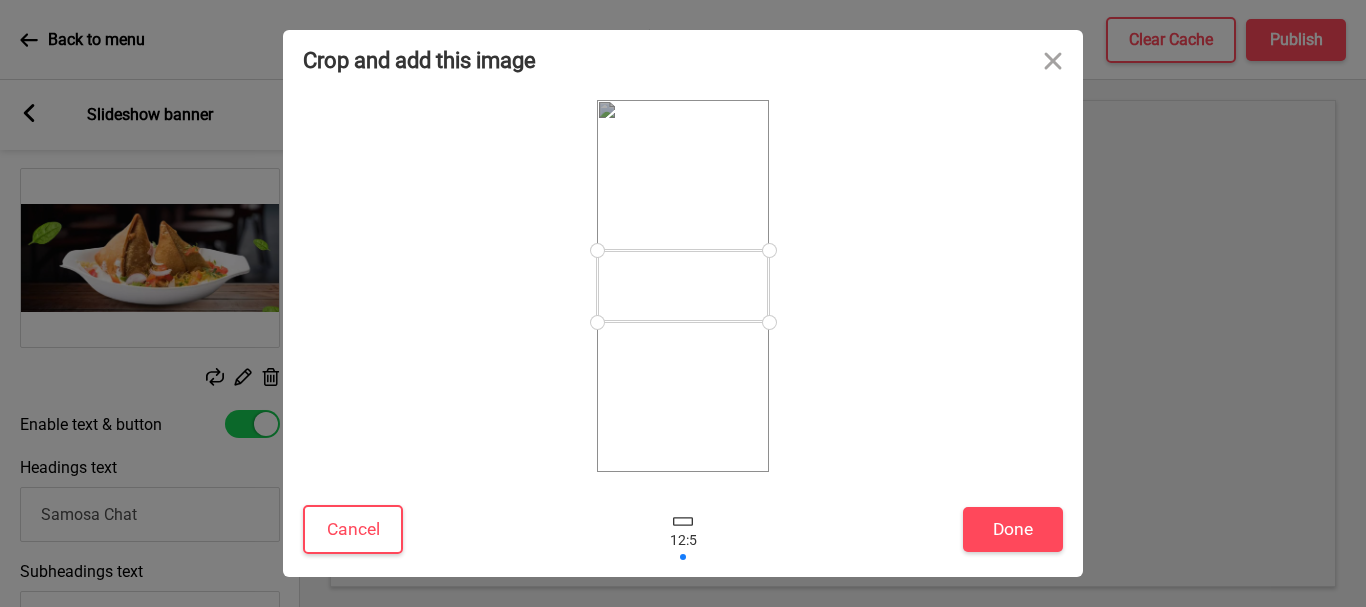 drag, startPoint x: 773, startPoint y: 324, endPoint x: 762, endPoint y: 398, distance: 74.8131 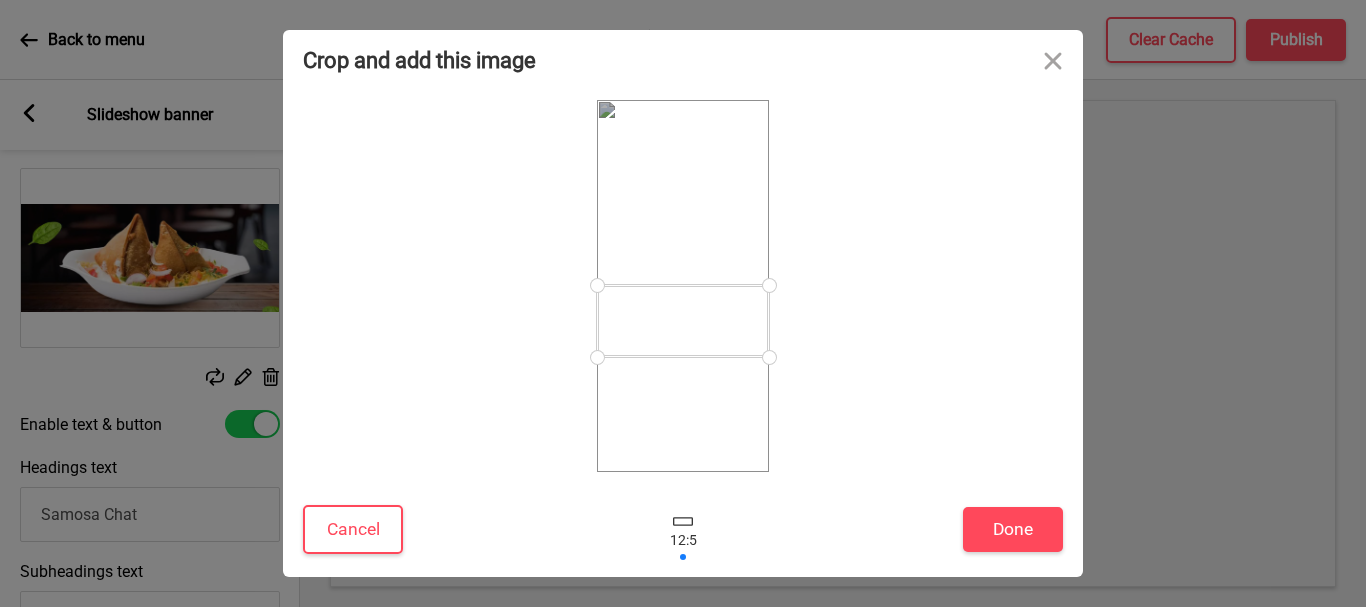 drag, startPoint x: 691, startPoint y: 280, endPoint x: 701, endPoint y: 287, distance: 12.206555 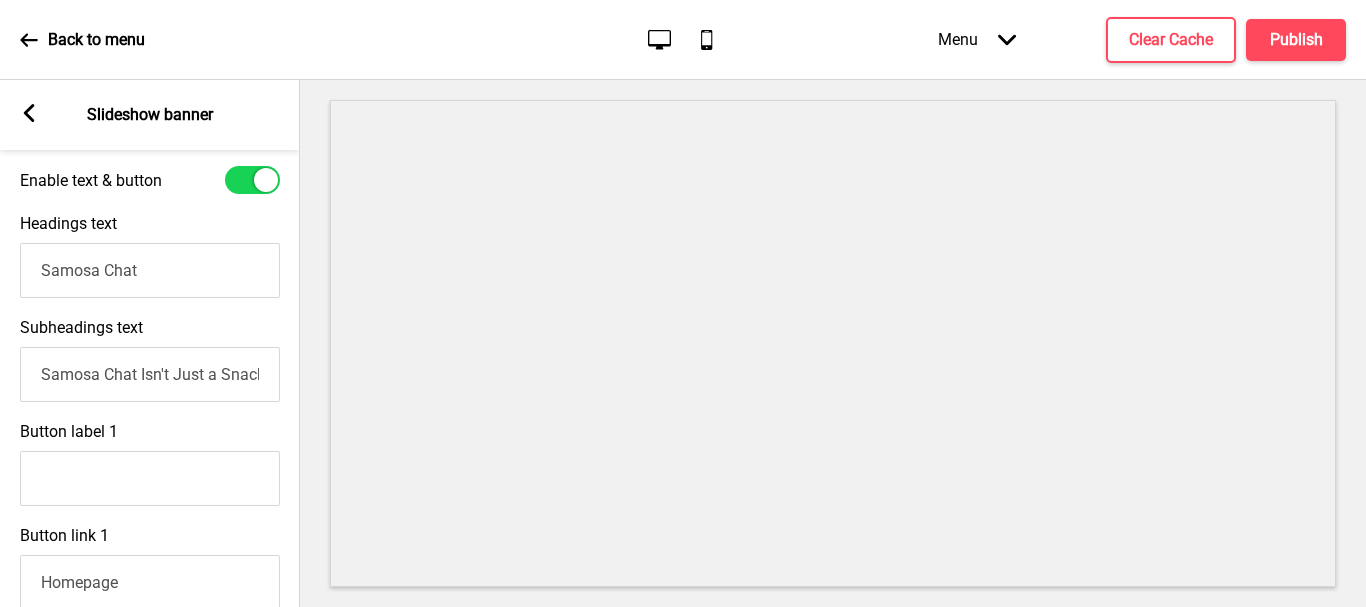 scroll, scrollTop: 600, scrollLeft: 0, axis: vertical 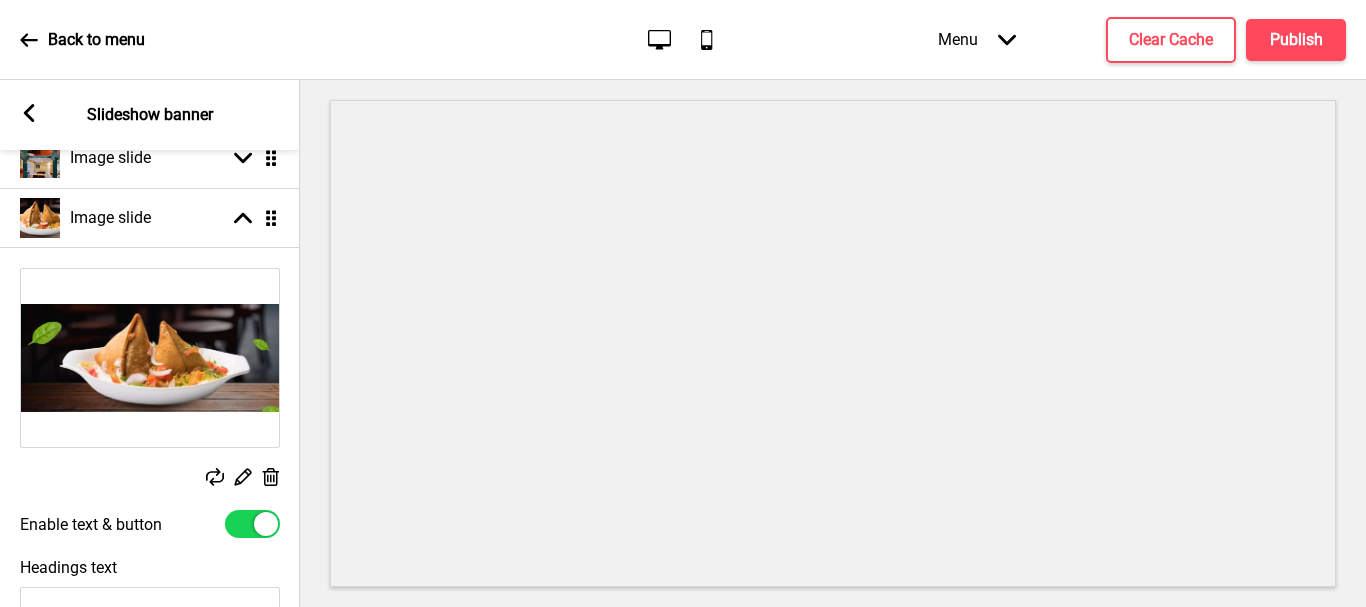click 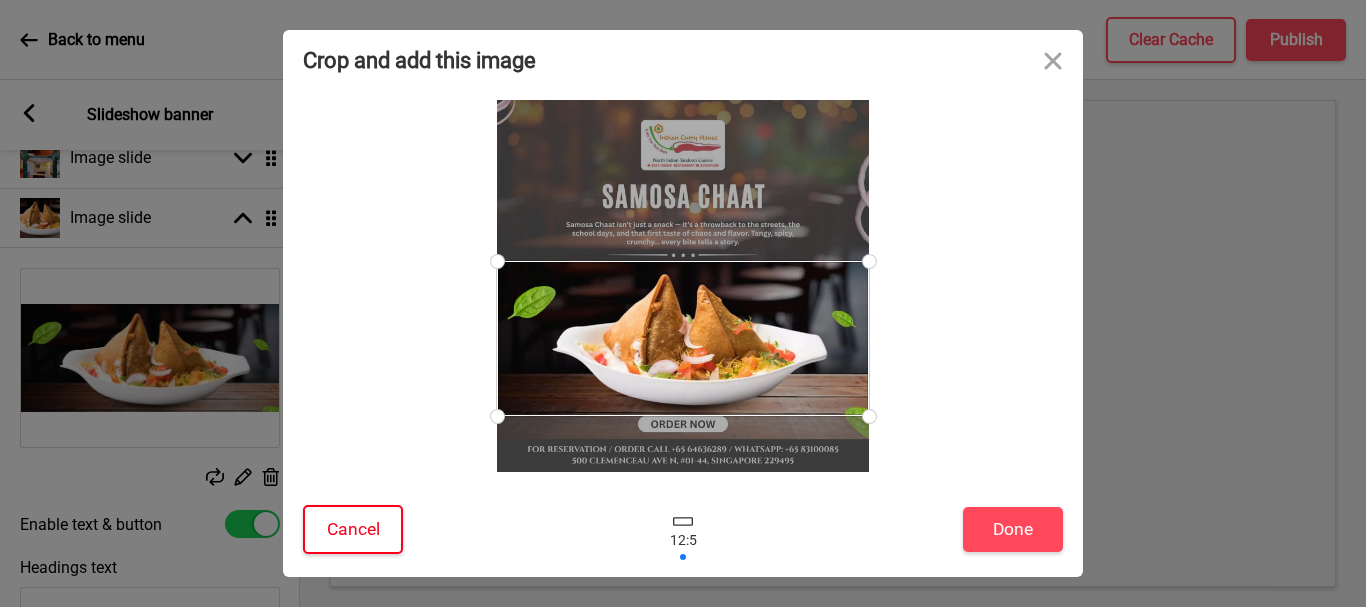 click on "Cancel" at bounding box center [353, 529] 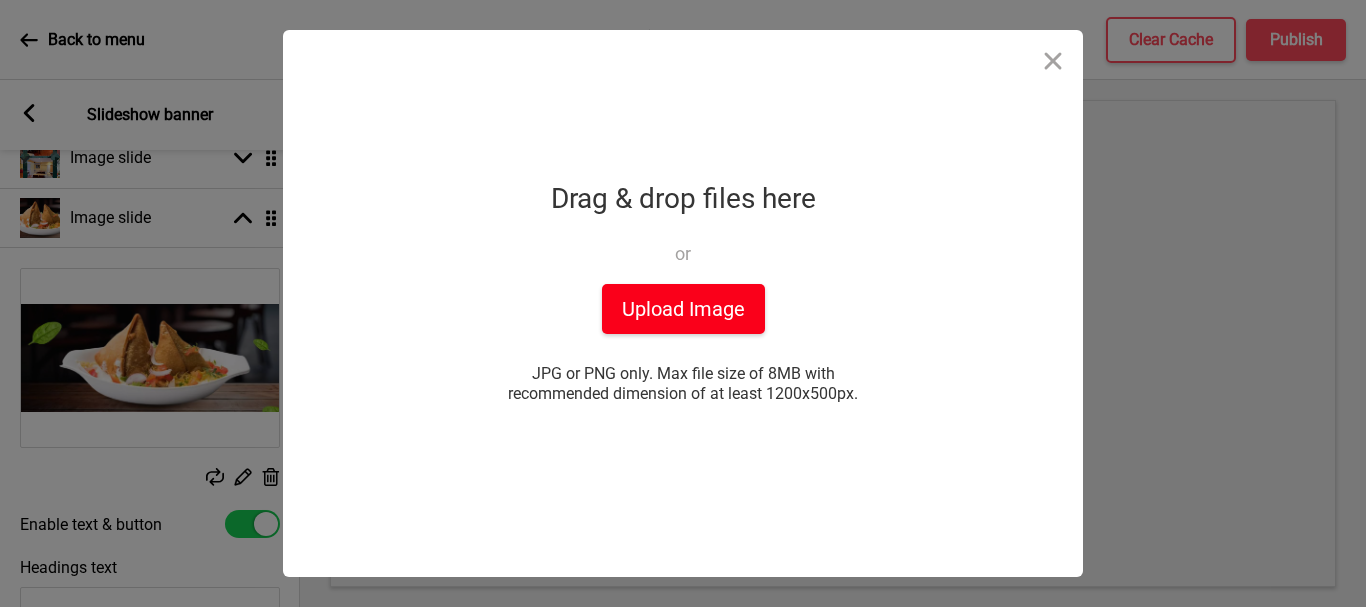 click on "Upload Image" at bounding box center [683, 309] 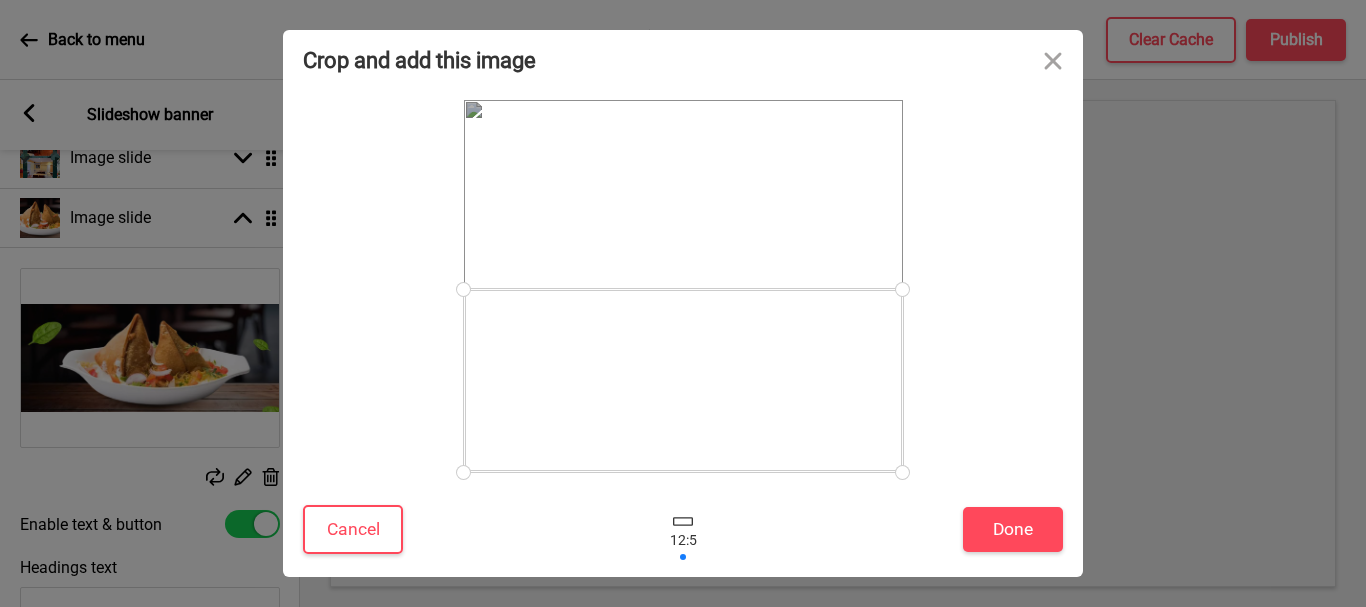 drag, startPoint x: 720, startPoint y: 291, endPoint x: 708, endPoint y: 385, distance: 94.76286 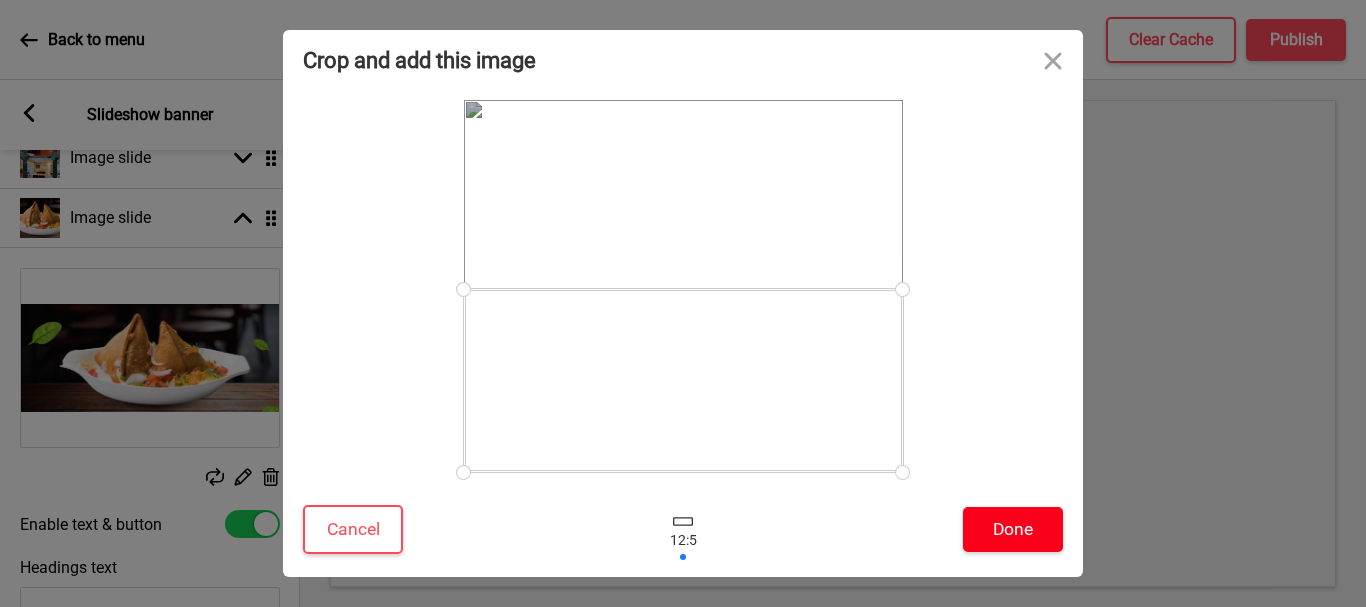 click on "Done" at bounding box center (1013, 529) 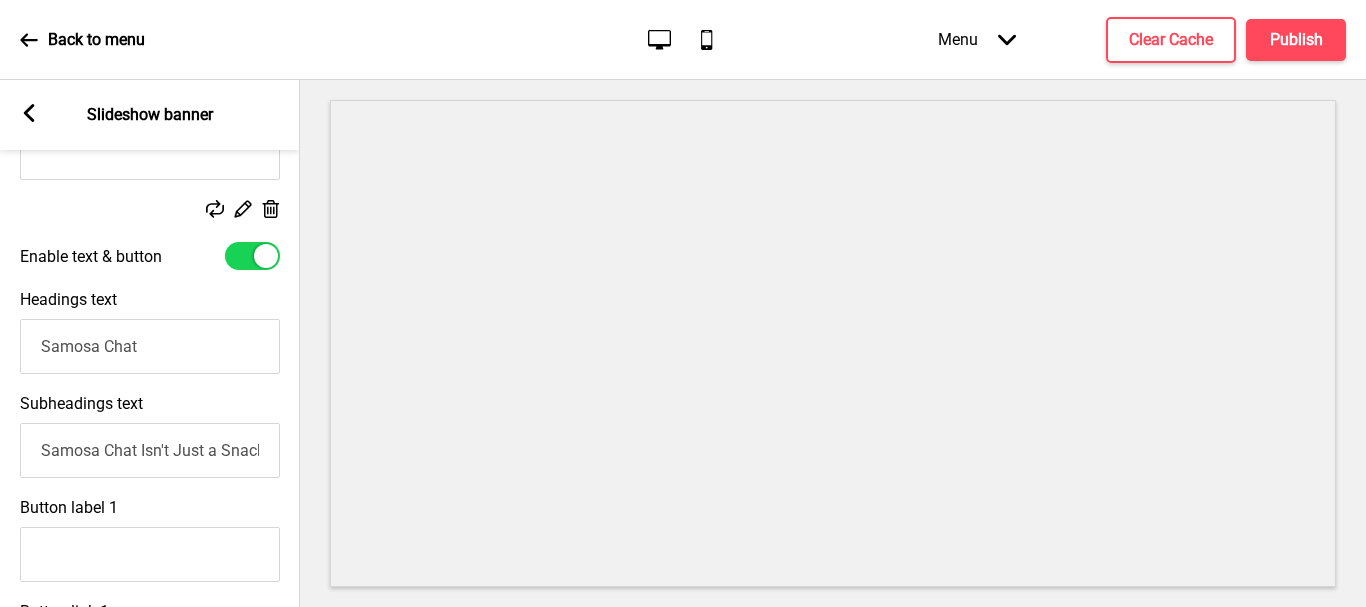scroll, scrollTop: 600, scrollLeft: 0, axis: vertical 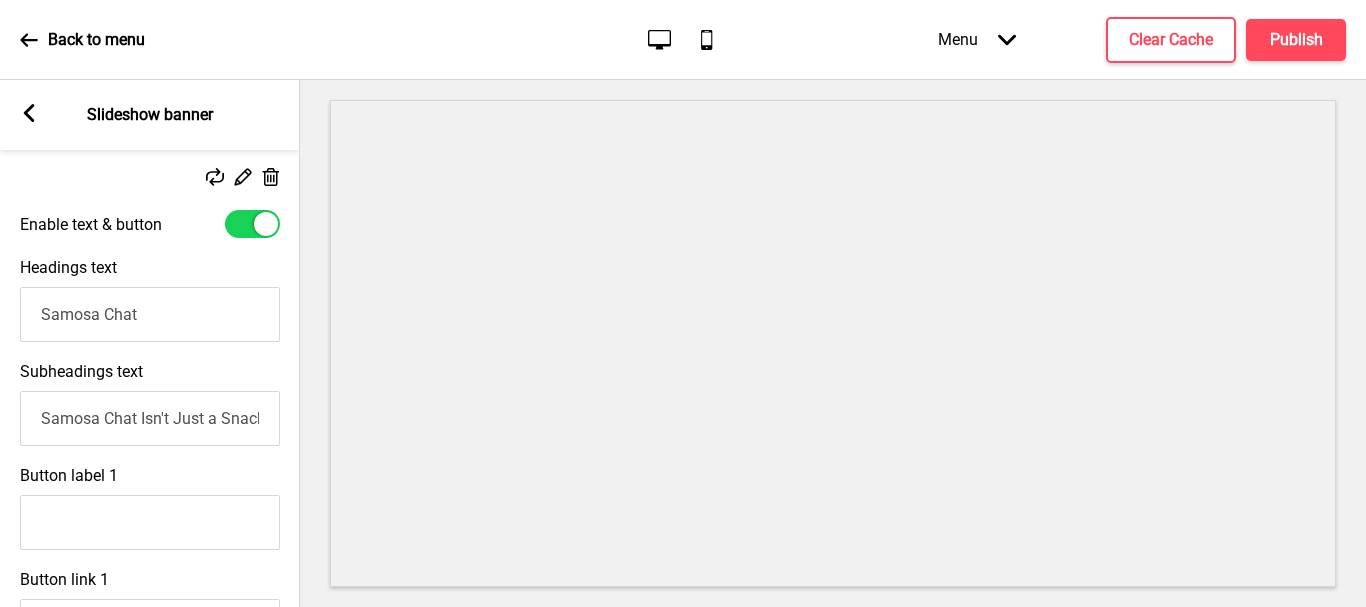 click on "Samosa Chat" at bounding box center (150, 314) 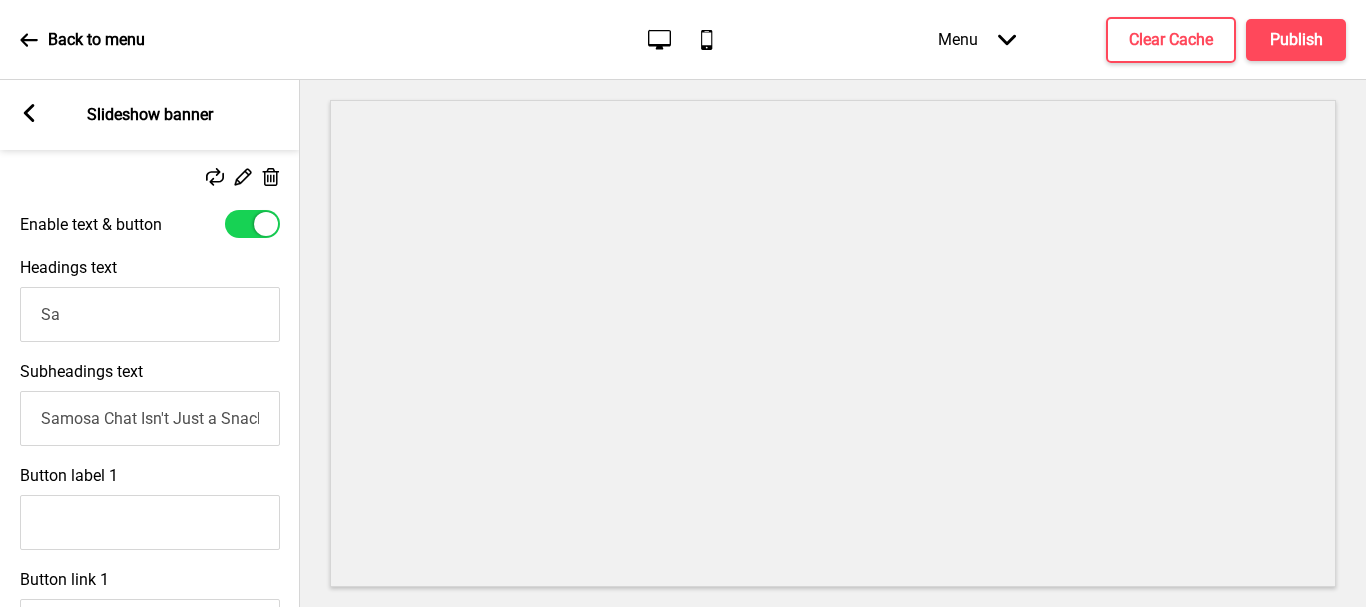 type on "S" 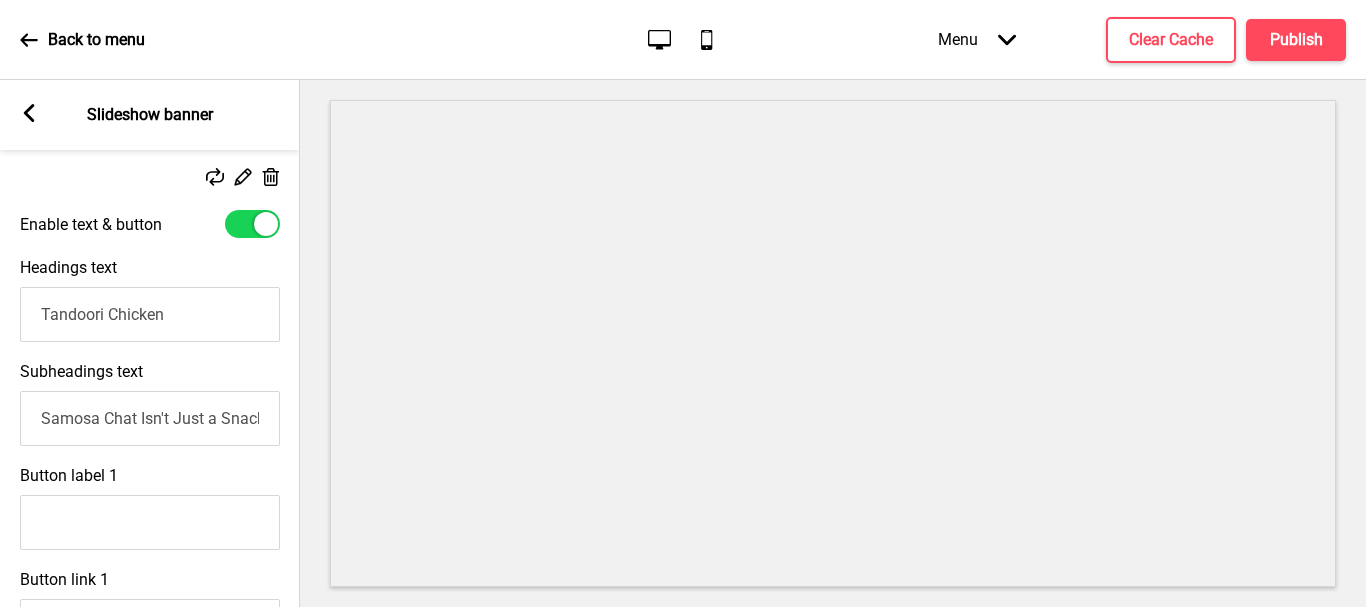 type on "Tandoori Chicken" 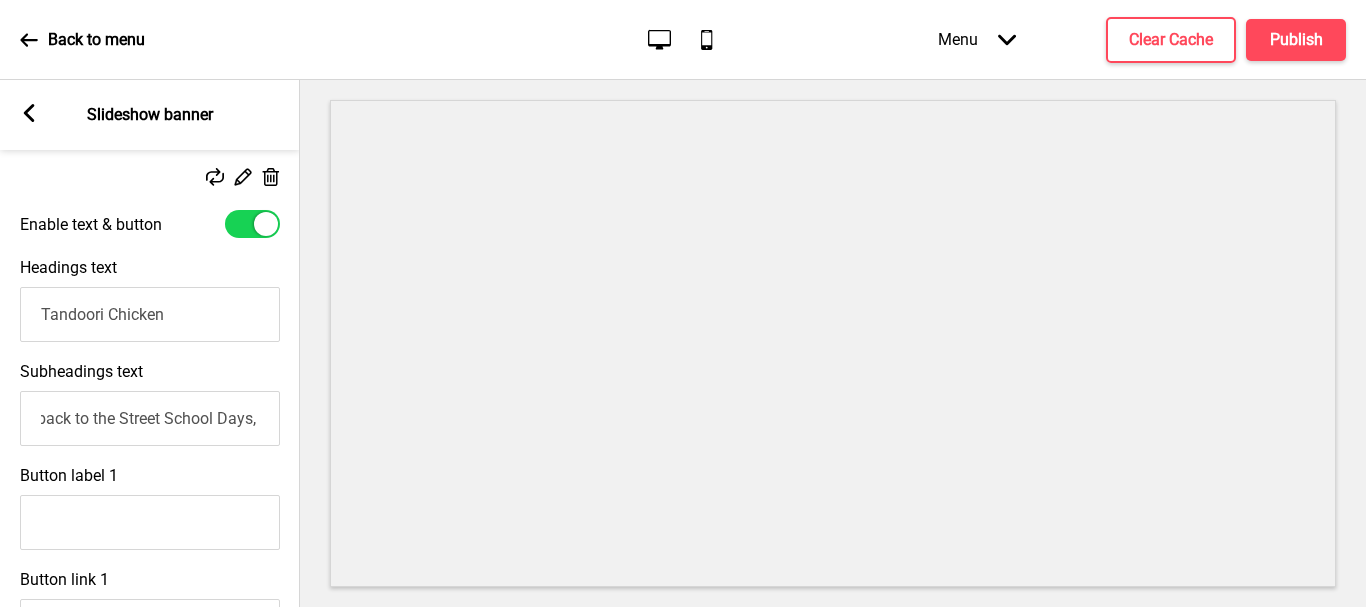 scroll, scrollTop: 0, scrollLeft: 913, axis: horizontal 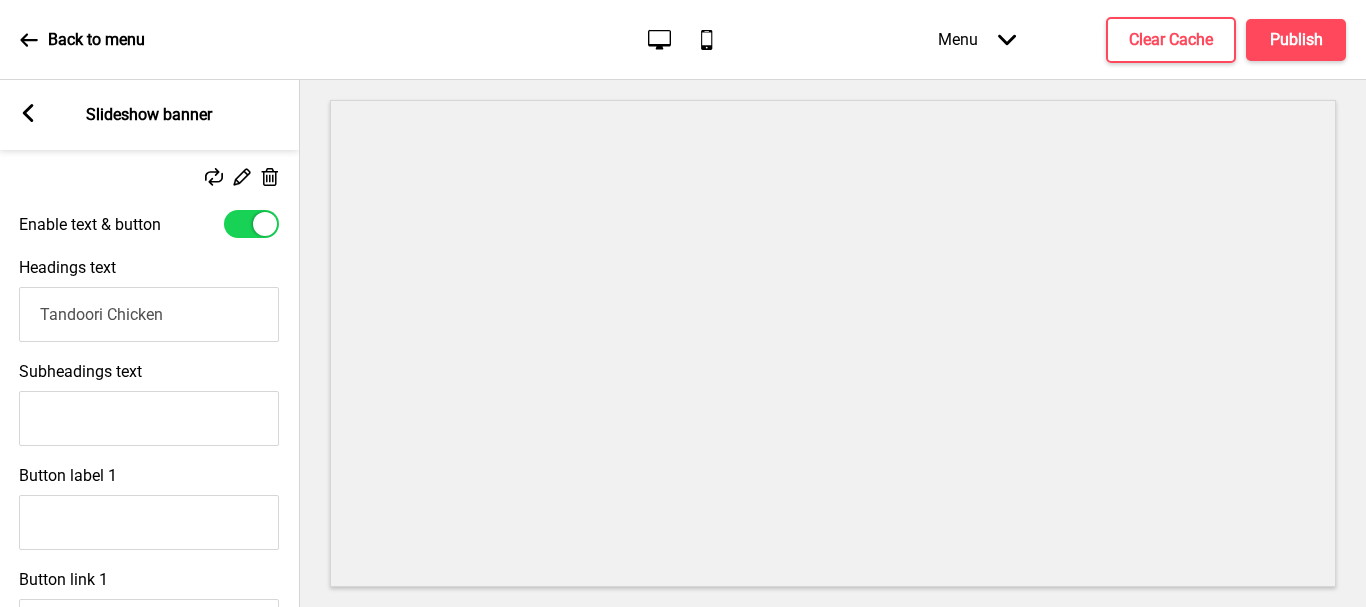 paste on "marinating chicken in a mixture of yogurt and spices, then roasting it in a traditional clay oven called a tandoor. The marinade typically includes ingredients like garlic," 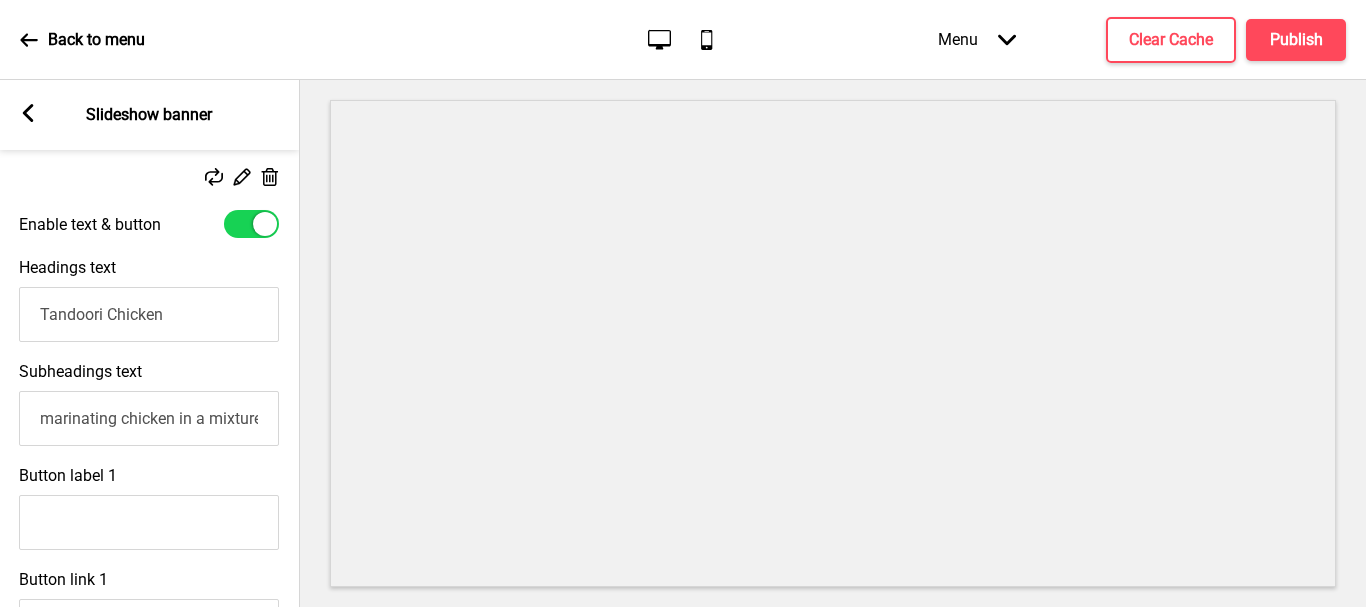 scroll, scrollTop: 0, scrollLeft: 953, axis: horizontal 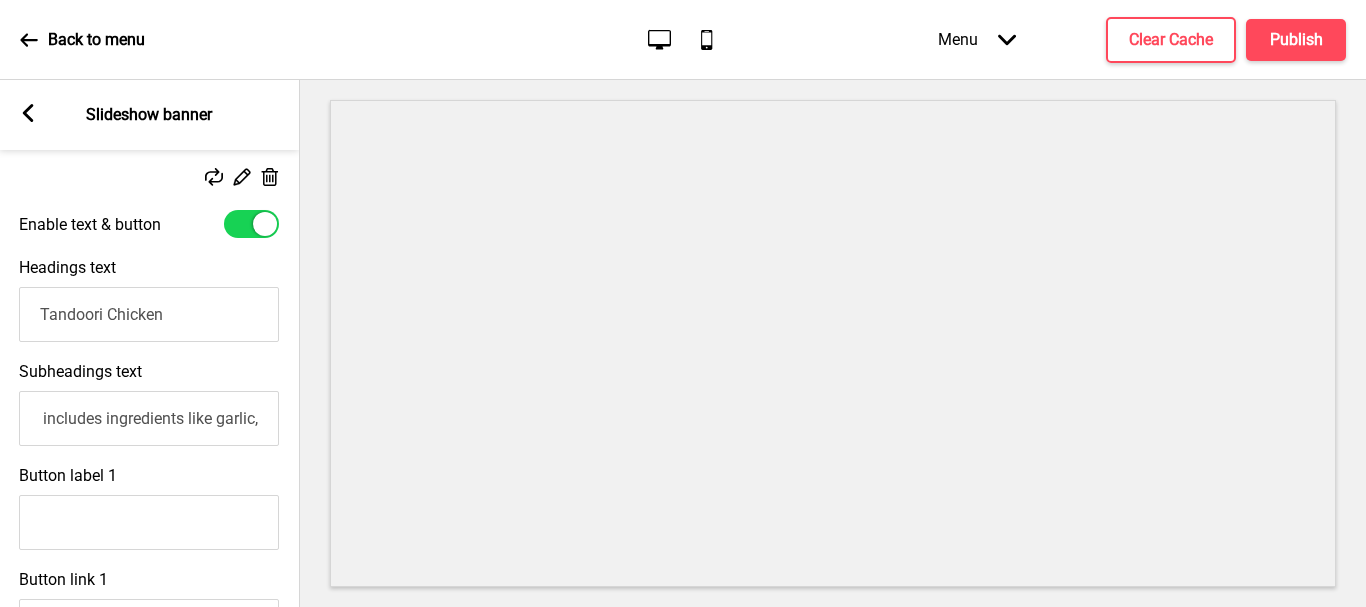 click on "marinating chicken in a mixture of yogurt and spices, then roasting it in a traditional clay oven called a tandoor. The marinade typically includes ingredients like garlic," at bounding box center [149, 418] 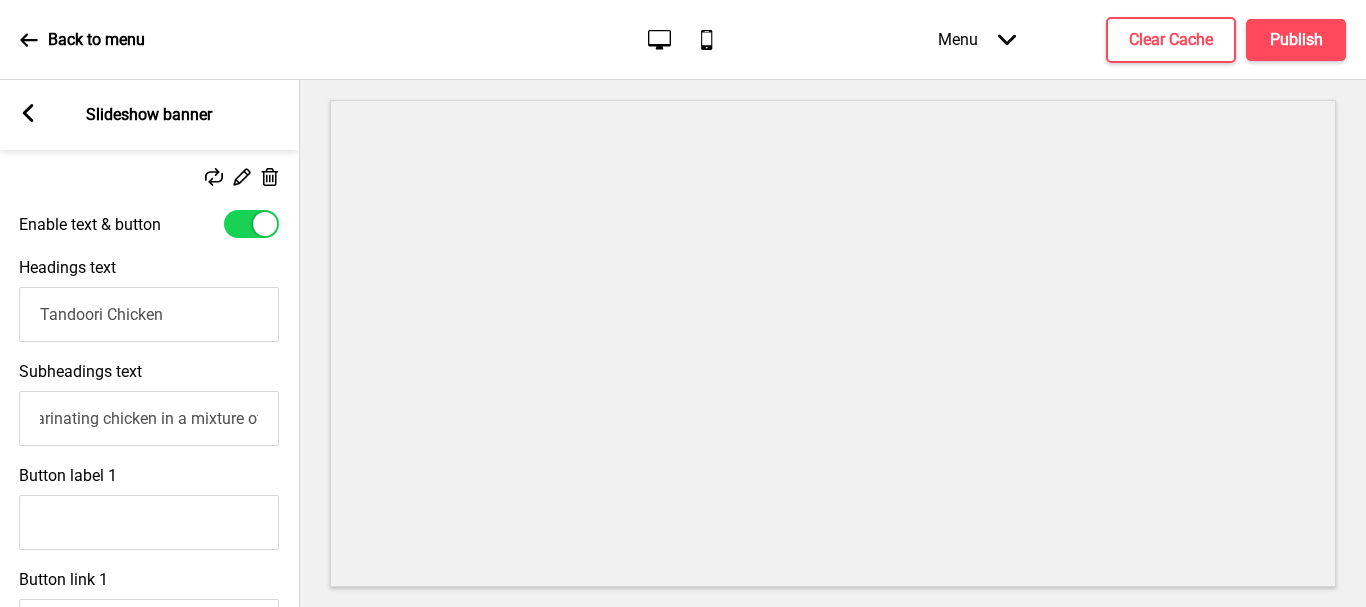 scroll, scrollTop: 0, scrollLeft: 0, axis: both 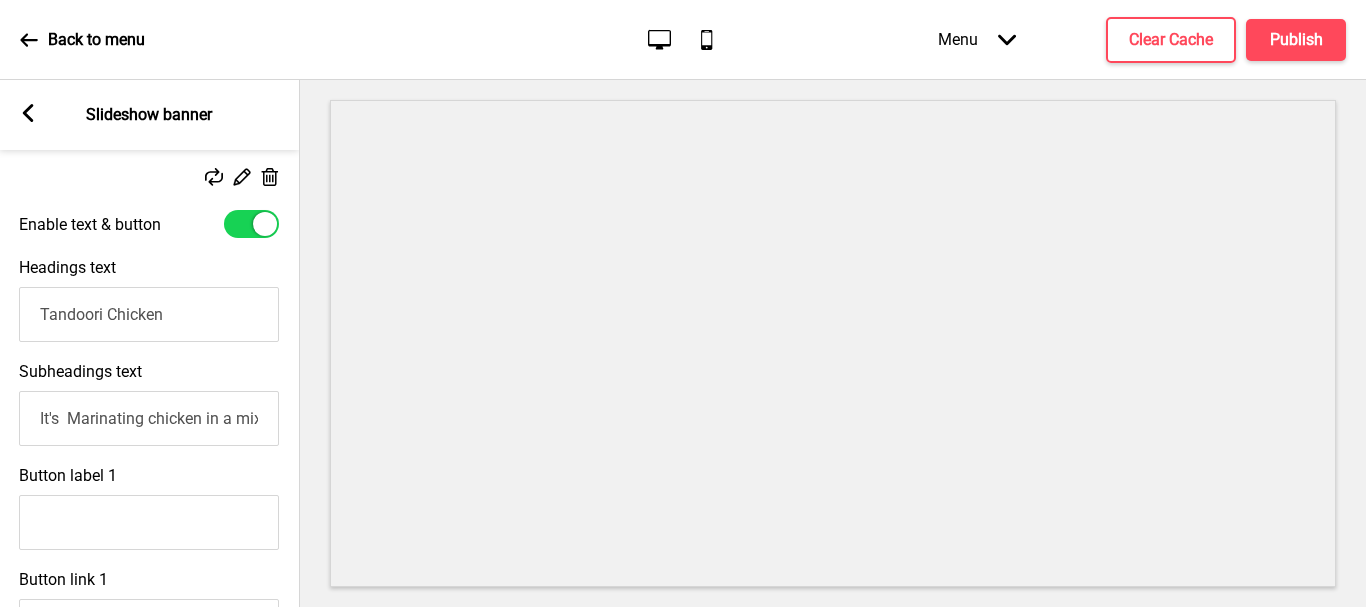 click on "It's  Marinating chicken in a mixture of yogurt and spices, then roasting it in a traditional clay oven called a tandoor. The marinade typically includes ingredients like garlic," at bounding box center [149, 418] 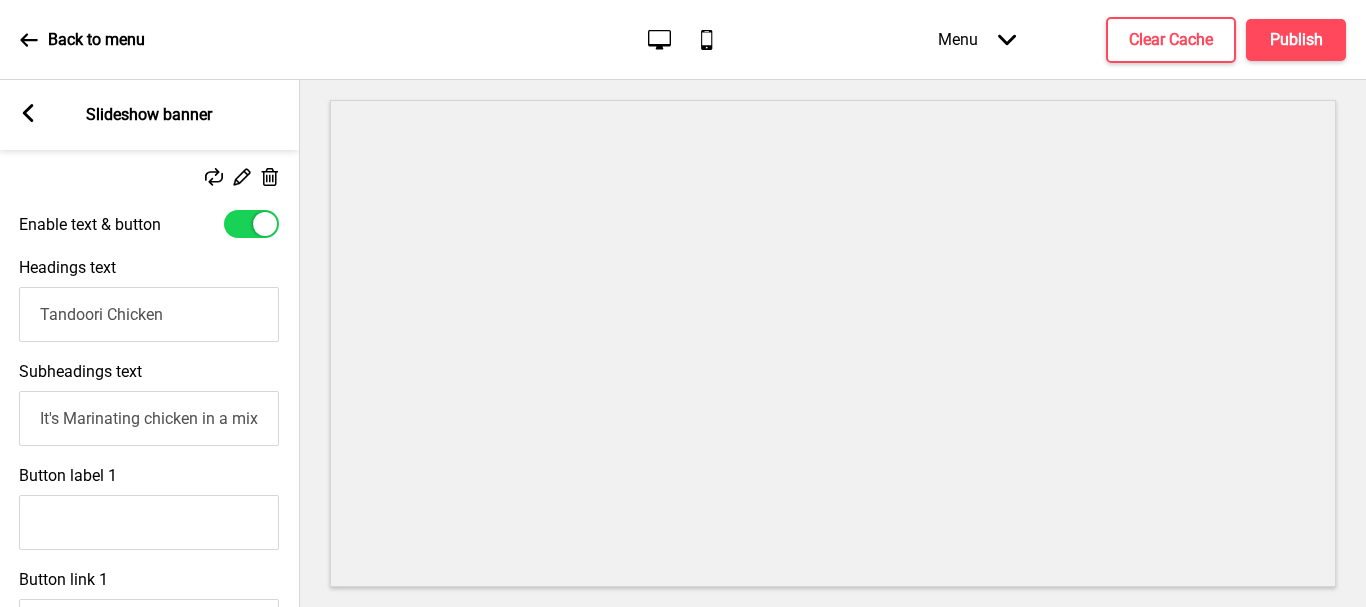 click on "It's Marinating chicken in a mixture of yogurt and spices, then roasting it in a traditional clay oven called a tandoor. The marinade typically includes ingredients like garlic," at bounding box center [149, 418] 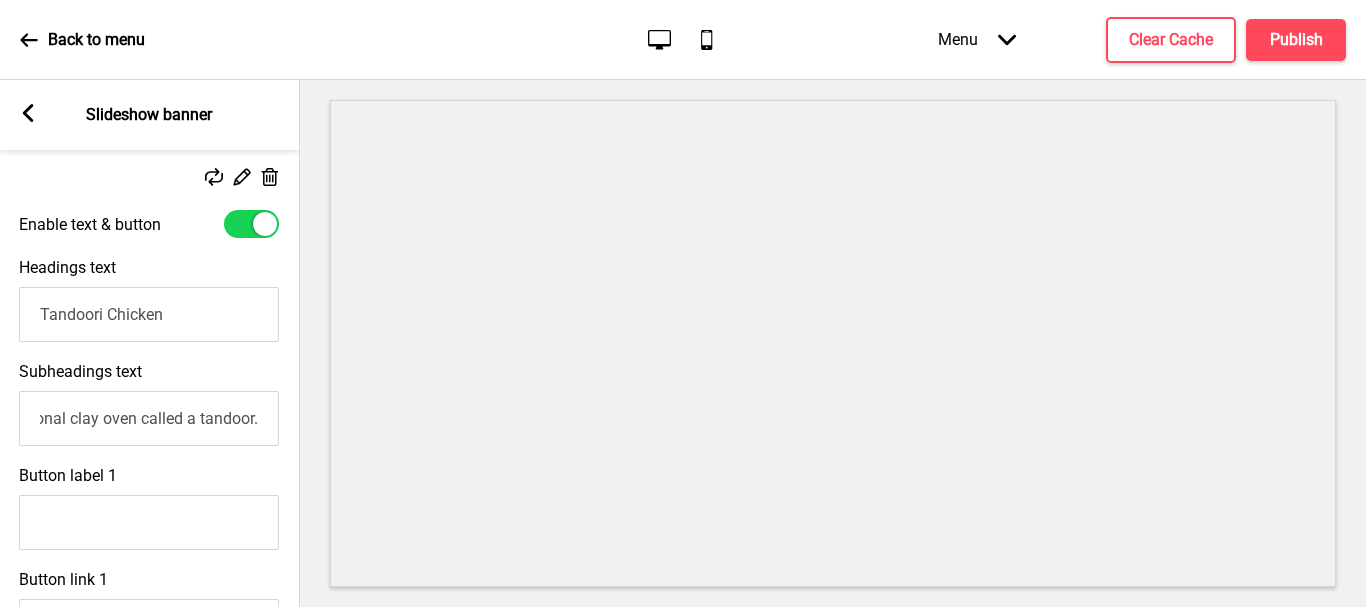 scroll, scrollTop: 0, scrollLeft: 719, axis: horizontal 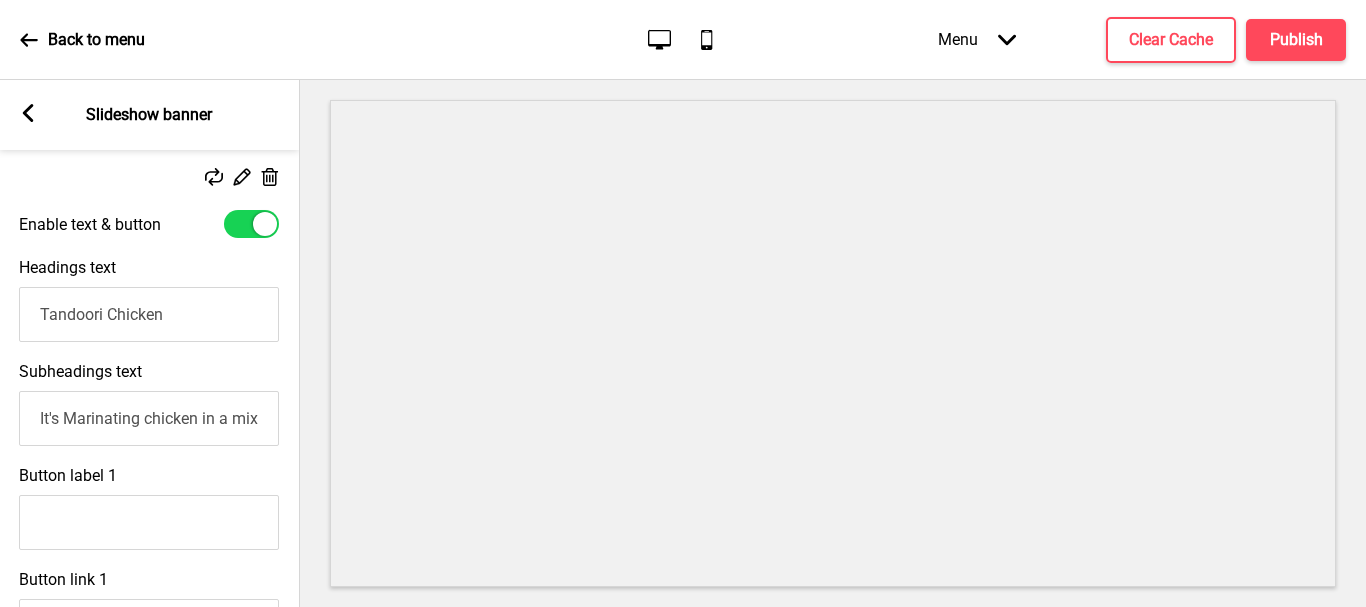 click on "It's Marinating chicken in a mixture of yogurt, Lime Juice and Indian spices, then roasting it in a traditional clay oven called a tandoor." at bounding box center [149, 418] 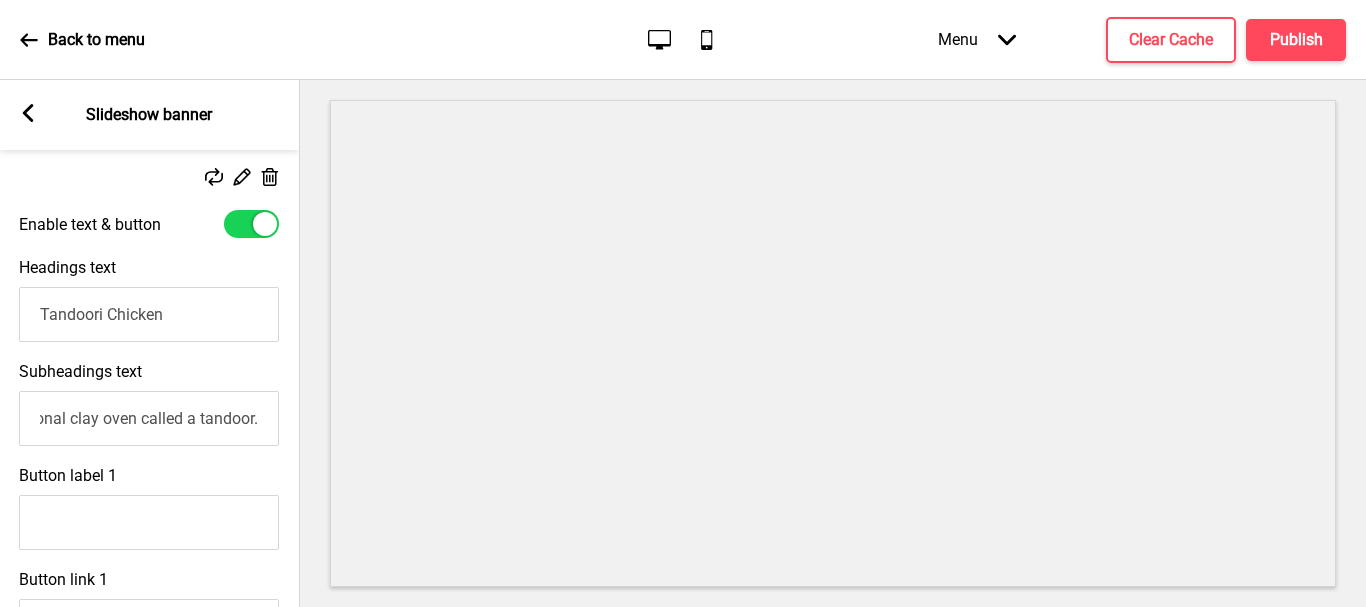paste on "It's smoky, juicy, and slightly charred on the outside, yet tender and flavorful on the inside." 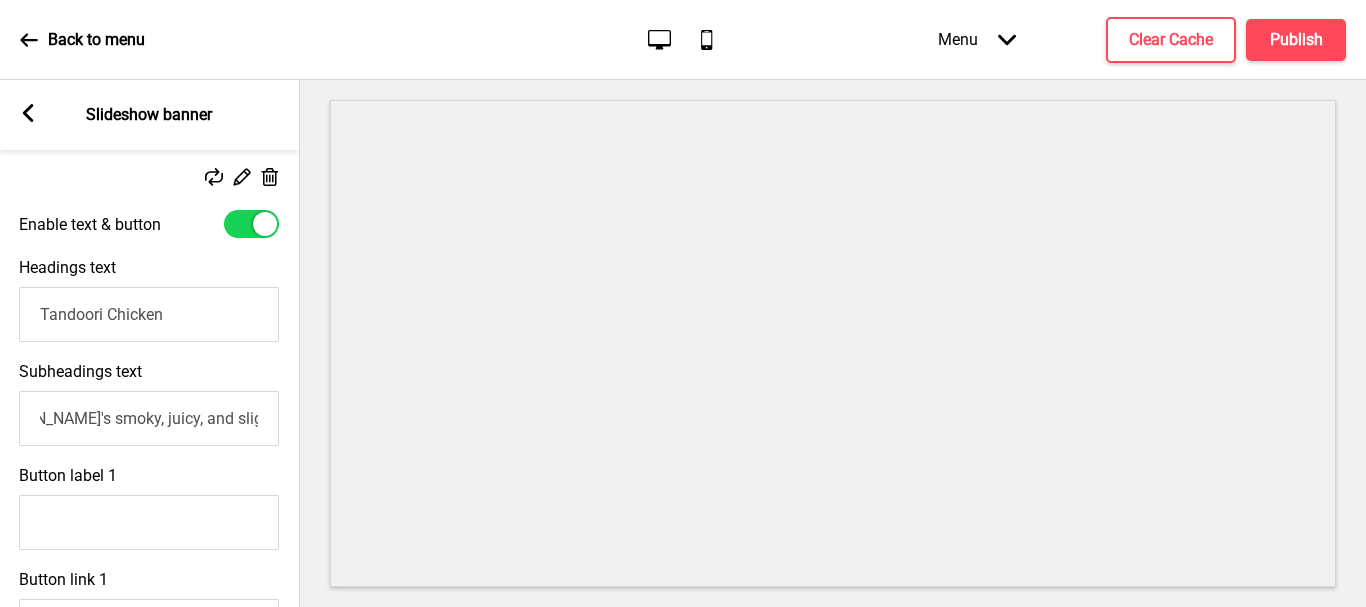 scroll, scrollTop: 0, scrollLeft: 909, axis: horizontal 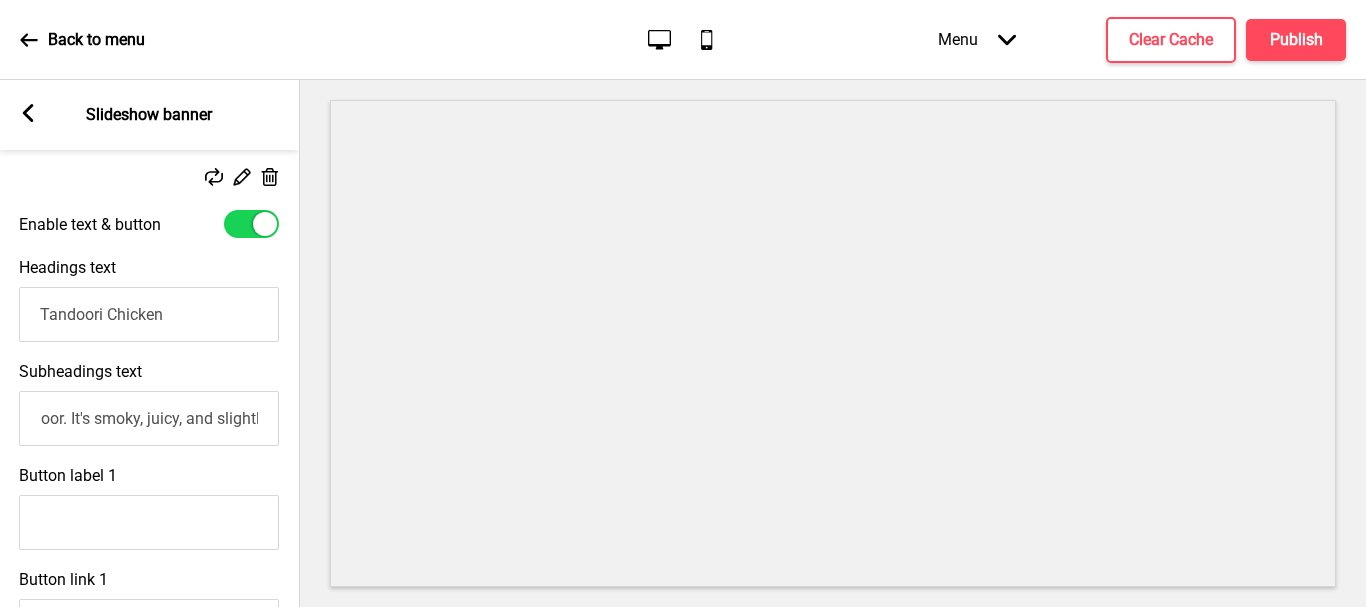 type on "It's Marinating chicken in a mixture of yogurt, Lime Juice and Indian spices, then roasting it in a traditional clay oven called a tandoor. It's smoky, juicy, and slightly charred on the outside, yet tender and flavorful on the inside." 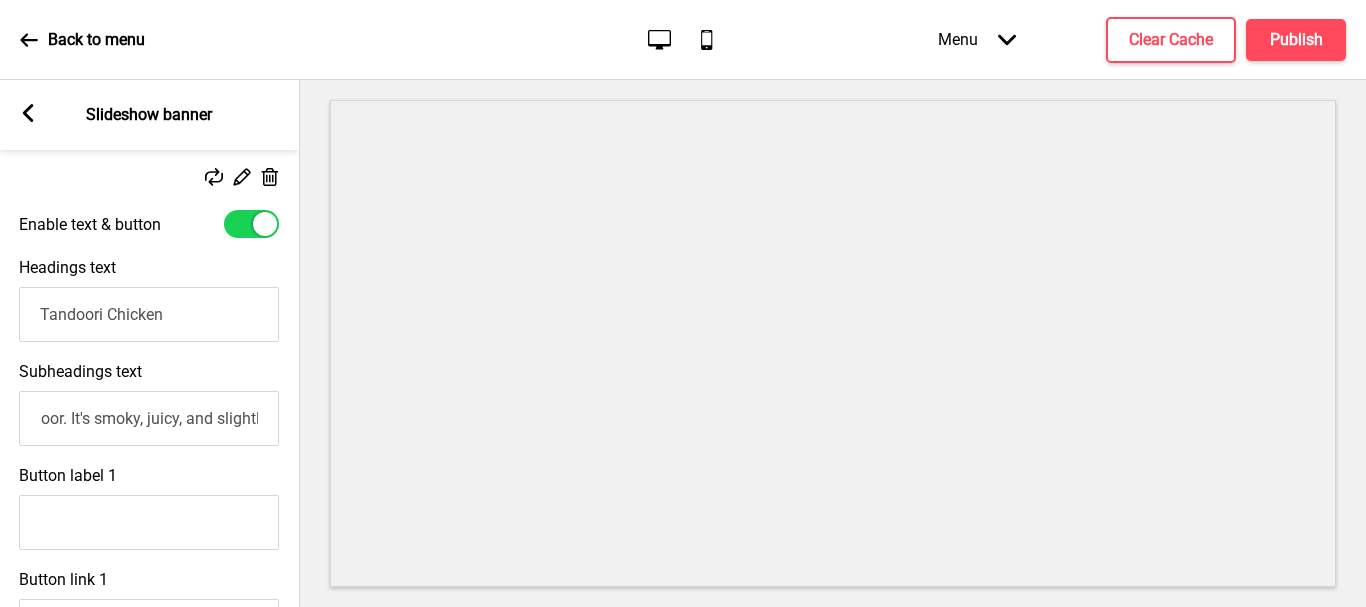 scroll, scrollTop: 0, scrollLeft: 0, axis: both 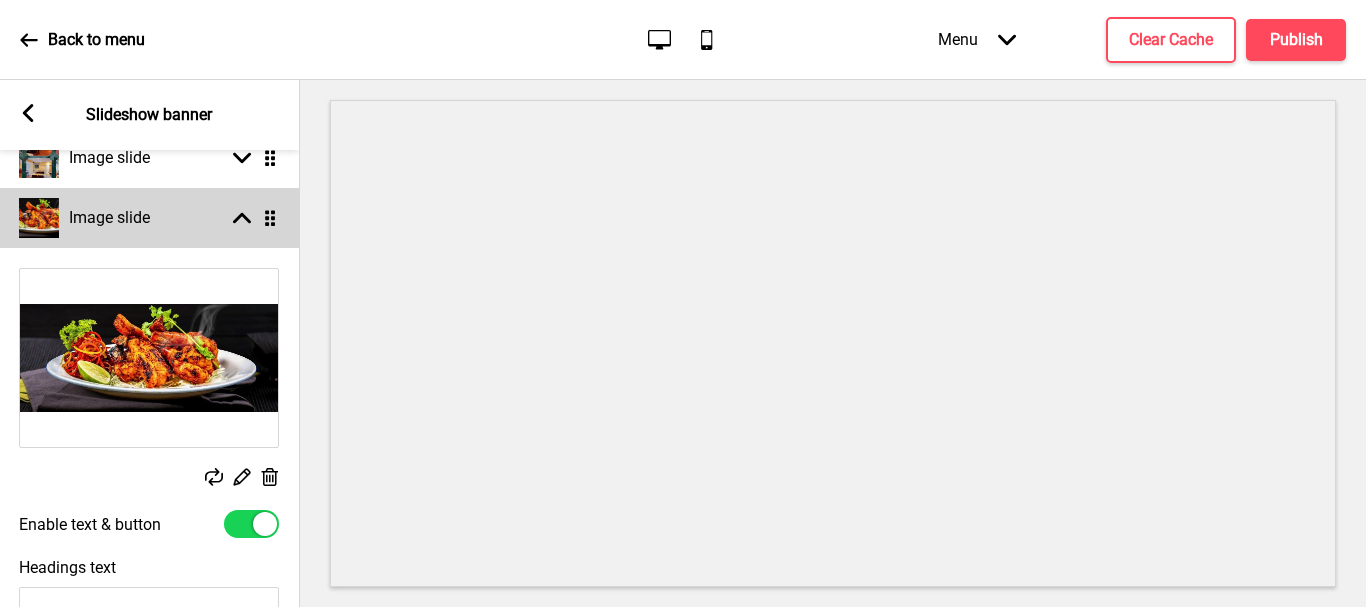 click 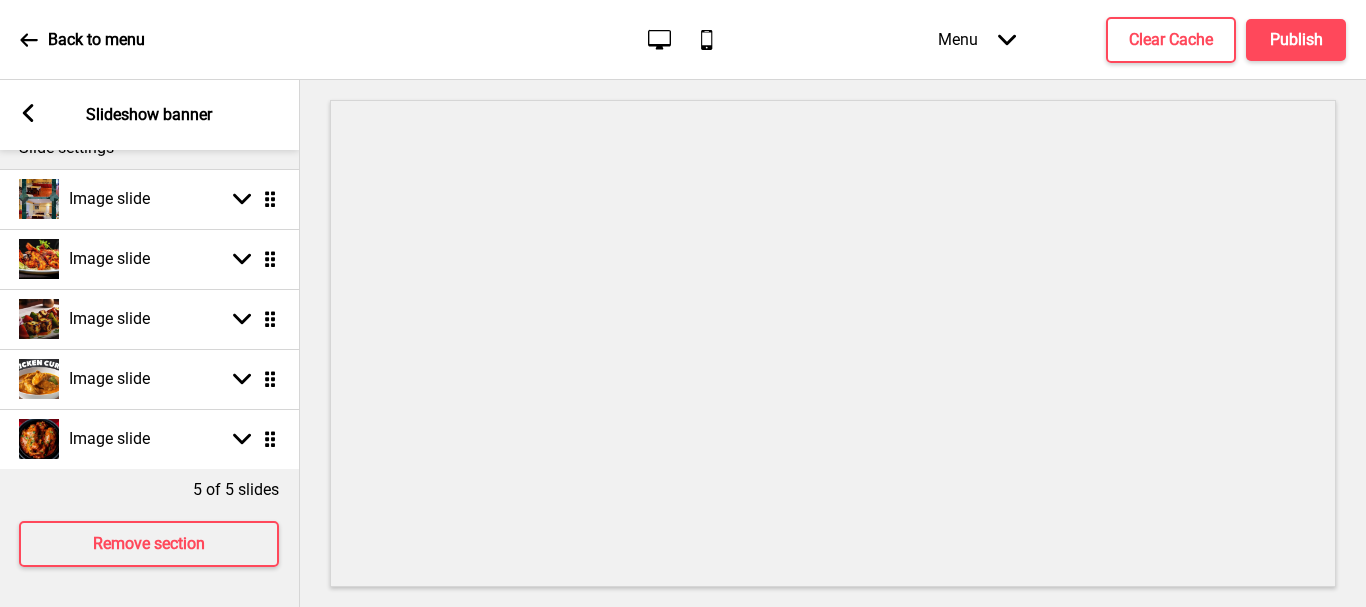 scroll, scrollTop: 274, scrollLeft: 0, axis: vertical 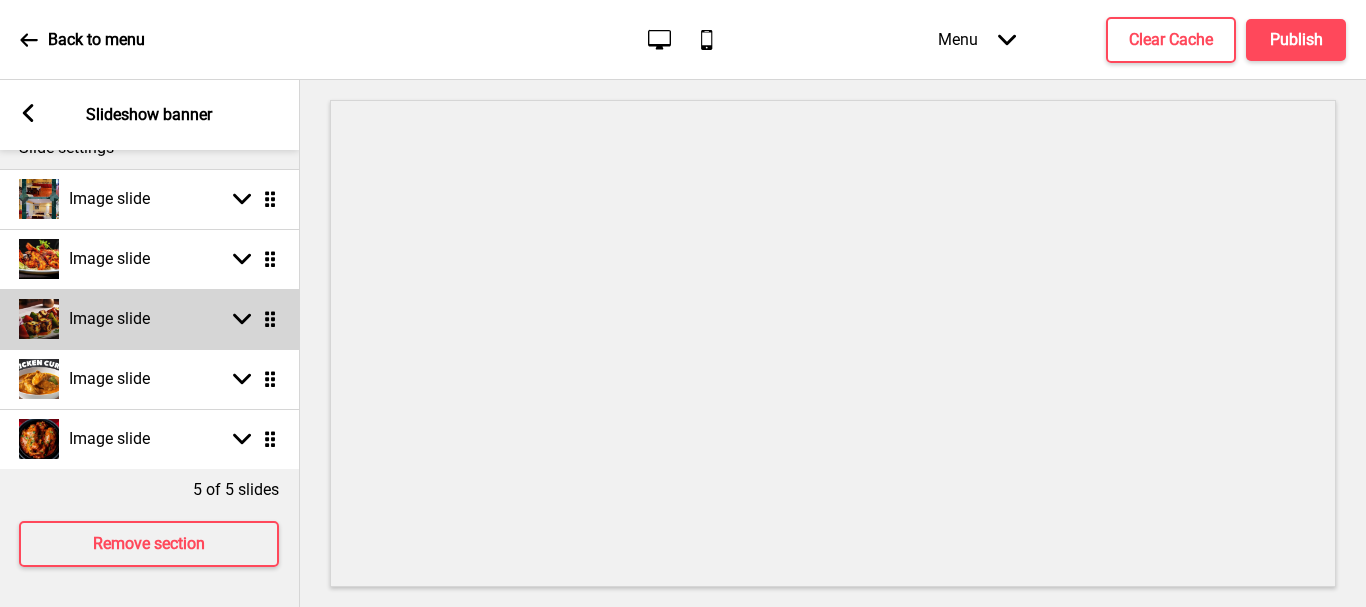 click 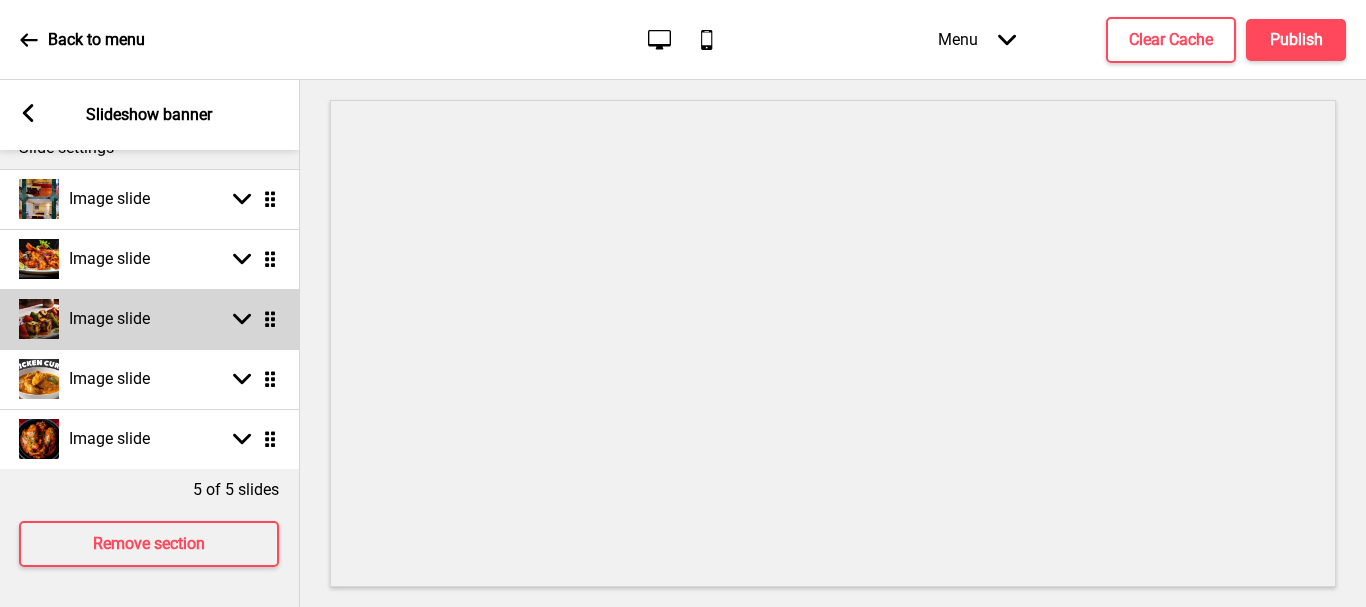 select on "right" 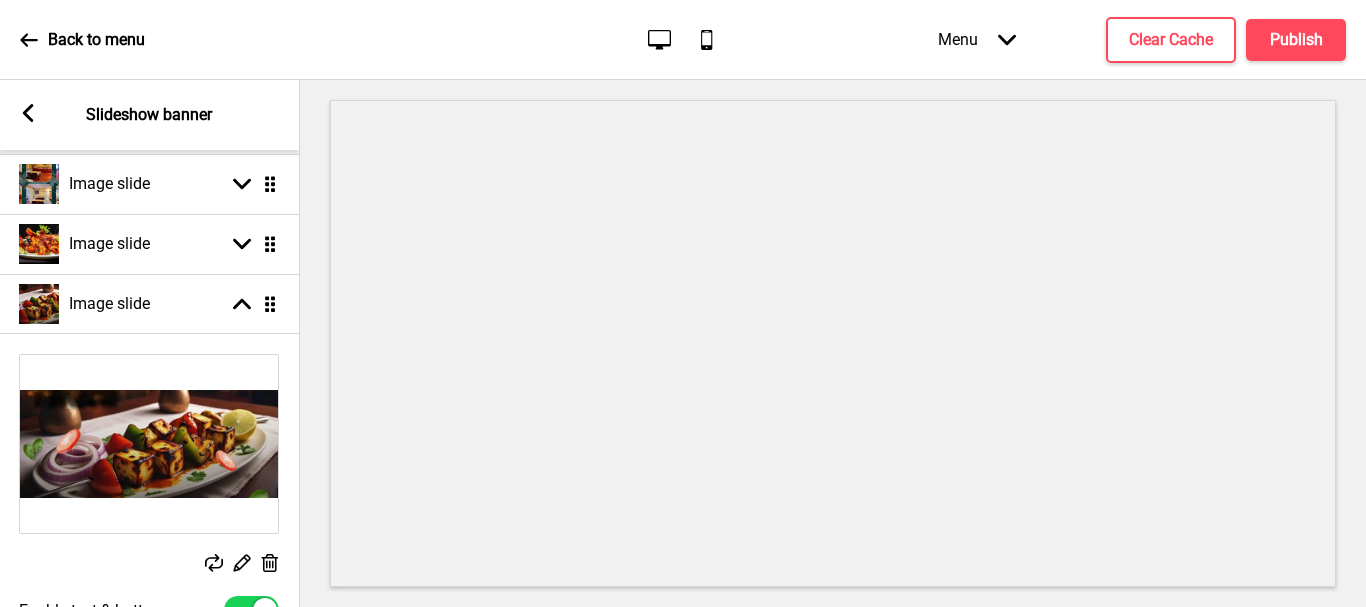 scroll, scrollTop: 300, scrollLeft: 0, axis: vertical 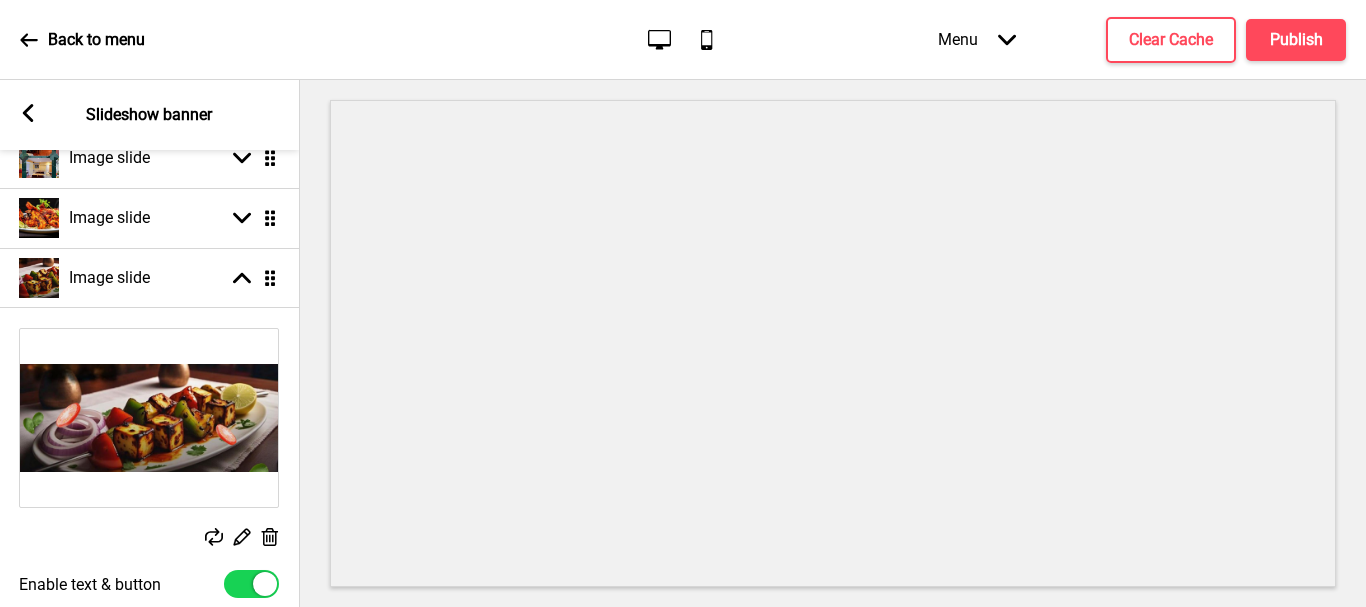 click 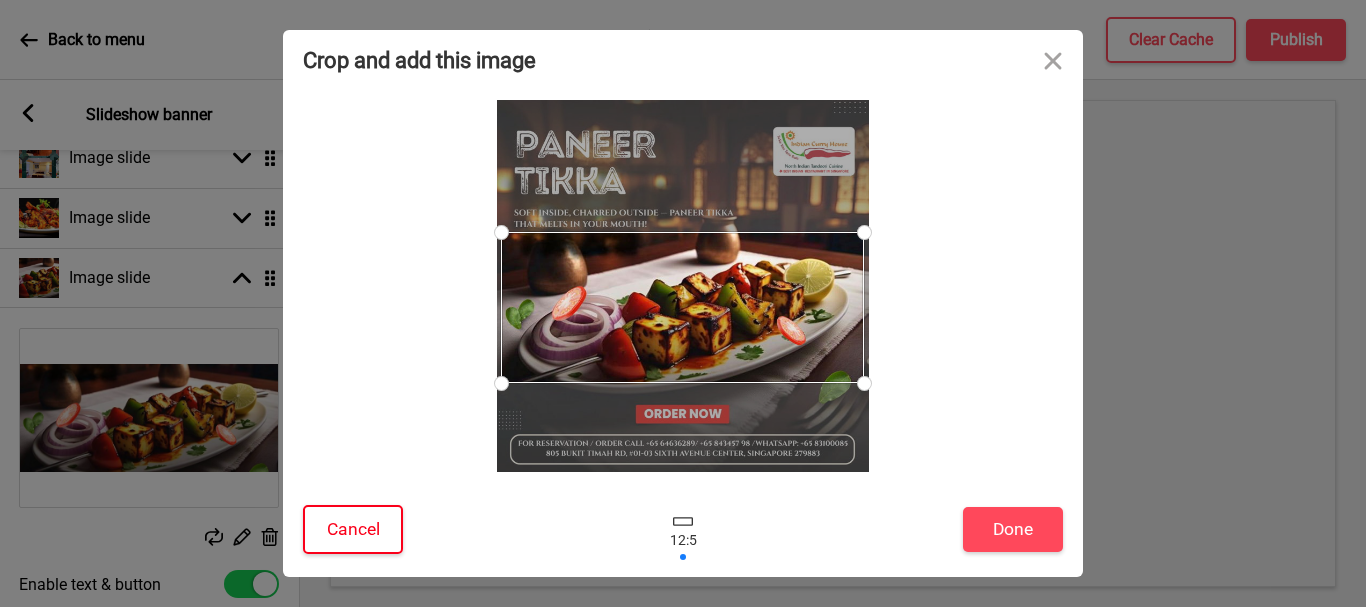 click on "Cancel" at bounding box center [353, 529] 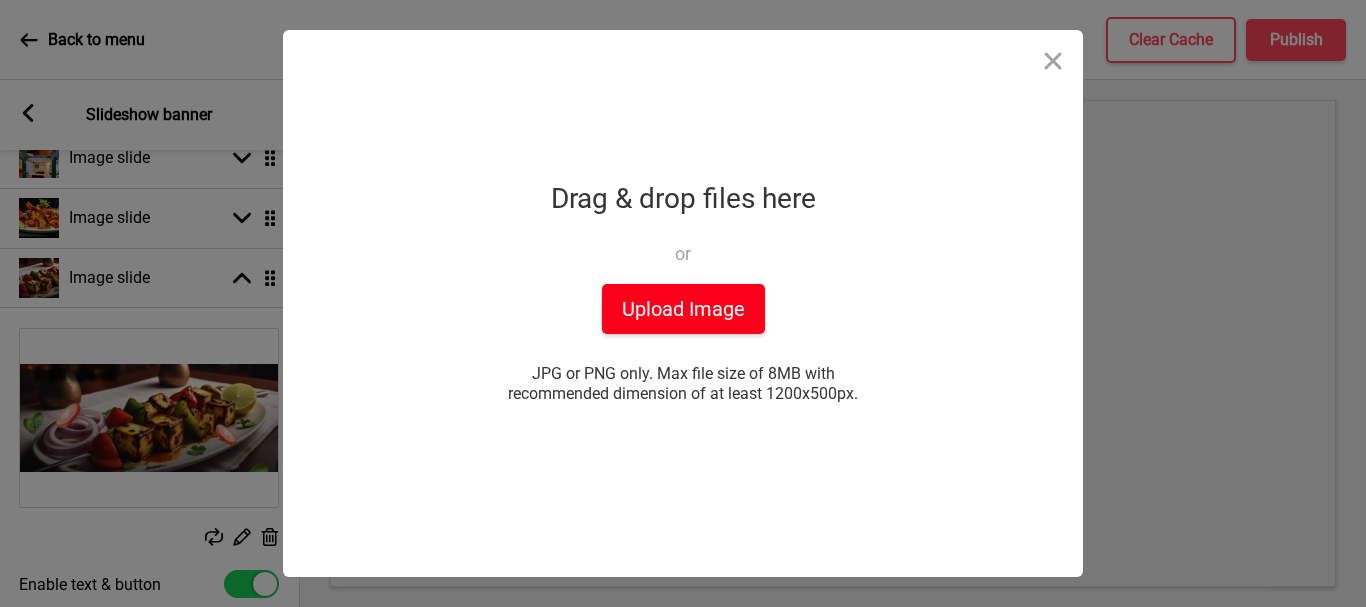 click on "Upload Image" at bounding box center [683, 309] 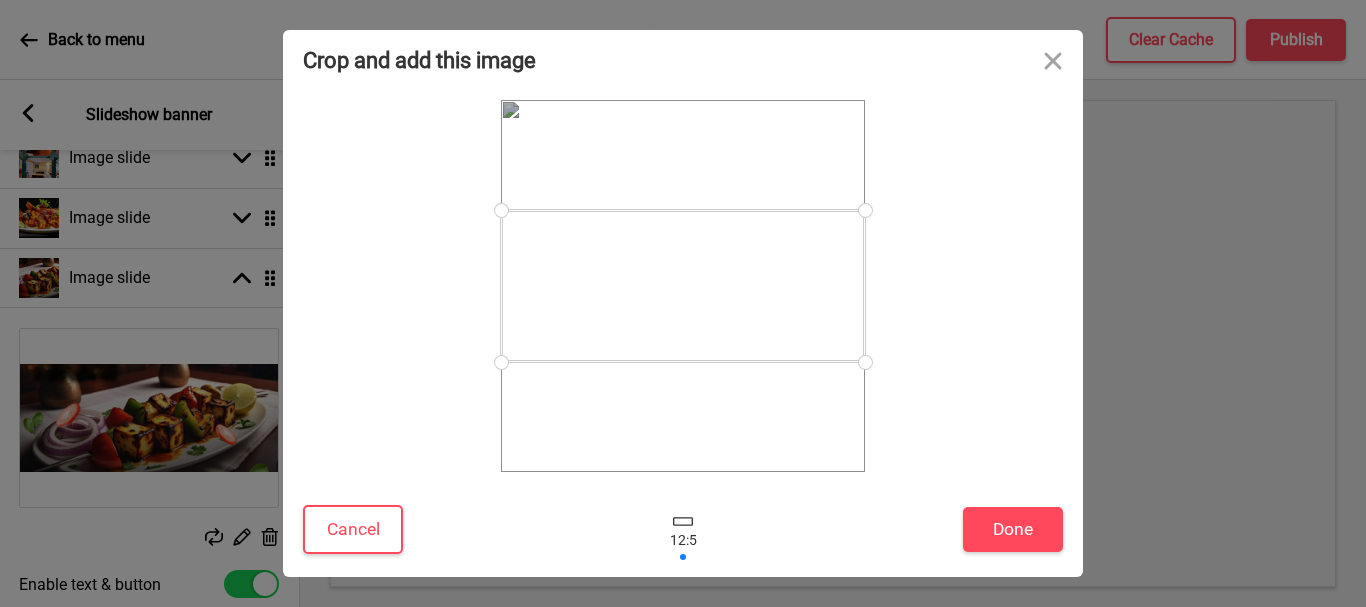 drag, startPoint x: 859, startPoint y: 362, endPoint x: 729, endPoint y: 433, distance: 148.12495 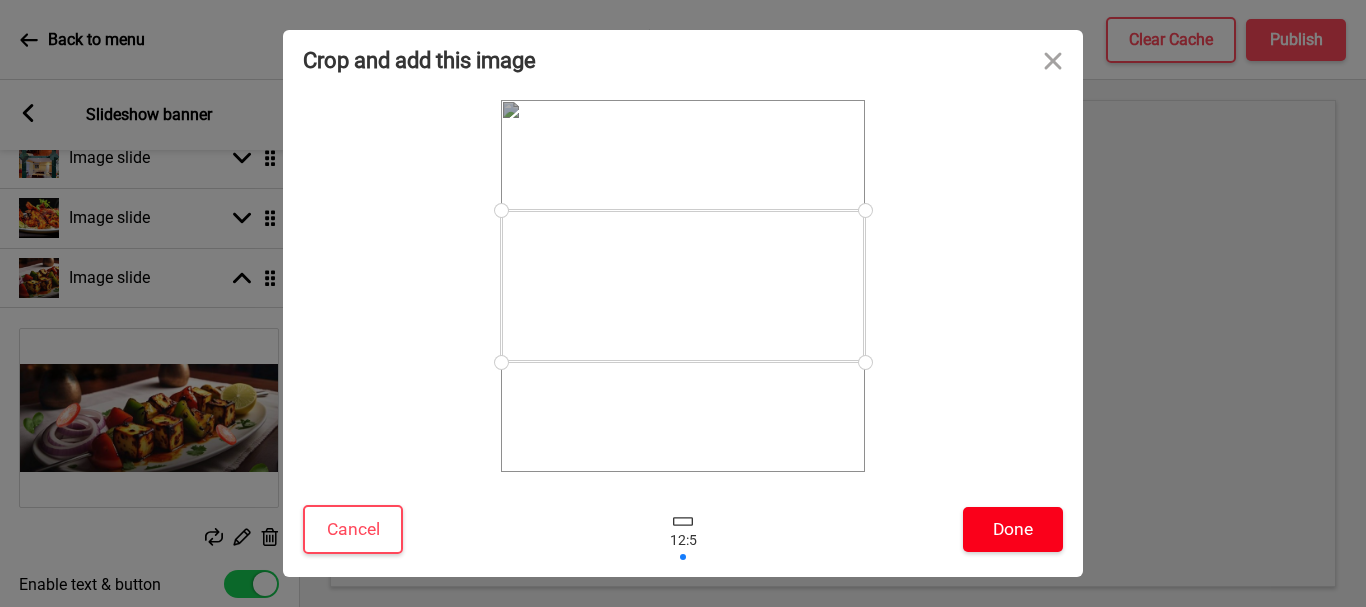 click on "Done" at bounding box center [1013, 529] 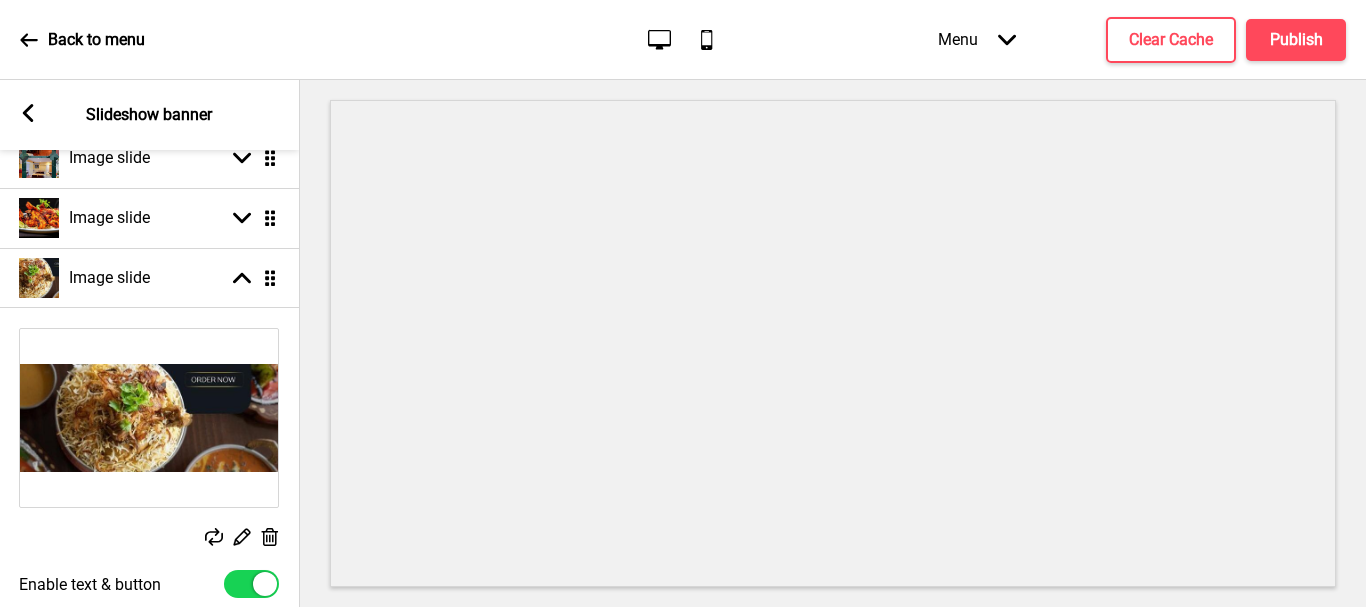 click 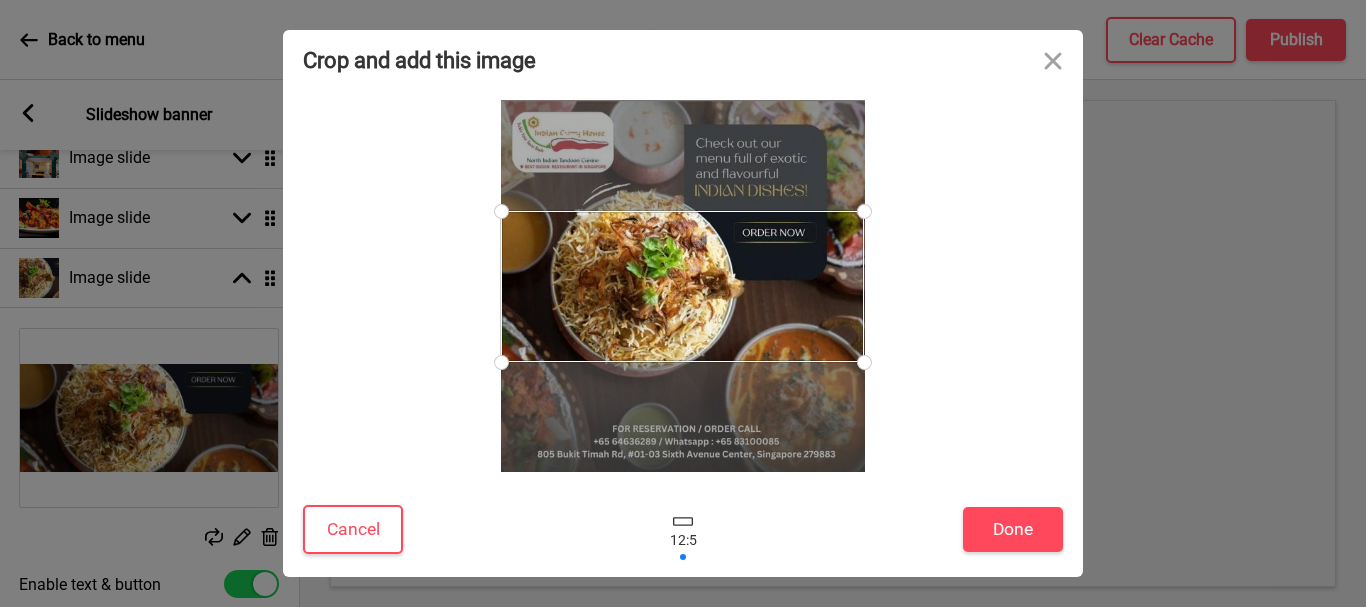drag, startPoint x: 504, startPoint y: 211, endPoint x: 519, endPoint y: 166, distance: 47.434166 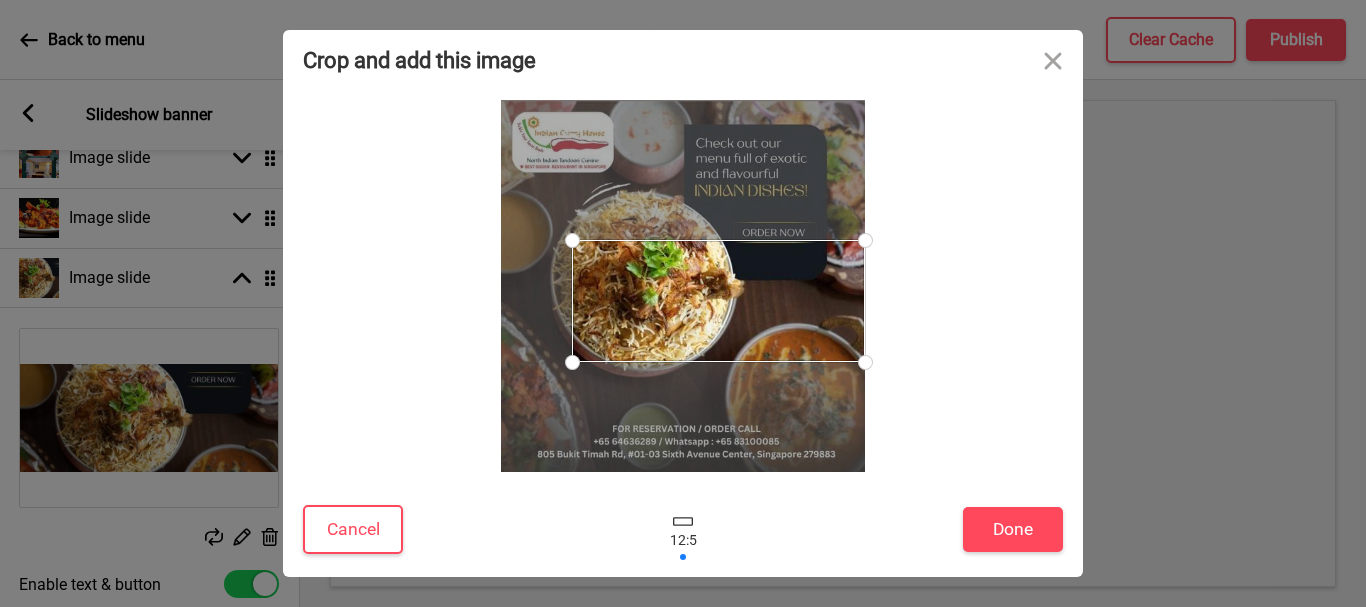 drag, startPoint x: 497, startPoint y: 203, endPoint x: 583, endPoint y: 240, distance: 93.62158 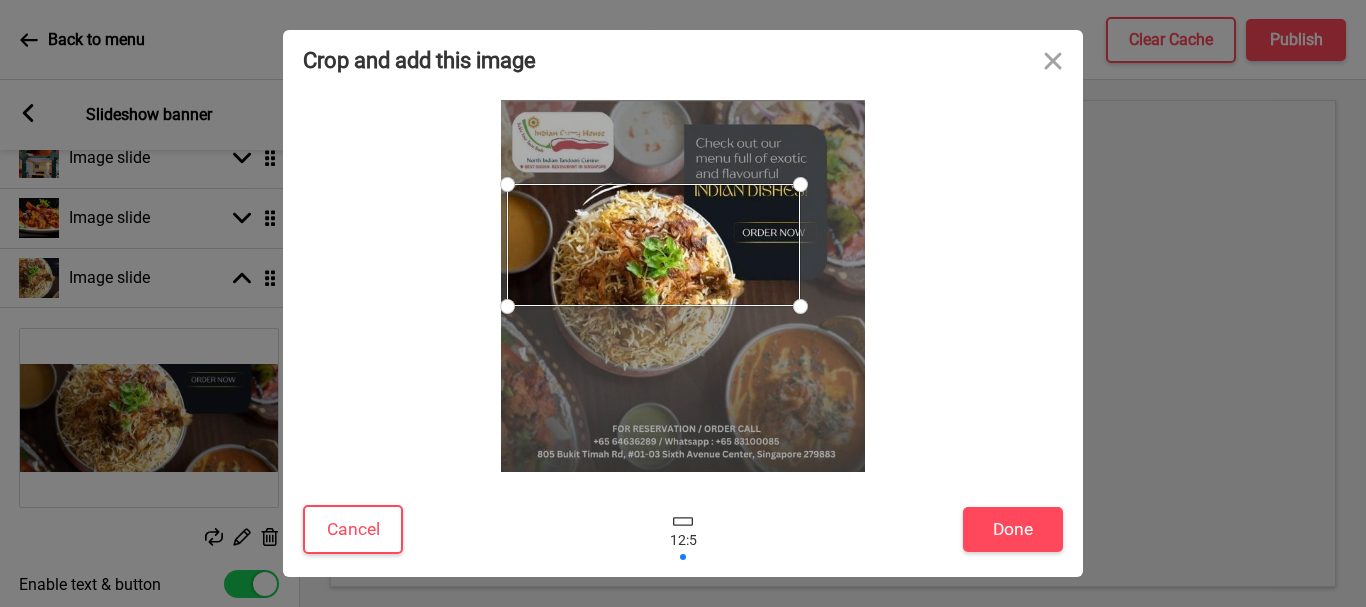 drag, startPoint x: 687, startPoint y: 308, endPoint x: 611, endPoint y: 251, distance: 95 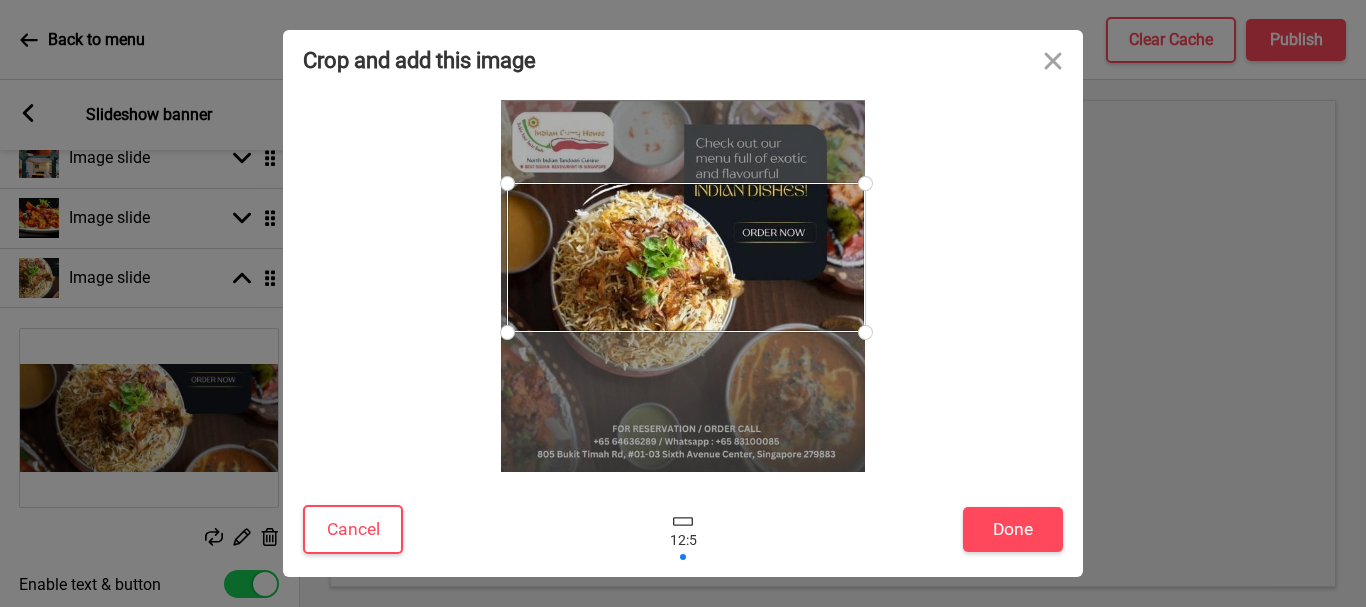 drag, startPoint x: 796, startPoint y: 306, endPoint x: 708, endPoint y: 393, distance: 123.745705 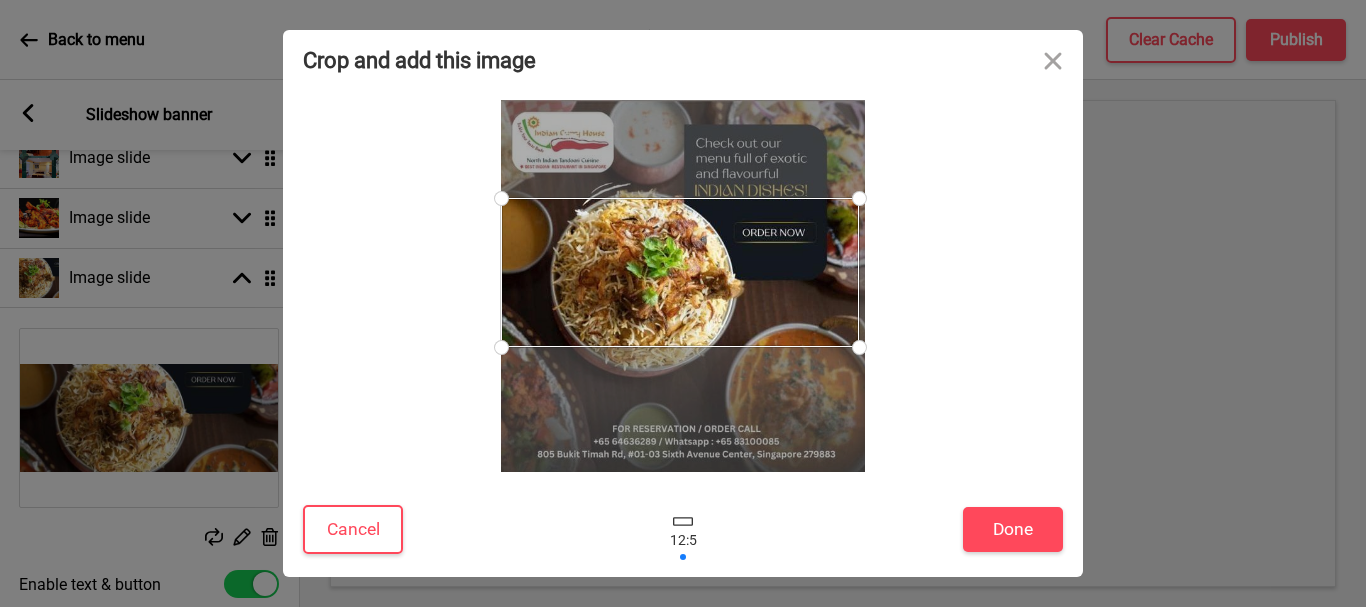 drag, startPoint x: 794, startPoint y: 295, endPoint x: 785, endPoint y: 310, distance: 17.492855 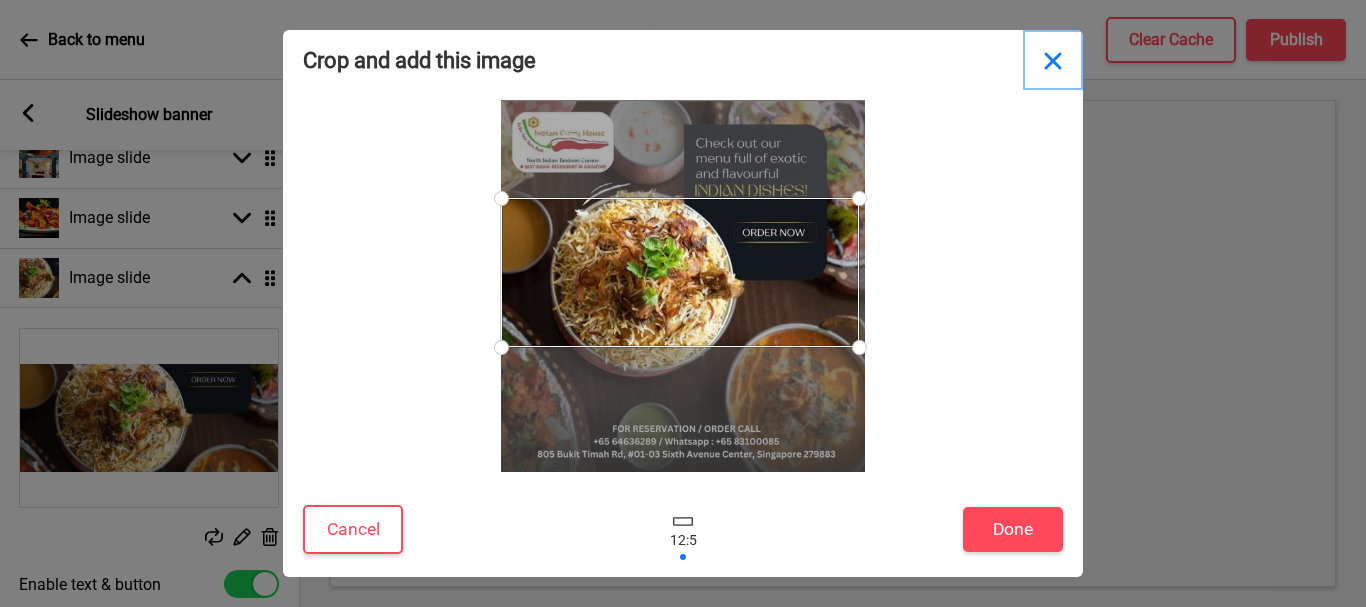 click at bounding box center (1053, 60) 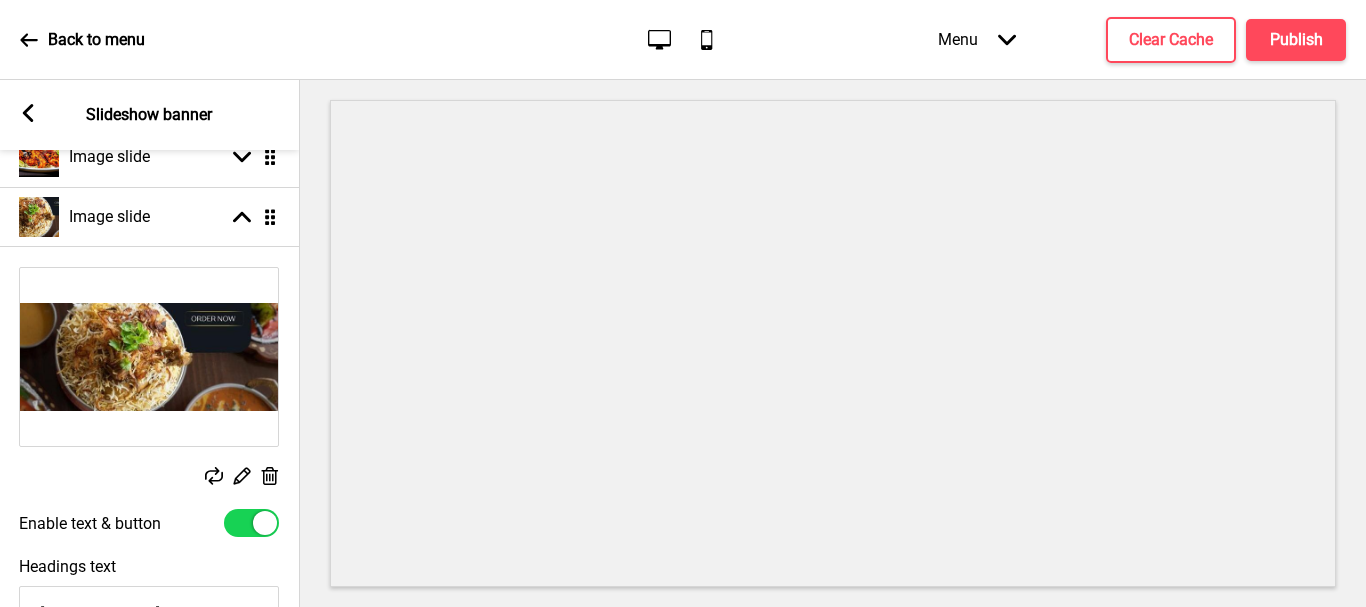 scroll, scrollTop: 400, scrollLeft: 0, axis: vertical 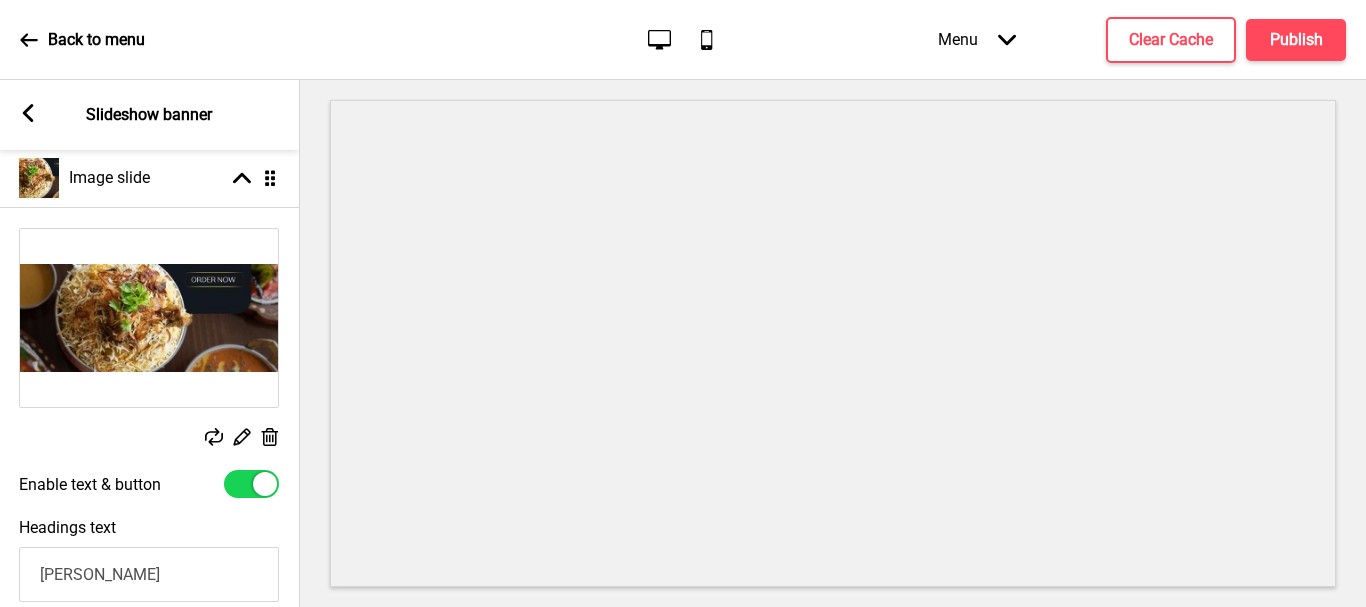 click 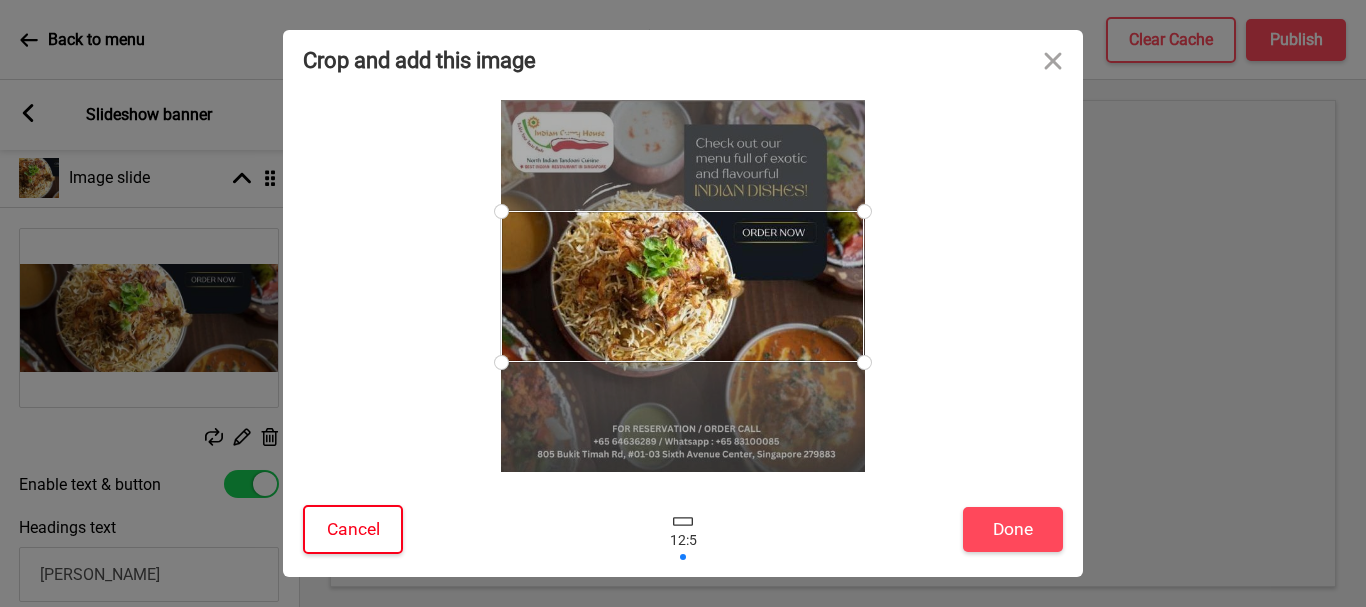 click on "Cancel" at bounding box center [353, 529] 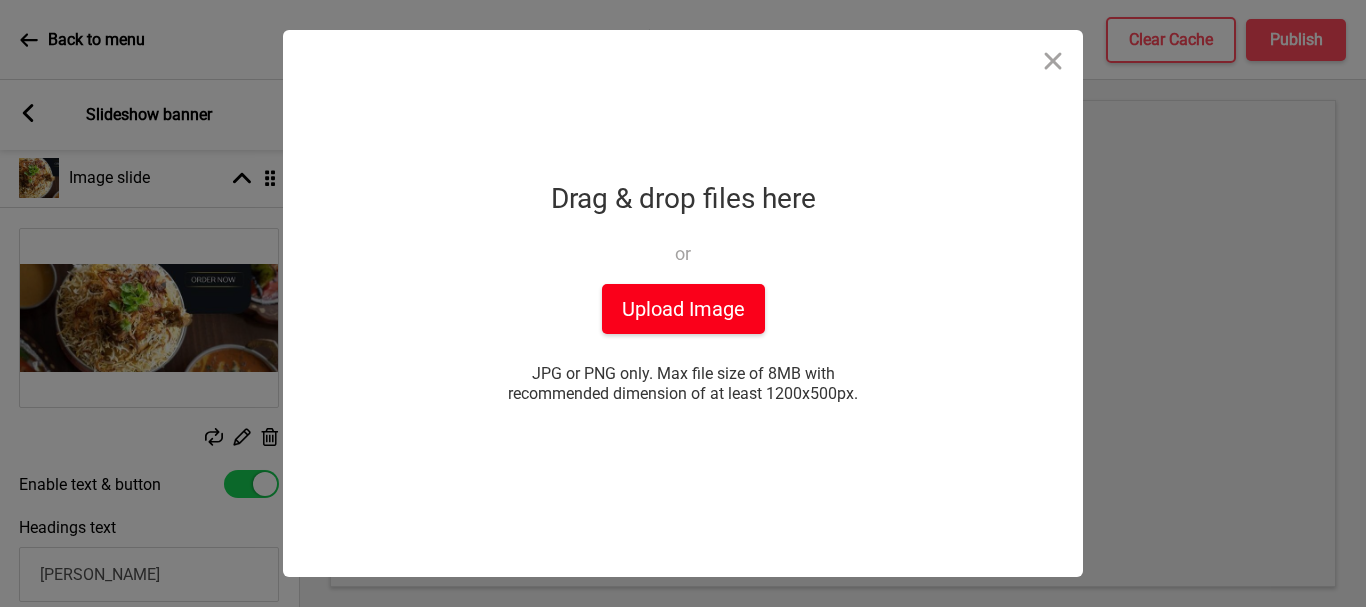 click on "Upload Image" at bounding box center [683, 309] 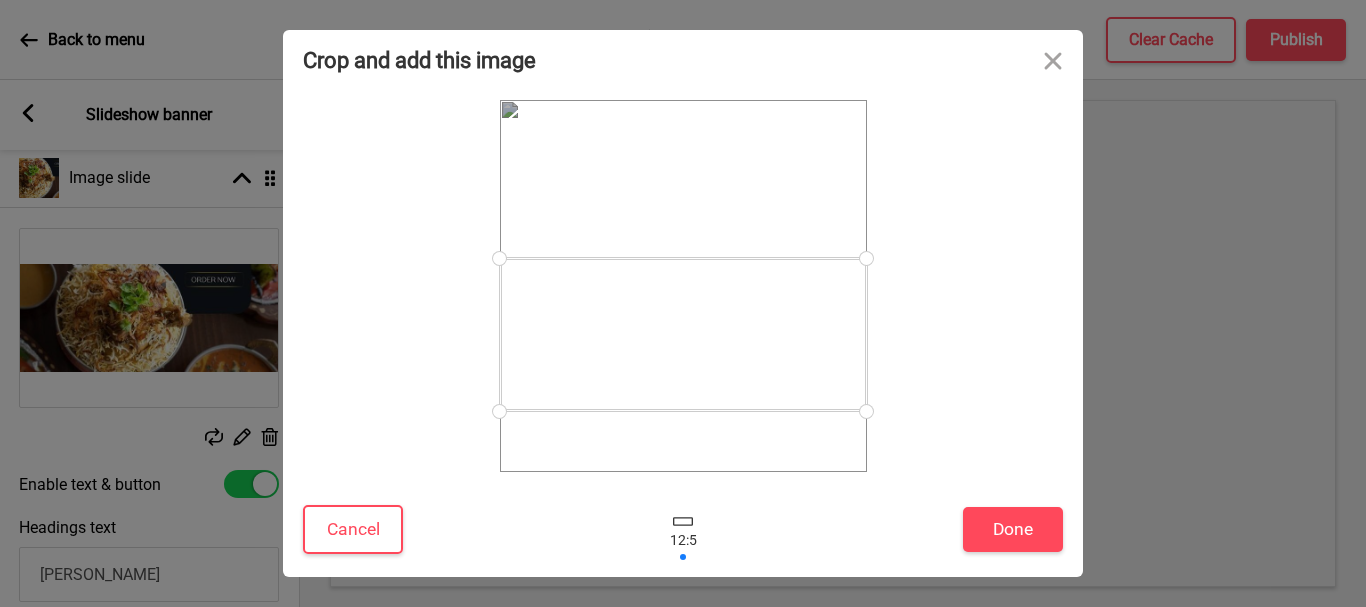 drag, startPoint x: 745, startPoint y: 300, endPoint x: 725, endPoint y: 348, distance: 52 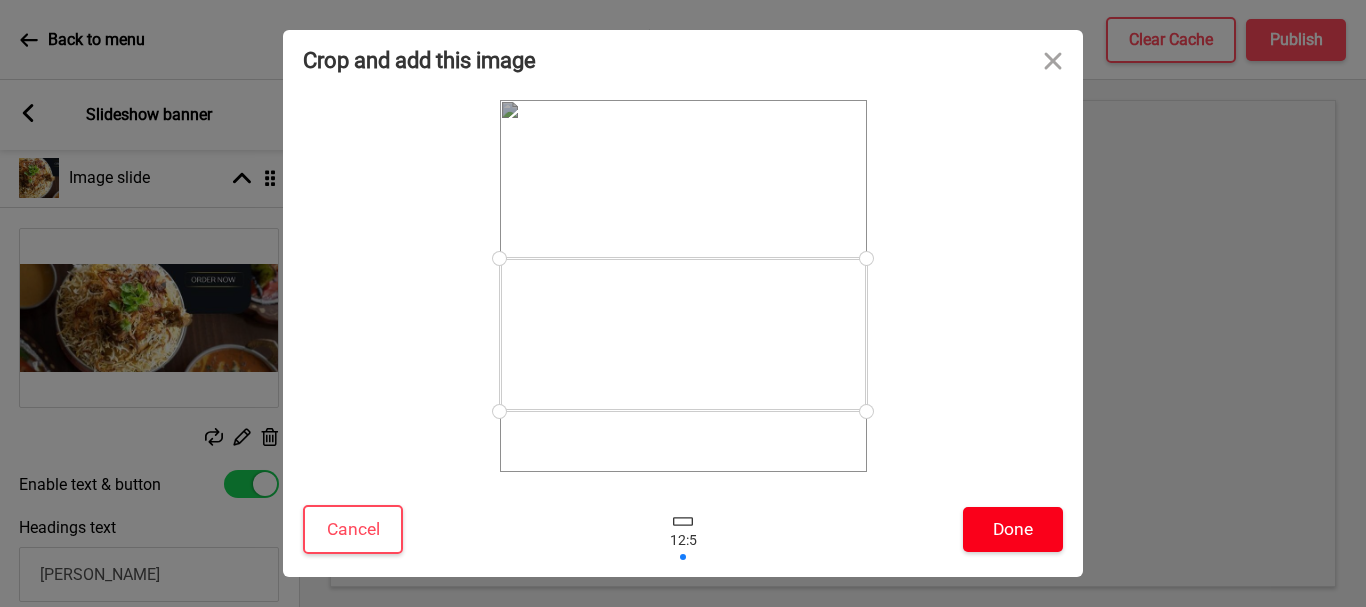 click on "Done" at bounding box center (1013, 529) 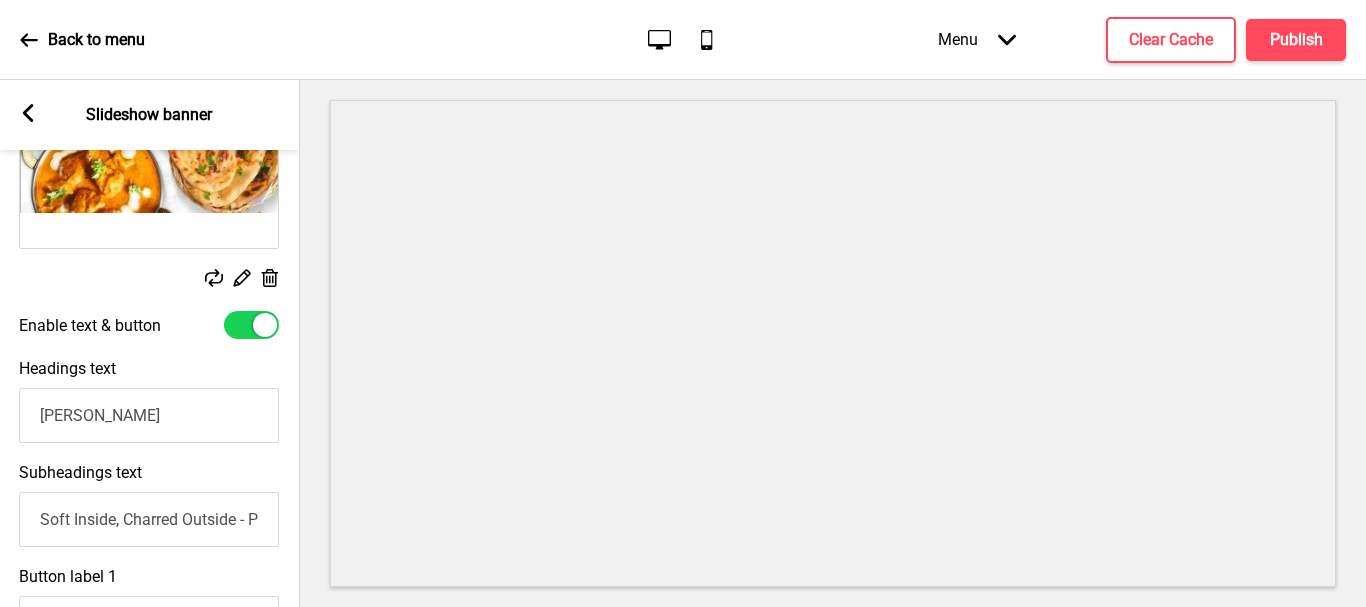 scroll, scrollTop: 600, scrollLeft: 0, axis: vertical 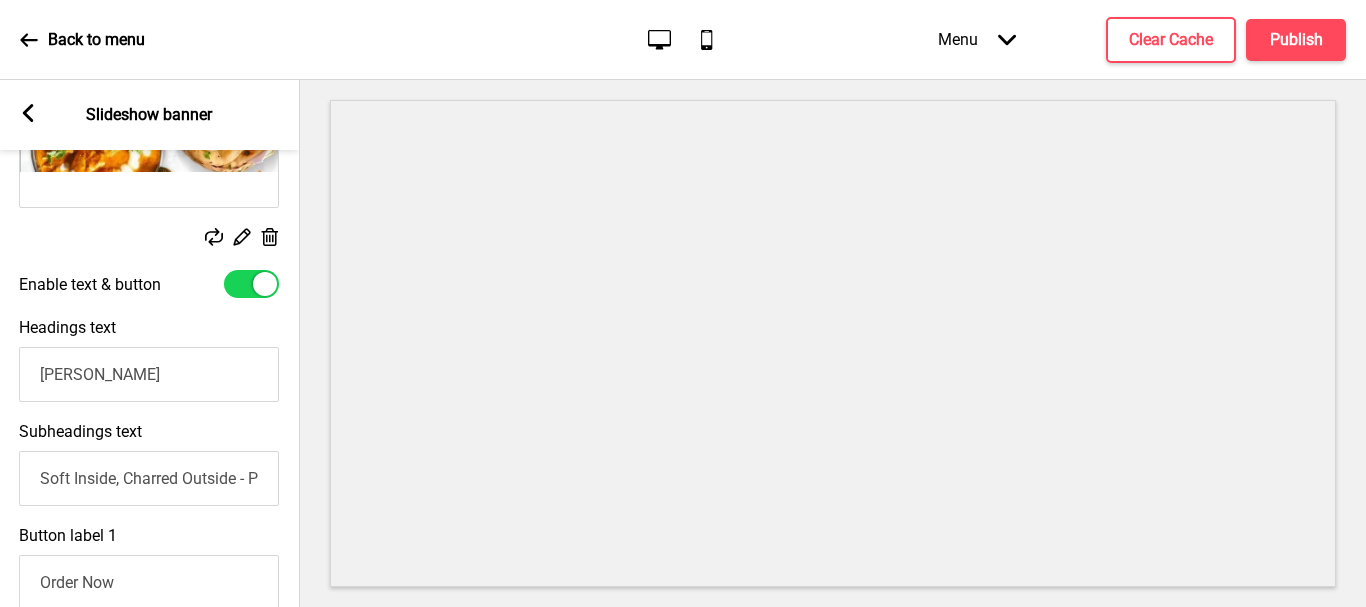 click on "Paneer Tikka" at bounding box center (149, 374) 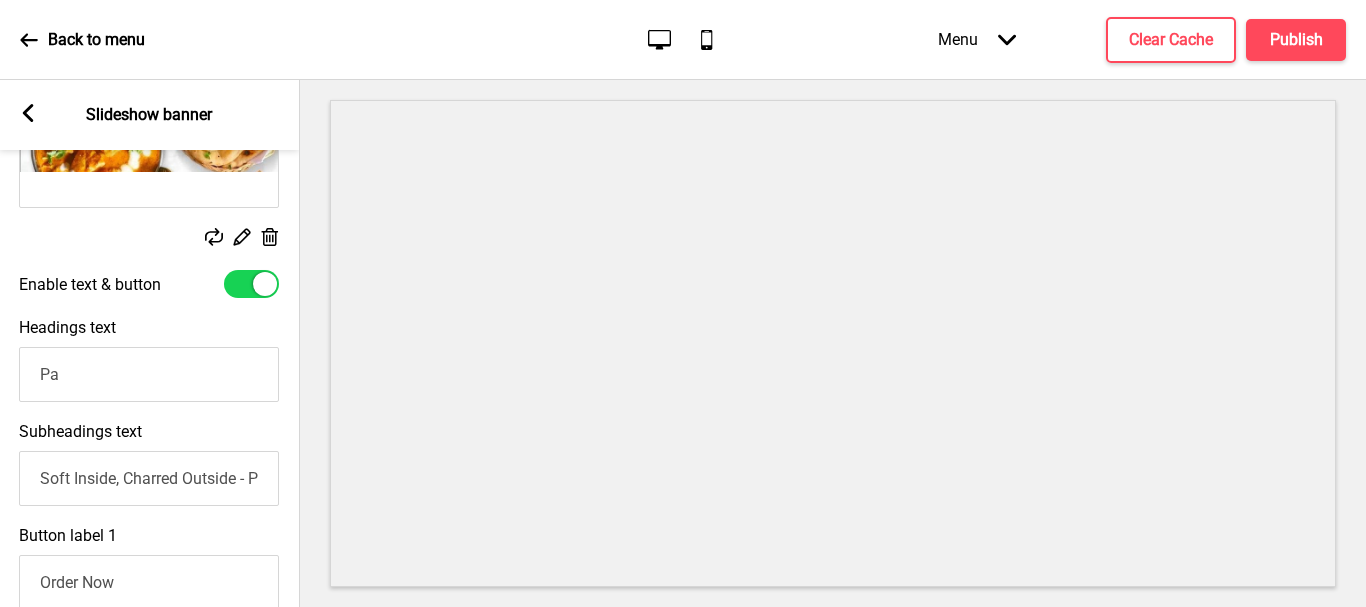 type on "P" 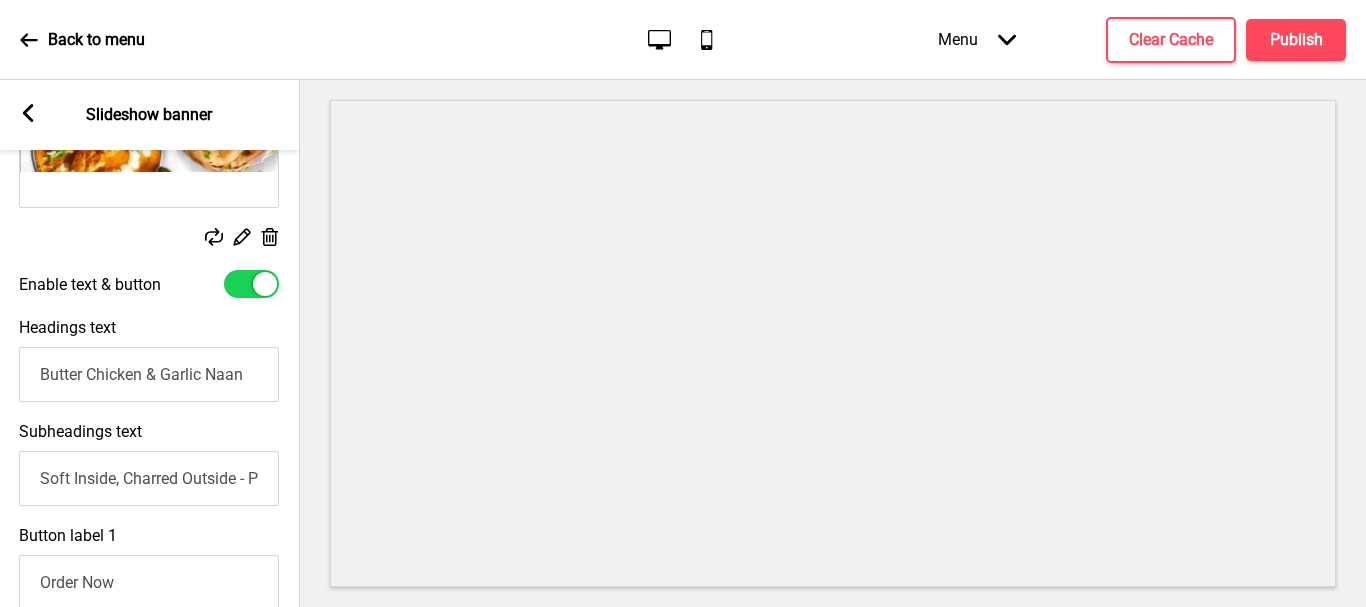click on "Butter Chicken & Garlic Naan" at bounding box center [149, 374] 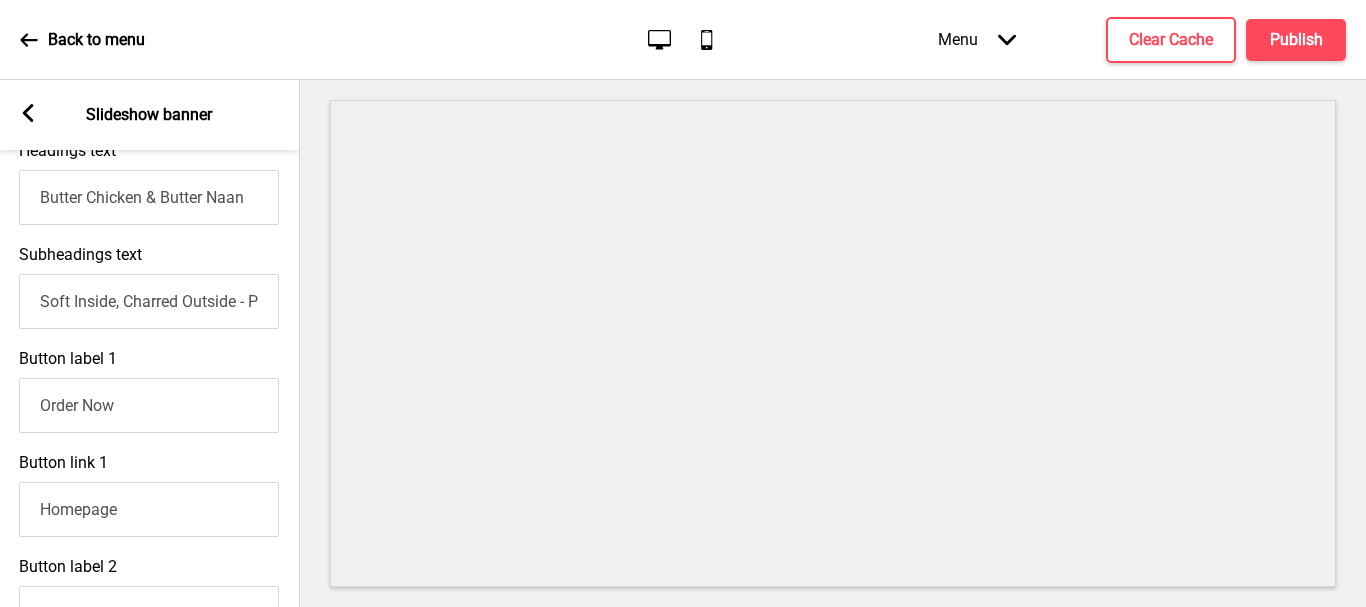 scroll, scrollTop: 900, scrollLeft: 0, axis: vertical 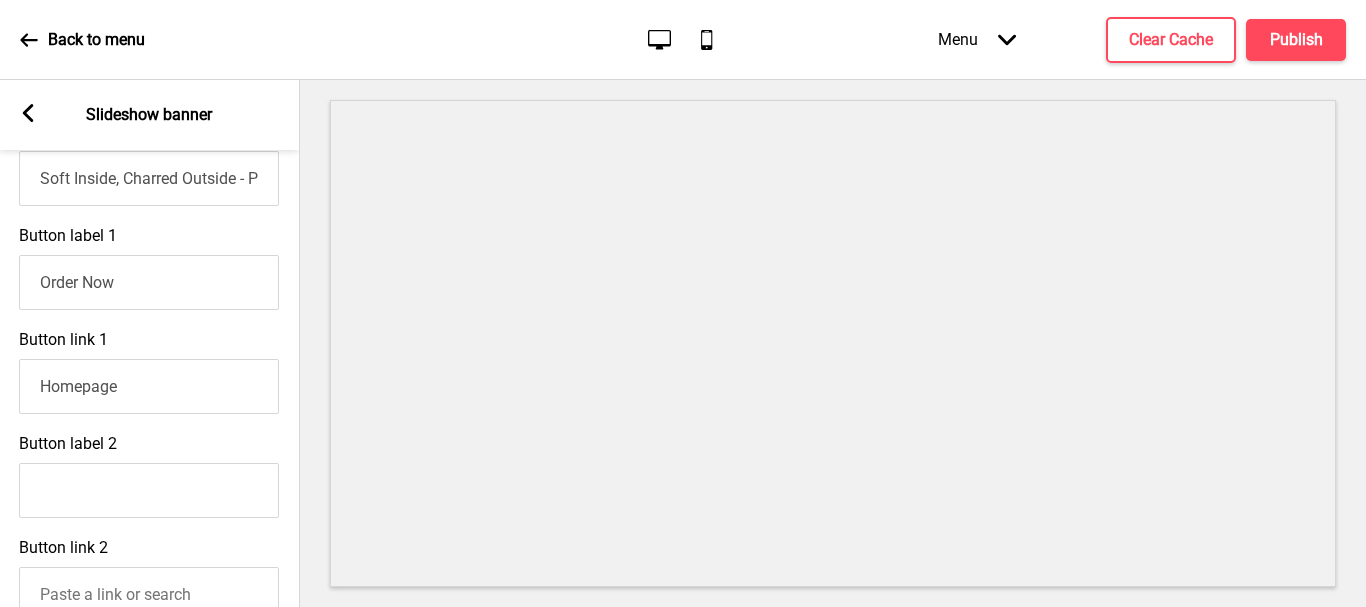 type on "Butter Chicken & Butter Naan" 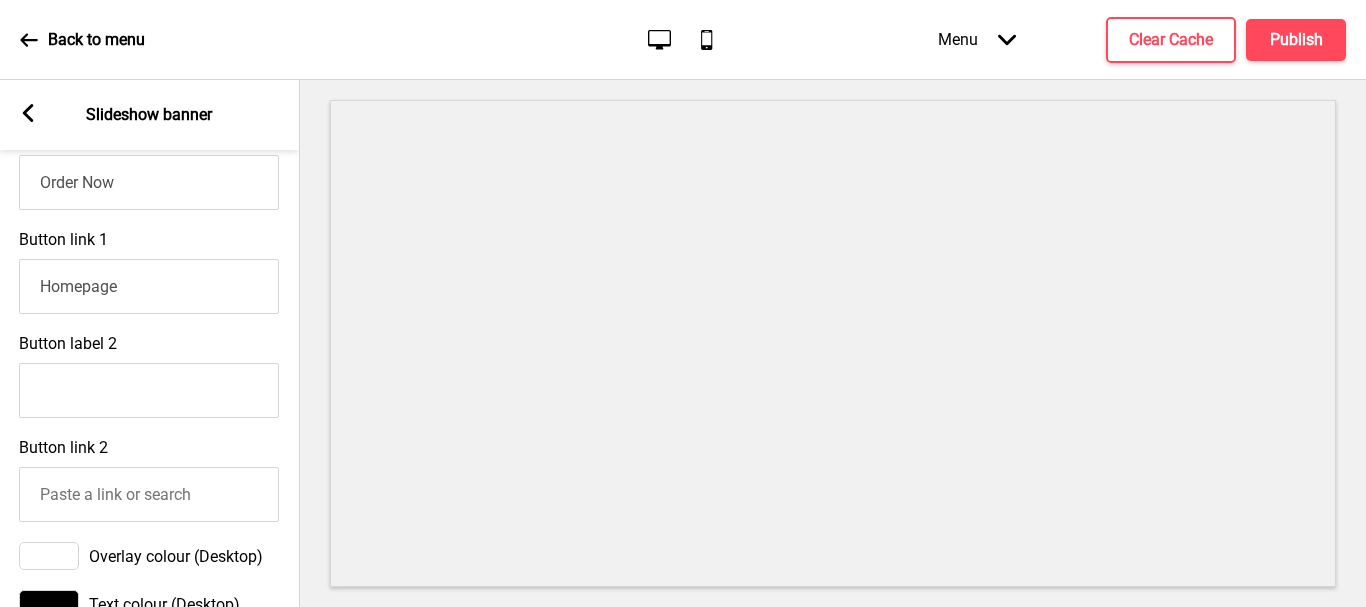 scroll, scrollTop: 900, scrollLeft: 0, axis: vertical 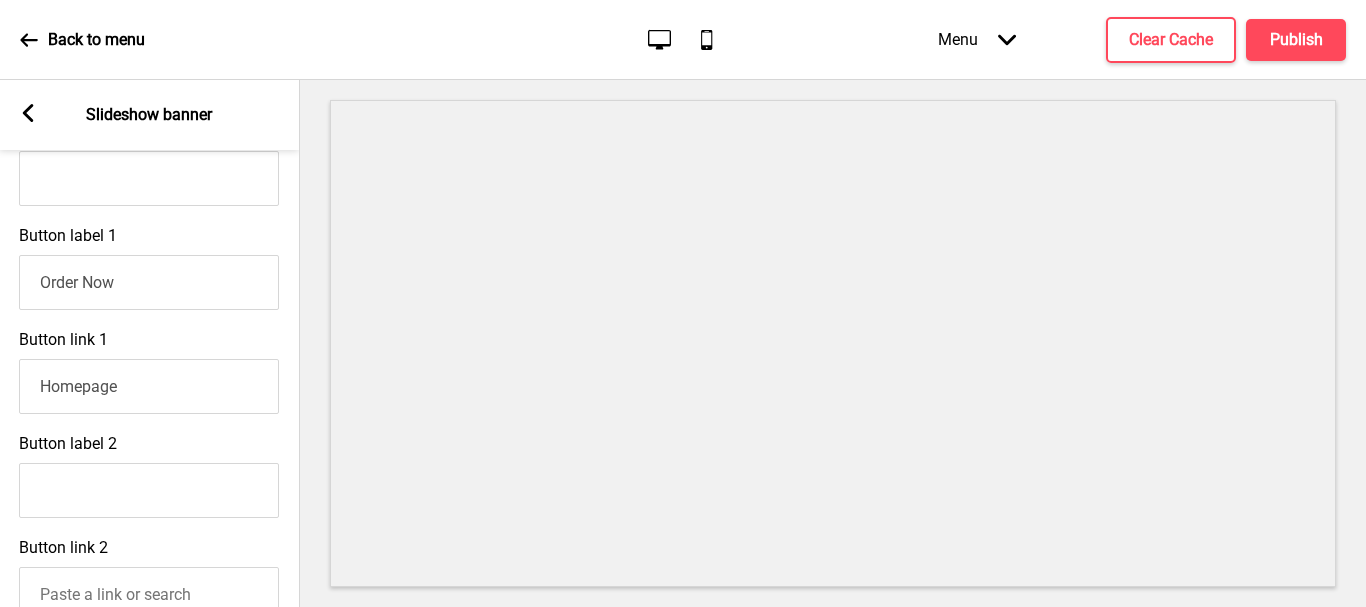 paste on "A delicious combination of butter chicken and butter naan is one of the most iconic North Indian meals" 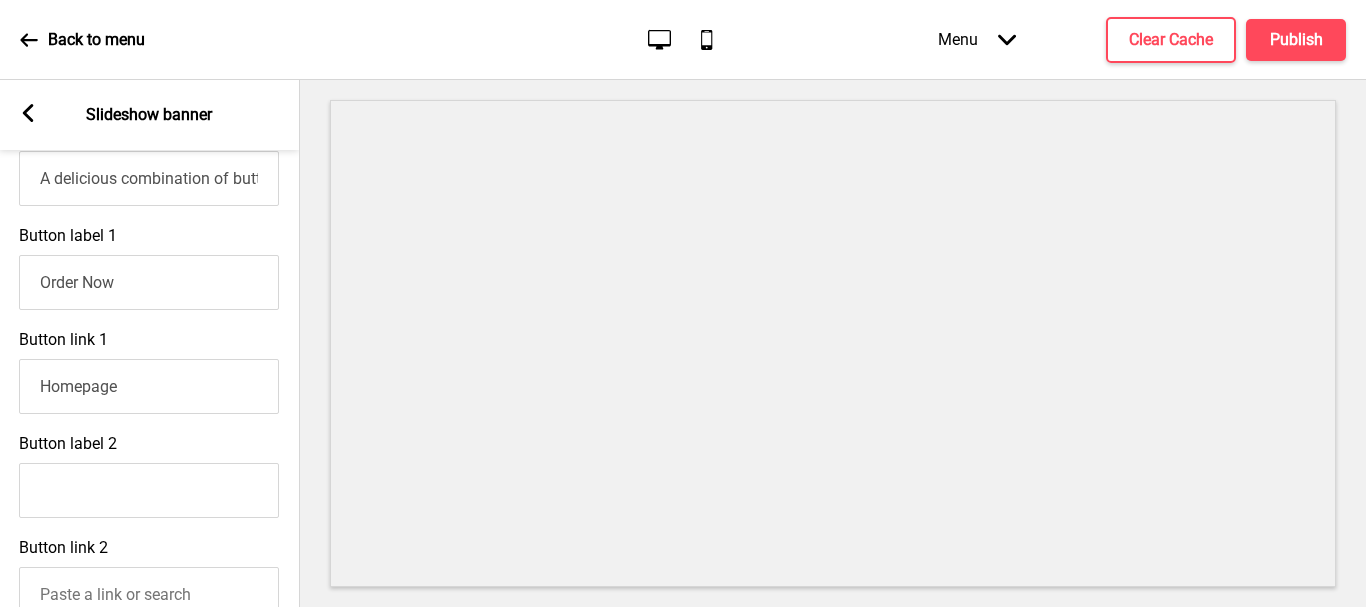 scroll, scrollTop: 0, scrollLeft: 509, axis: horizontal 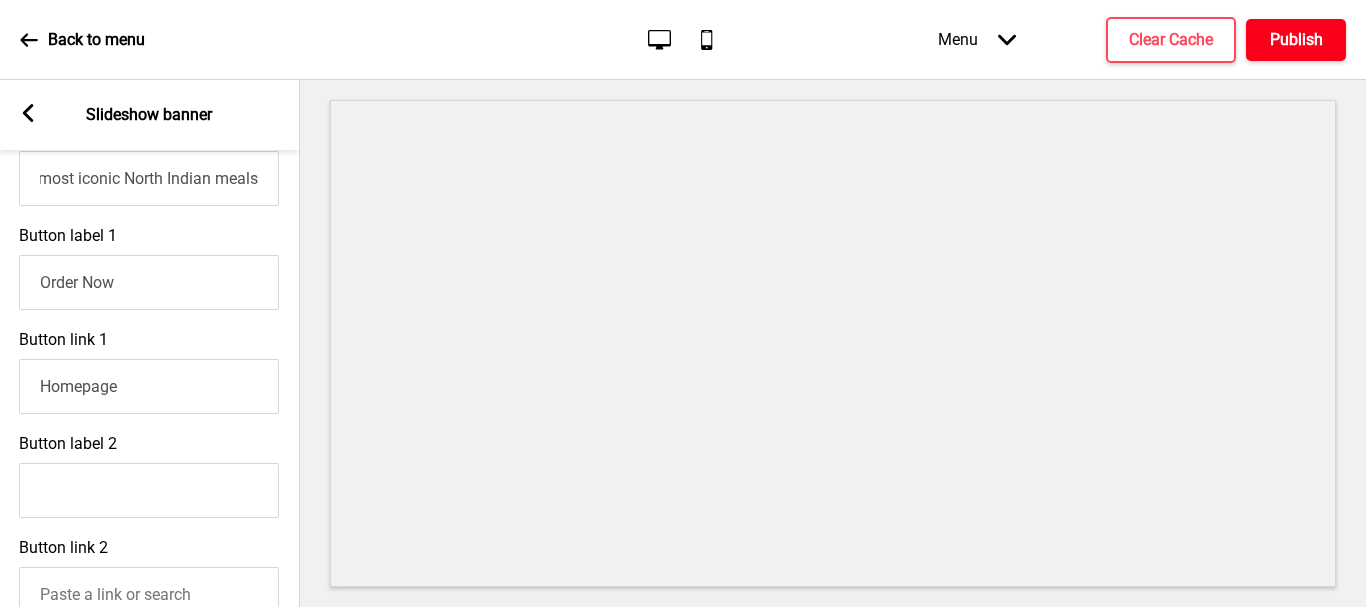 type on "A delicious combination of butter chicken and butter naan is one of the most iconic North Indian meals" 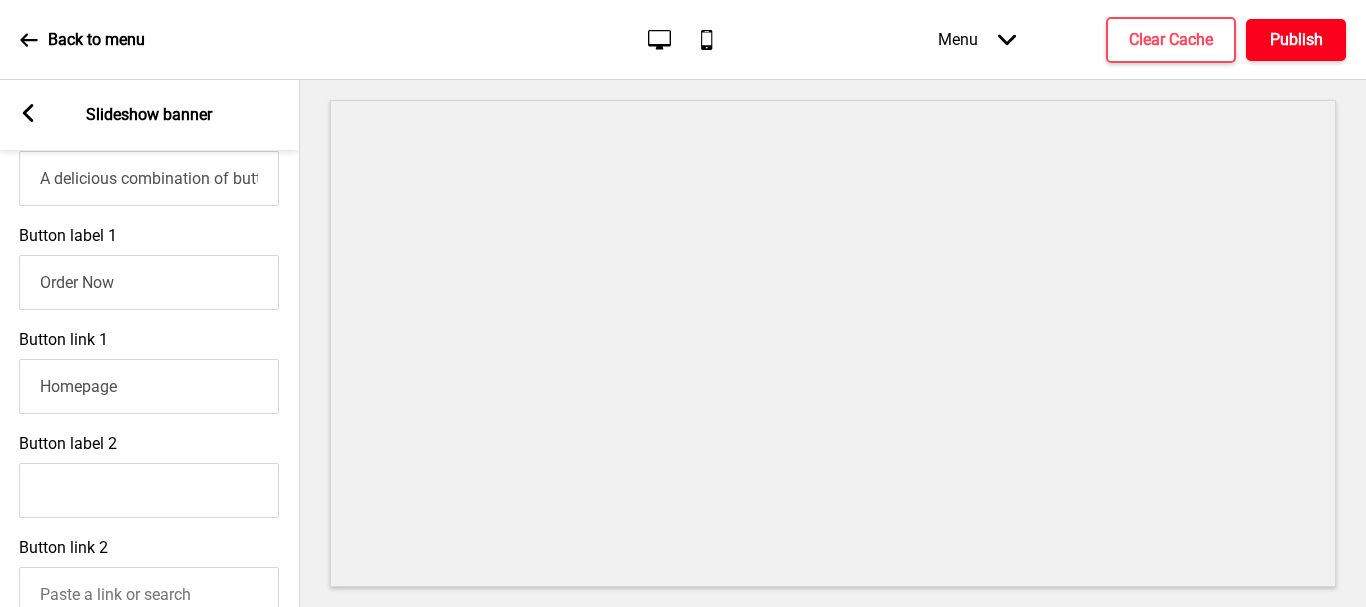 click on "Publish" at bounding box center [1296, 40] 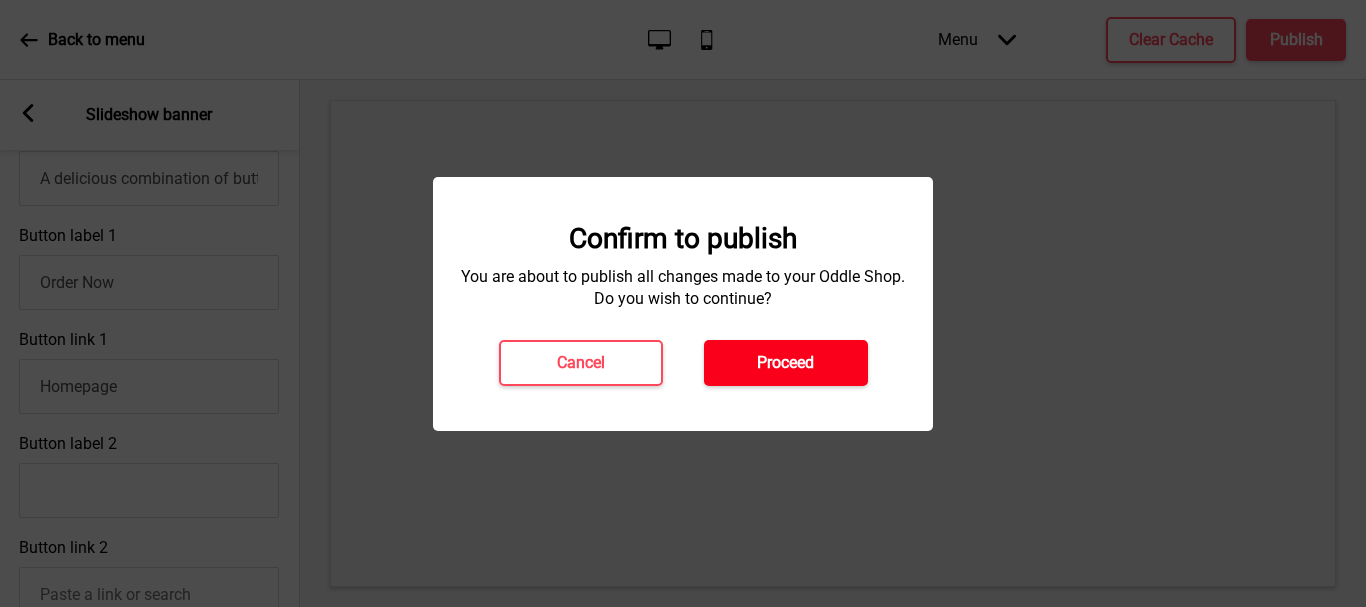 click on "Proceed" at bounding box center (785, 363) 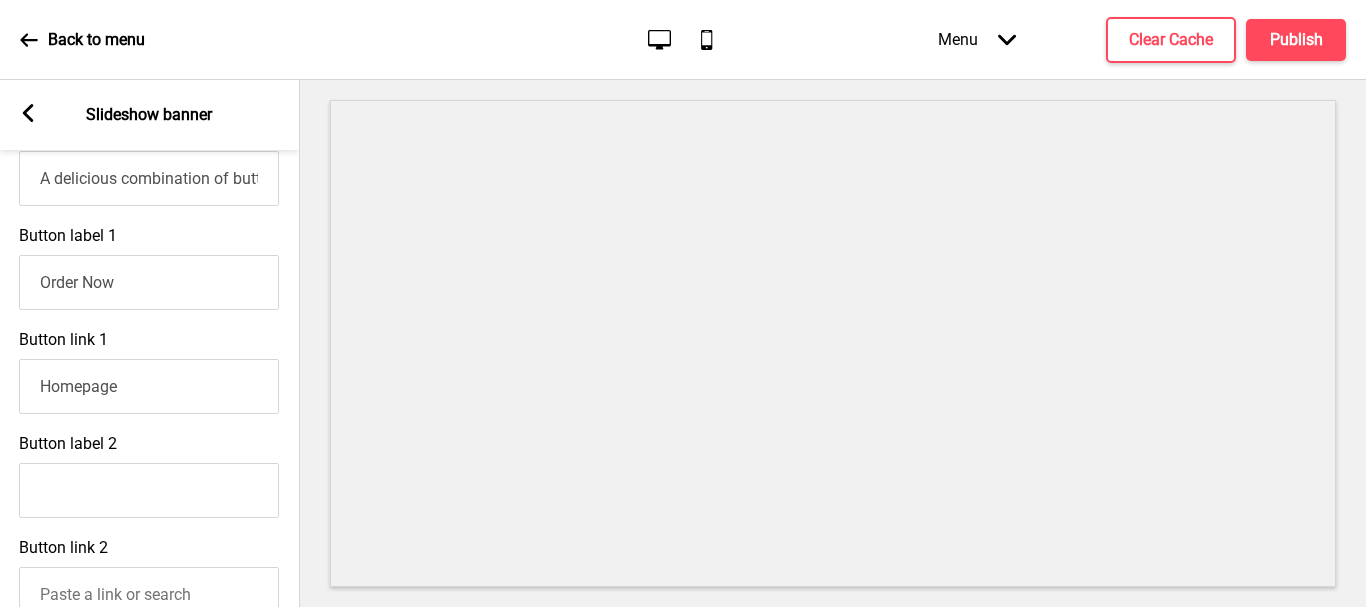 click on "Back to menu" at bounding box center [96, 40] 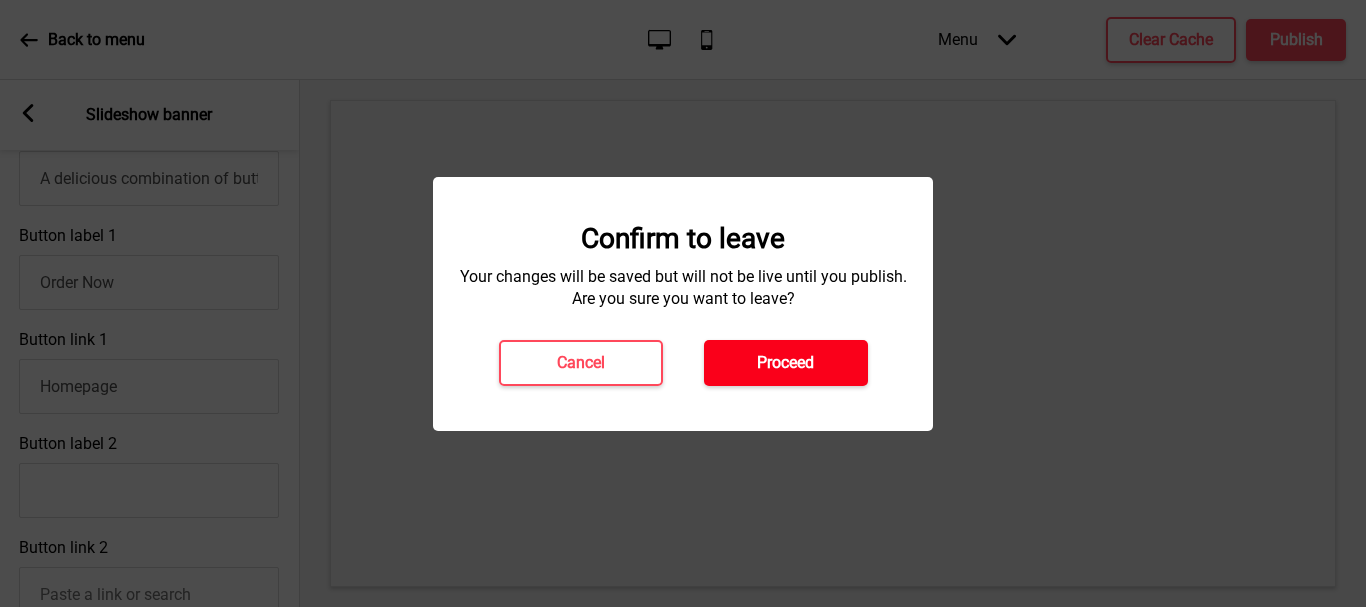 click on "Proceed" at bounding box center (785, 363) 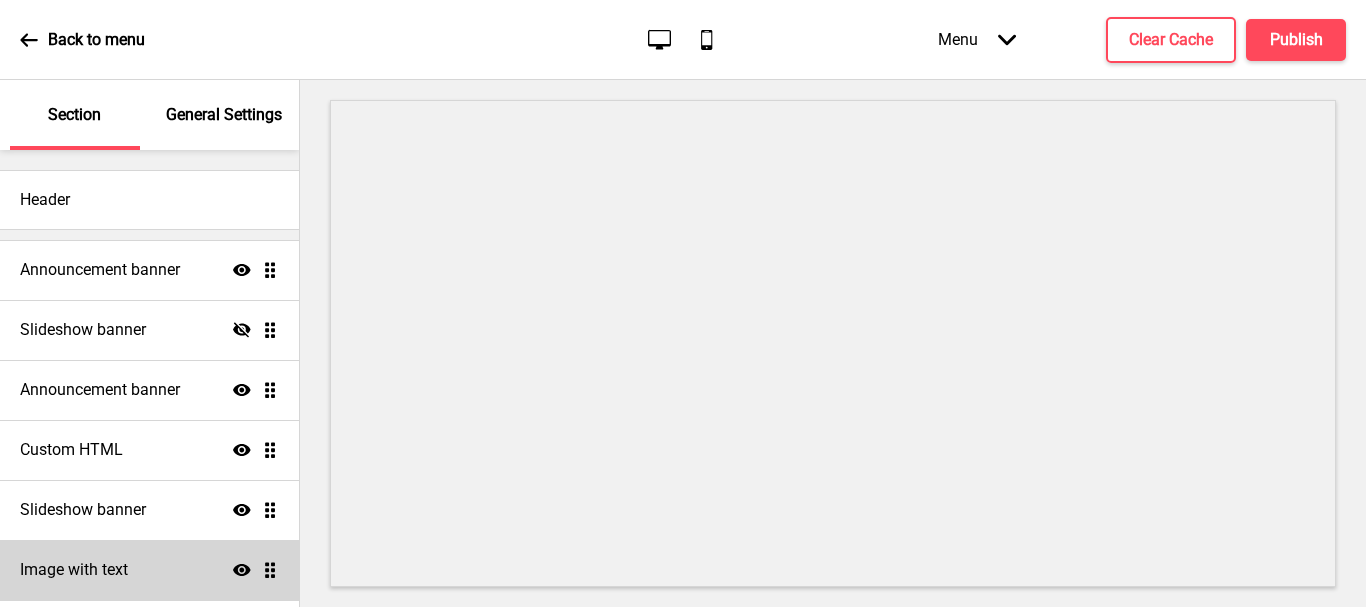 scroll, scrollTop: 0, scrollLeft: 0, axis: both 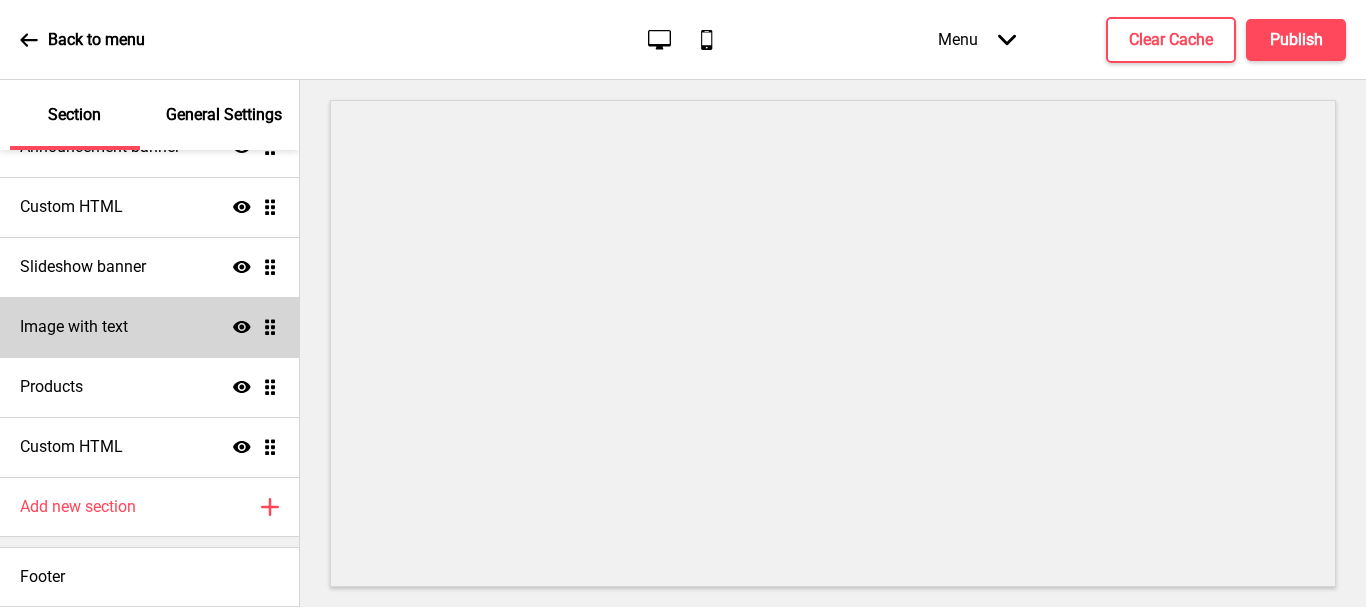 click on "Image with text Show Drag" at bounding box center (149, 327) 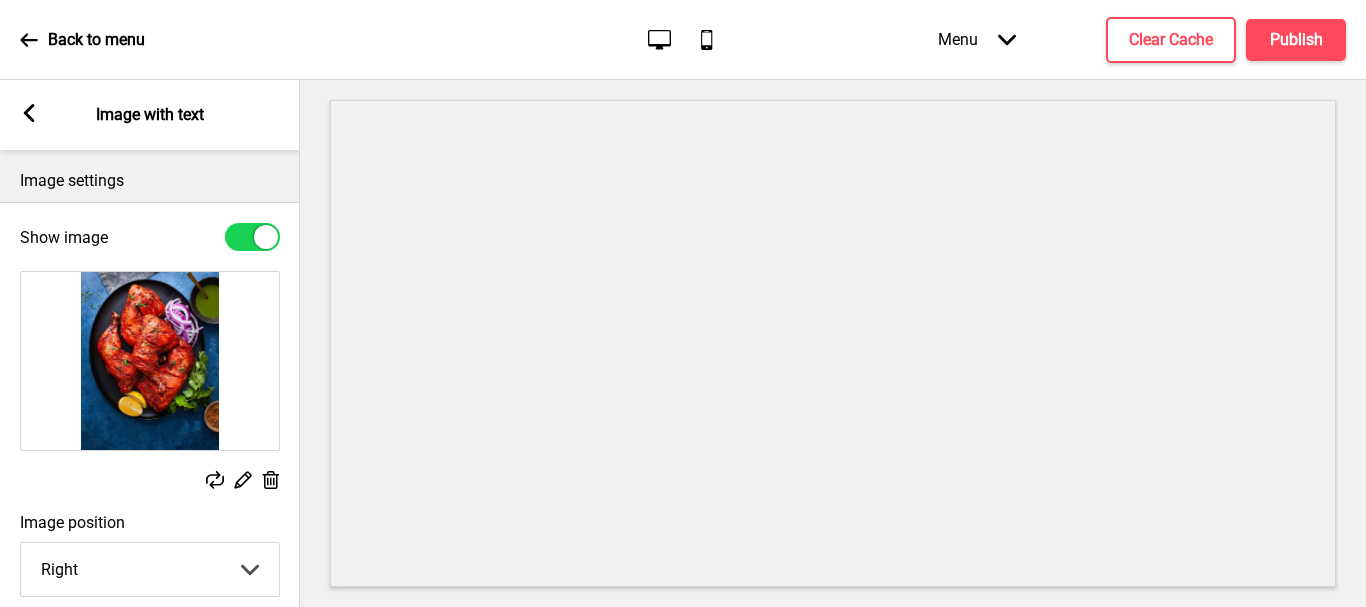 click 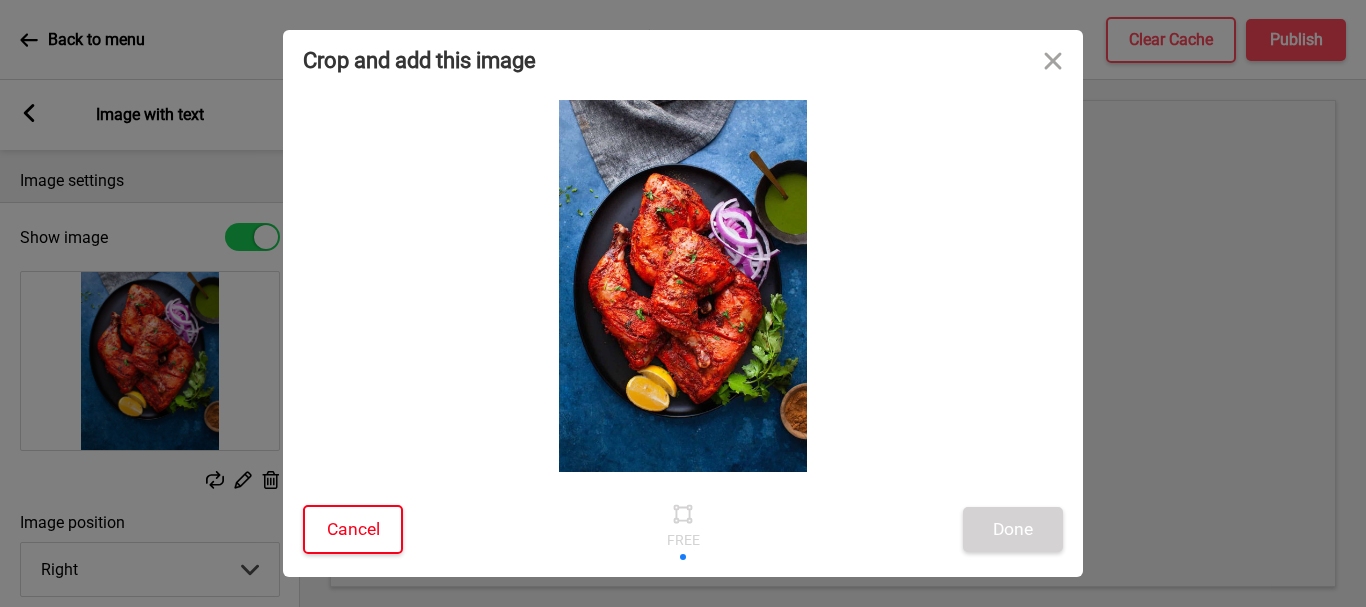 click on "Cancel" at bounding box center (353, 529) 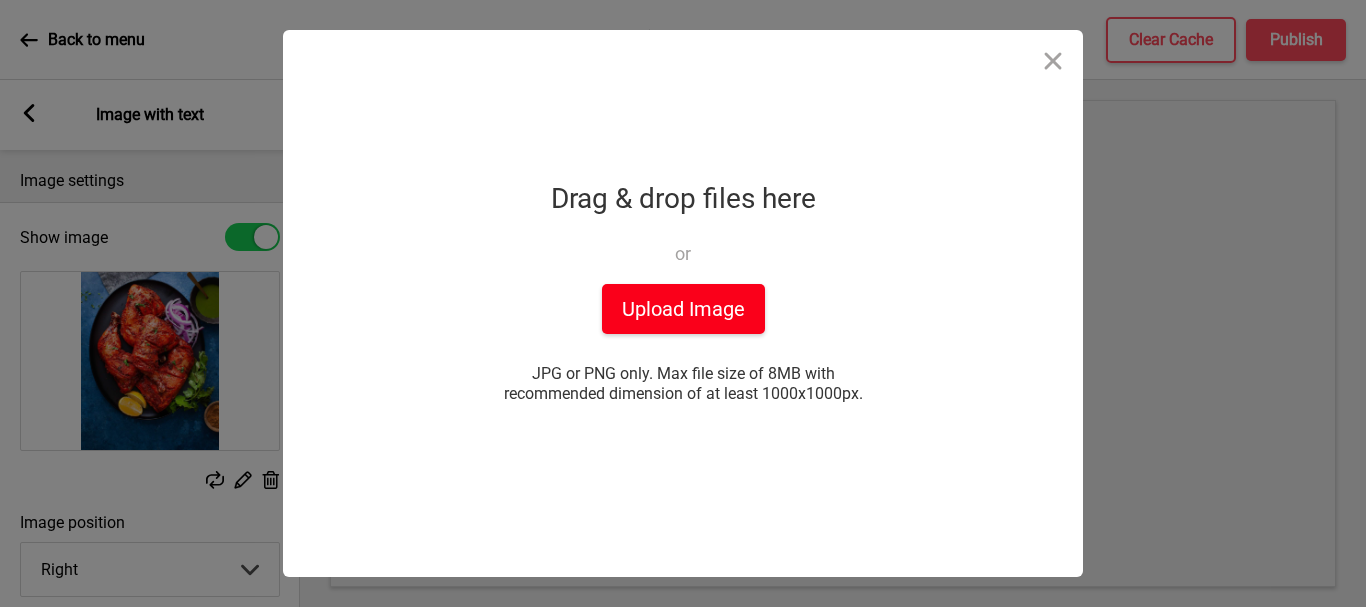 click on "Upload Image" at bounding box center (683, 309) 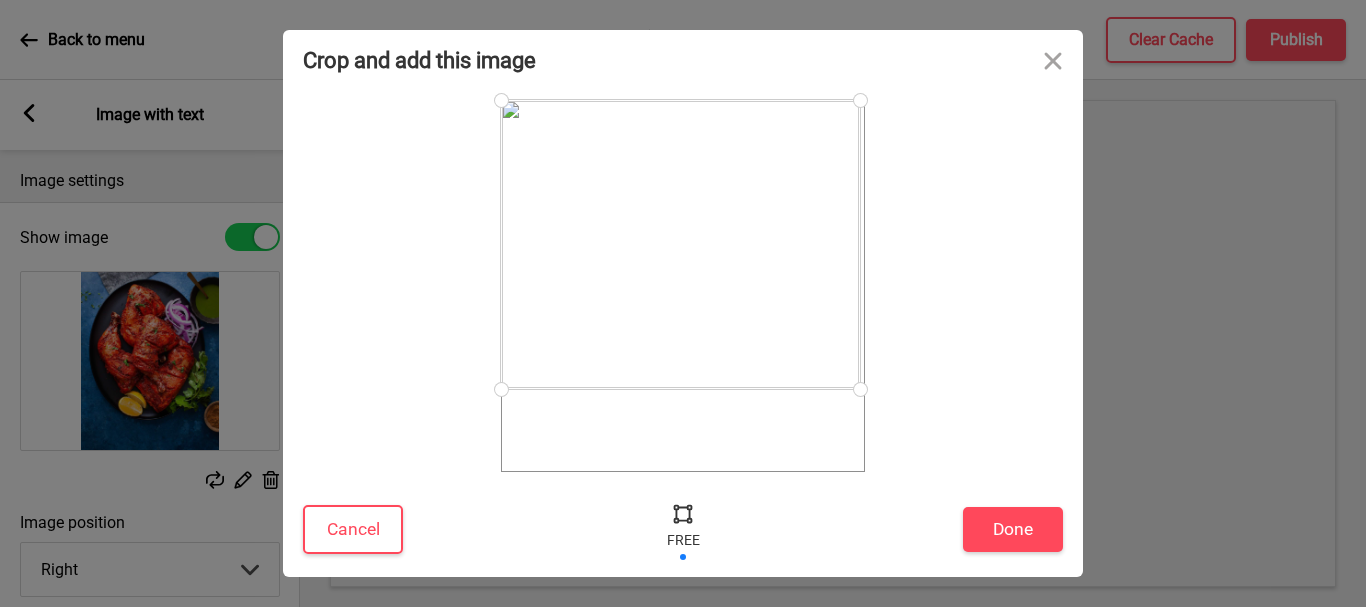 drag, startPoint x: 857, startPoint y: 470, endPoint x: 860, endPoint y: 389, distance: 81.055534 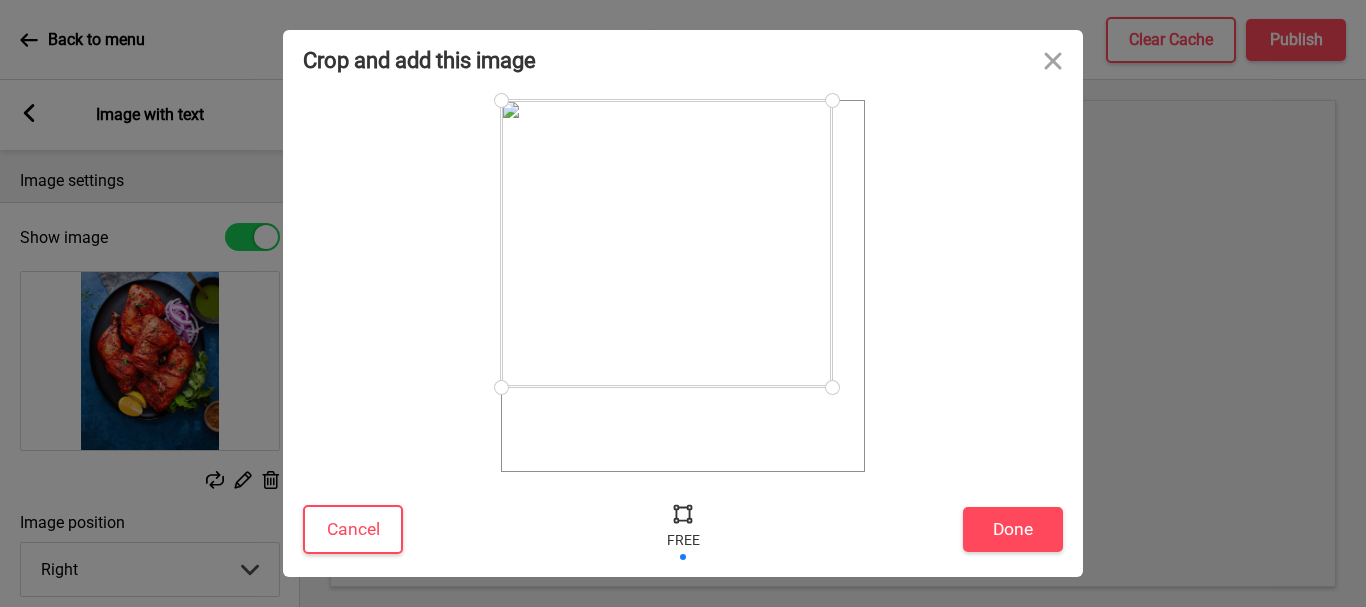 drag, startPoint x: 860, startPoint y: 389, endPoint x: 832, endPoint y: 387, distance: 28.071337 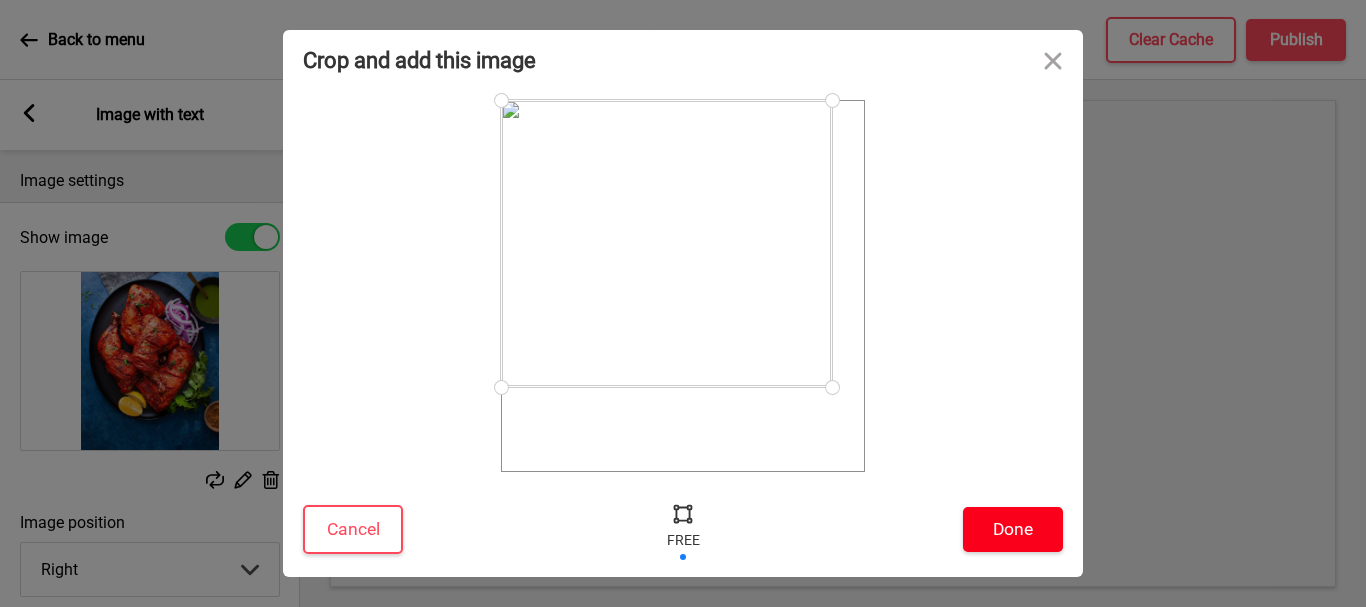 click on "Done" at bounding box center [1013, 529] 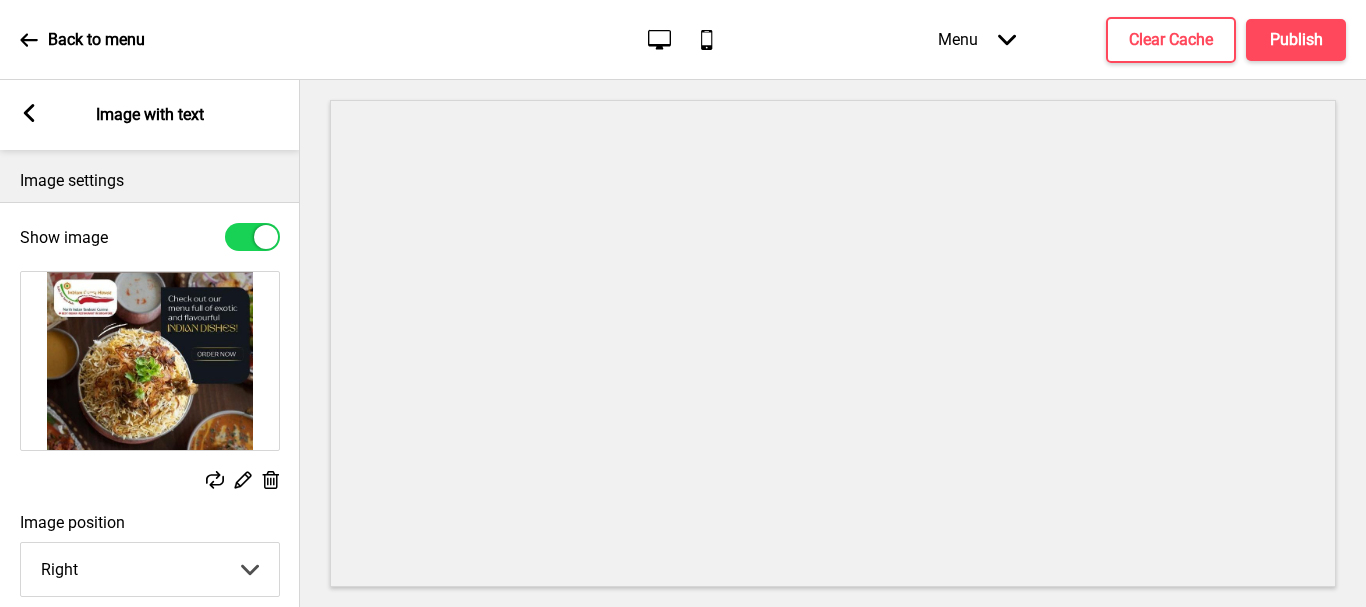 scroll, scrollTop: 100, scrollLeft: 0, axis: vertical 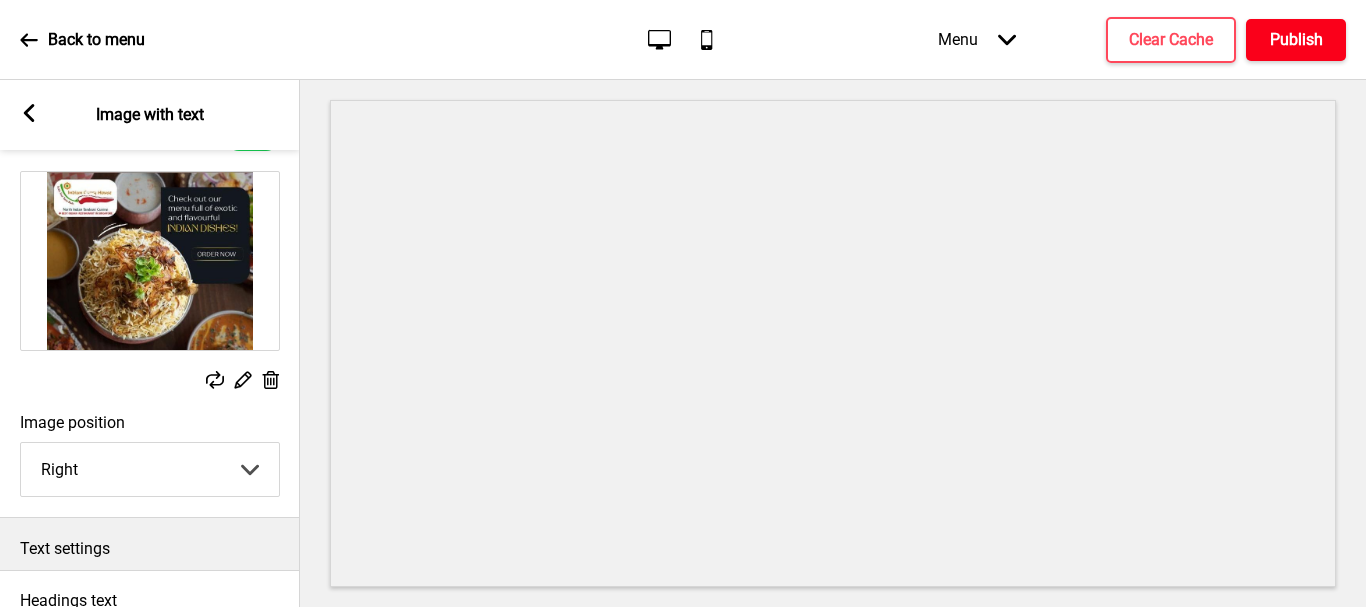 click on "Publish" at bounding box center (1296, 40) 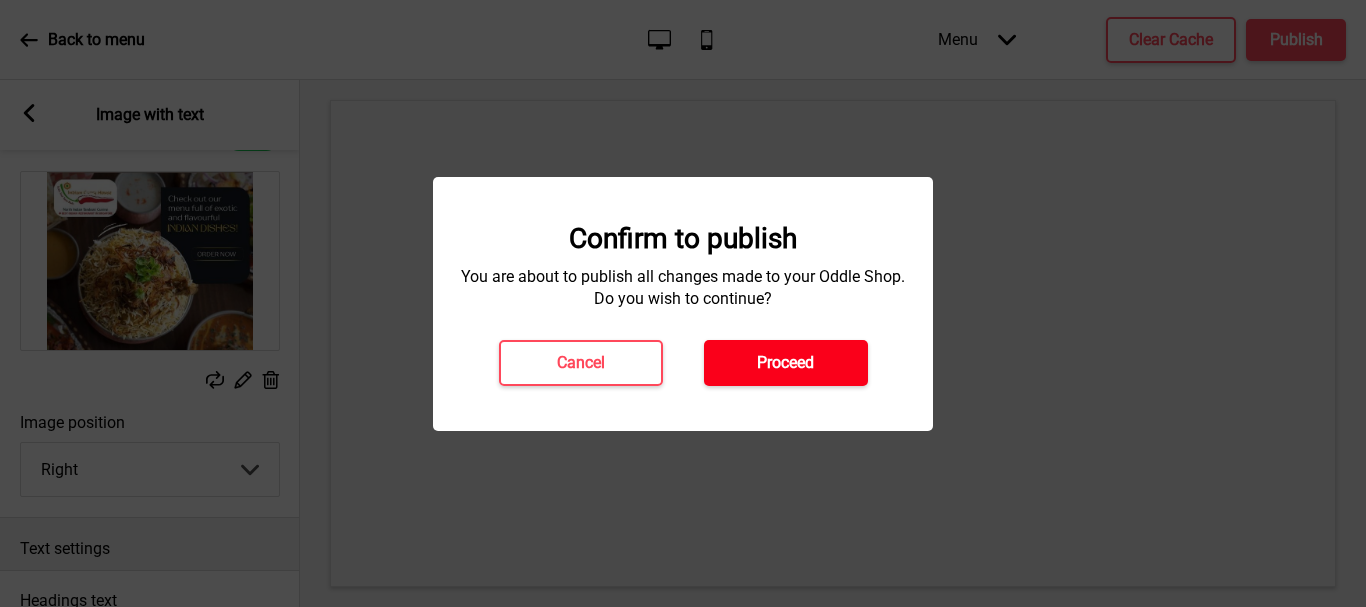 click on "Proceed" at bounding box center (786, 363) 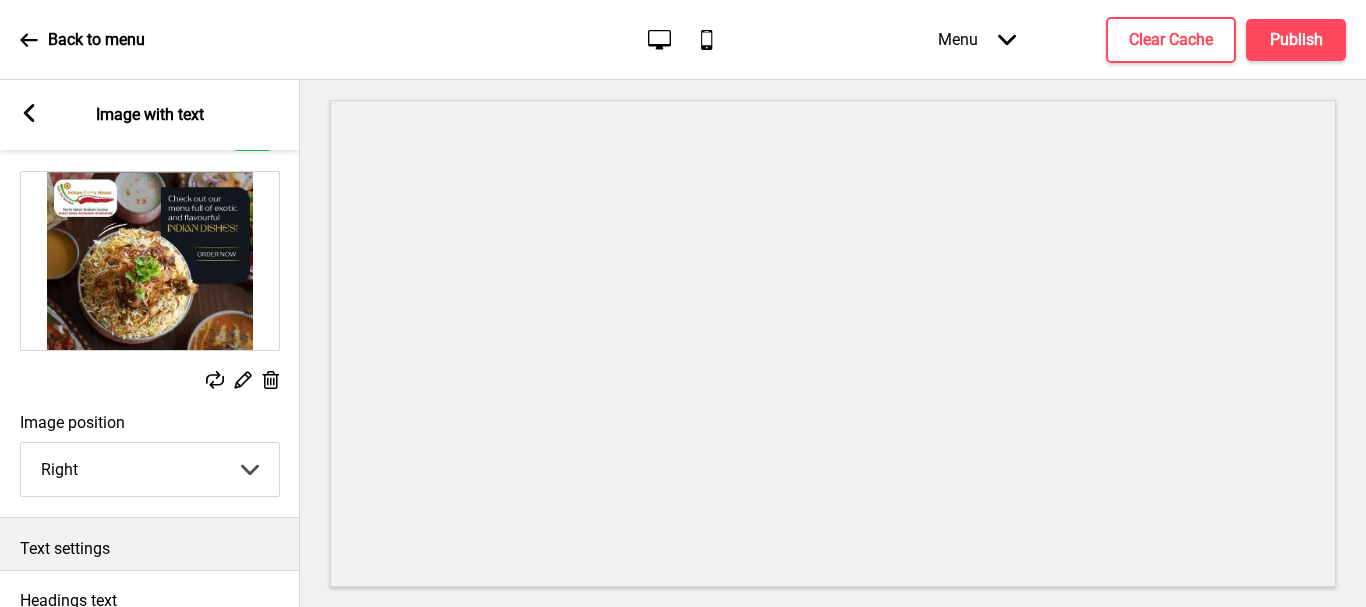 click on "Back to menu" at bounding box center [96, 40] 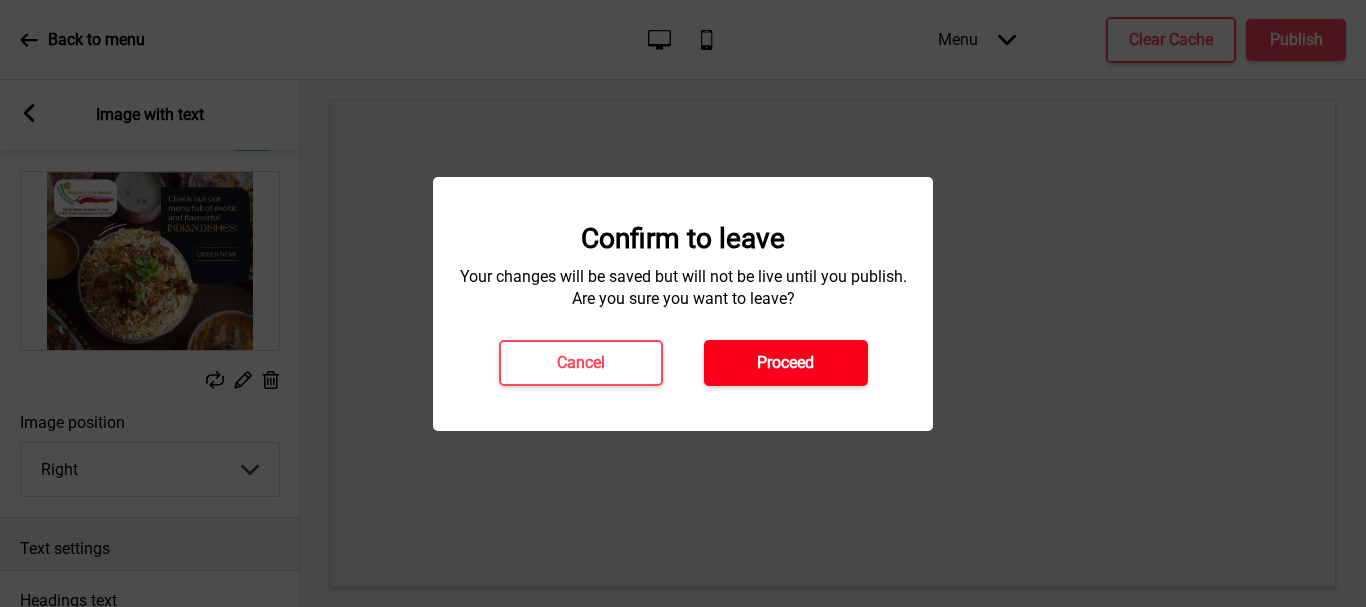 click on "Proceed" at bounding box center [786, 363] 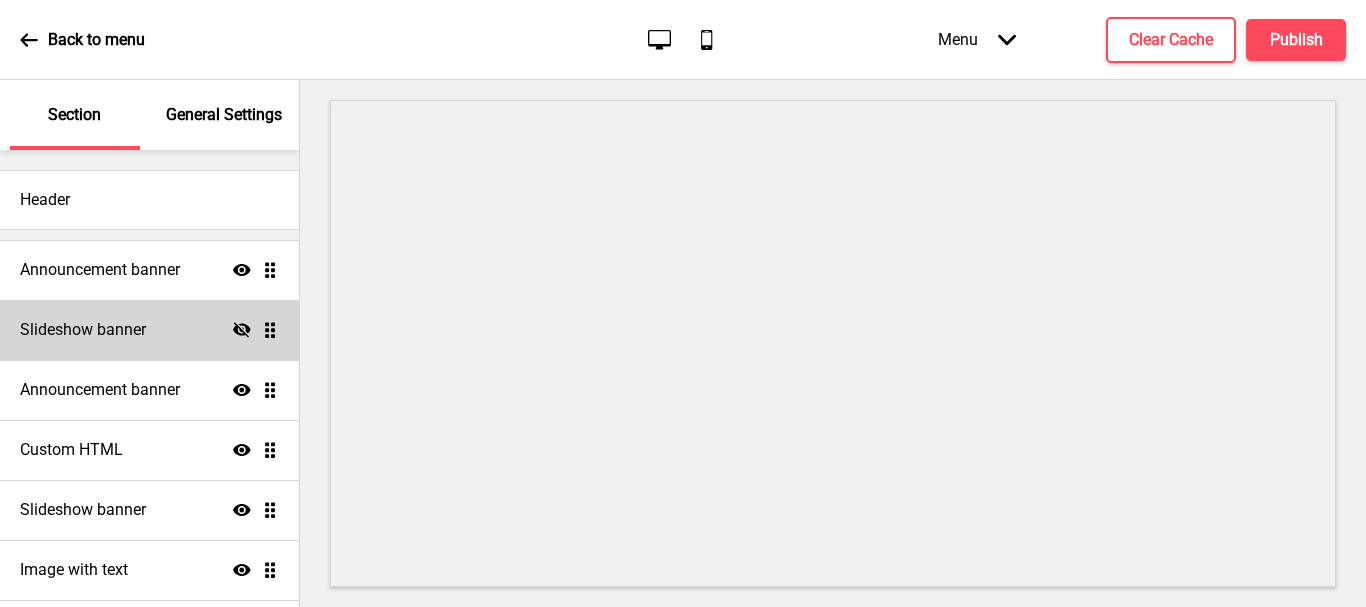 scroll, scrollTop: 0, scrollLeft: 0, axis: both 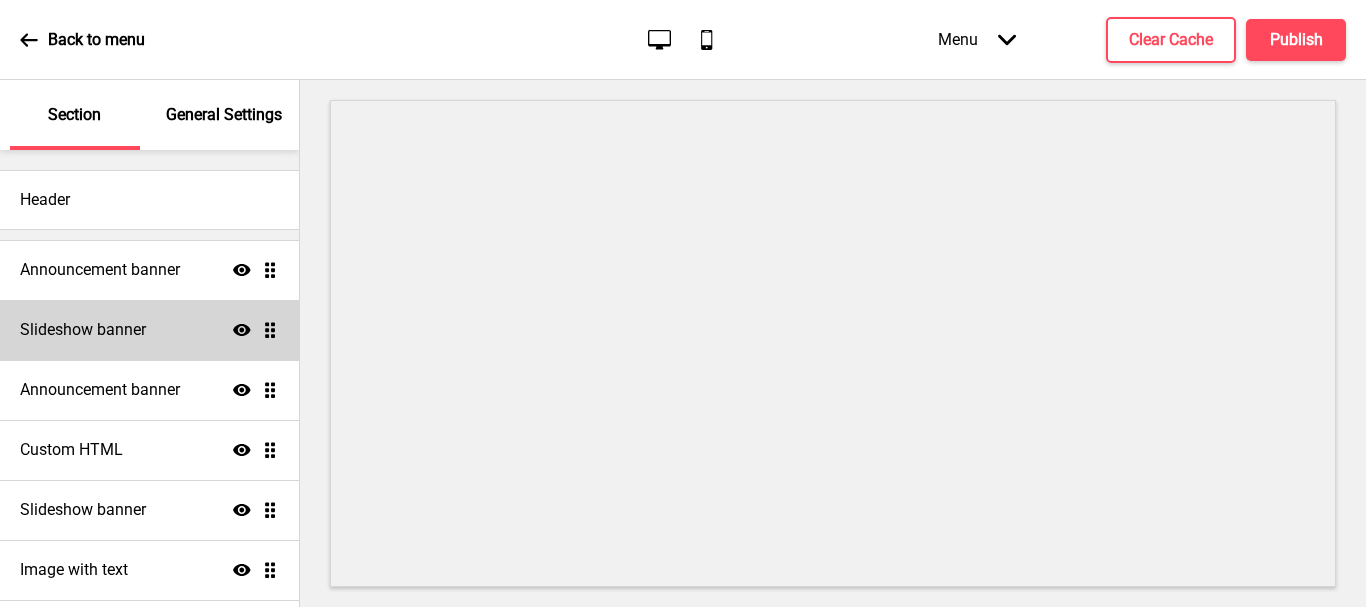 click on "Slideshow banner" at bounding box center (83, 330) 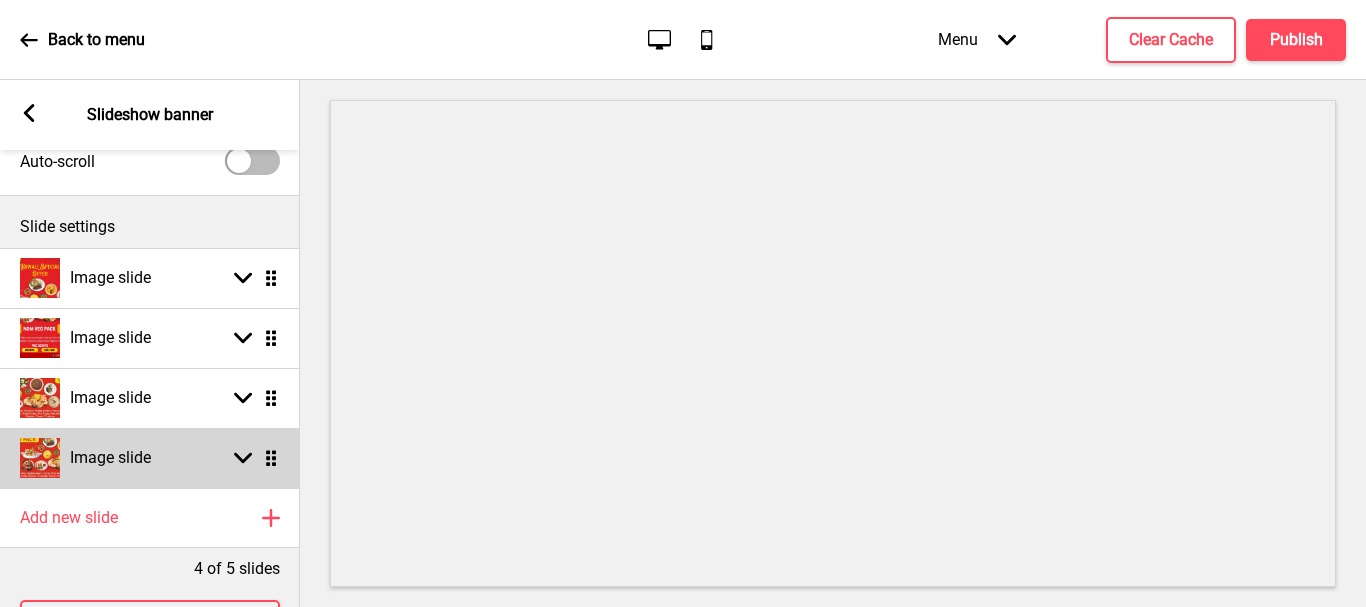 scroll, scrollTop: 100, scrollLeft: 0, axis: vertical 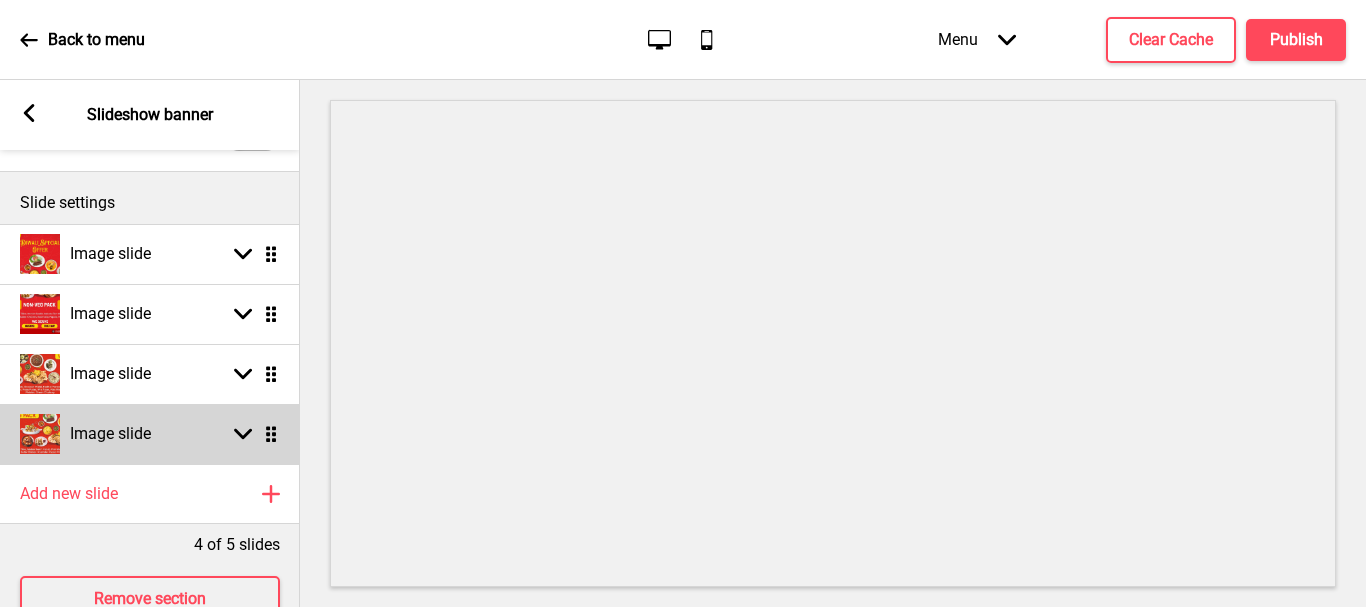 click on "Image slide Arrow down Drag" at bounding box center [150, 434] 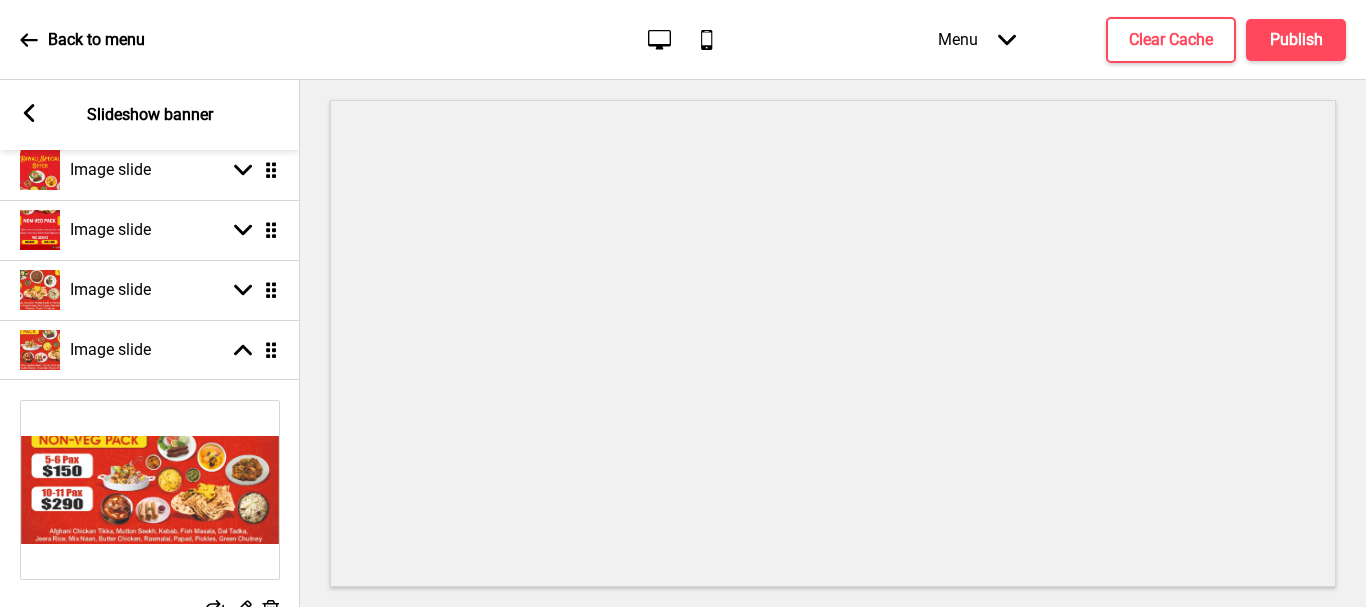 scroll, scrollTop: 400, scrollLeft: 0, axis: vertical 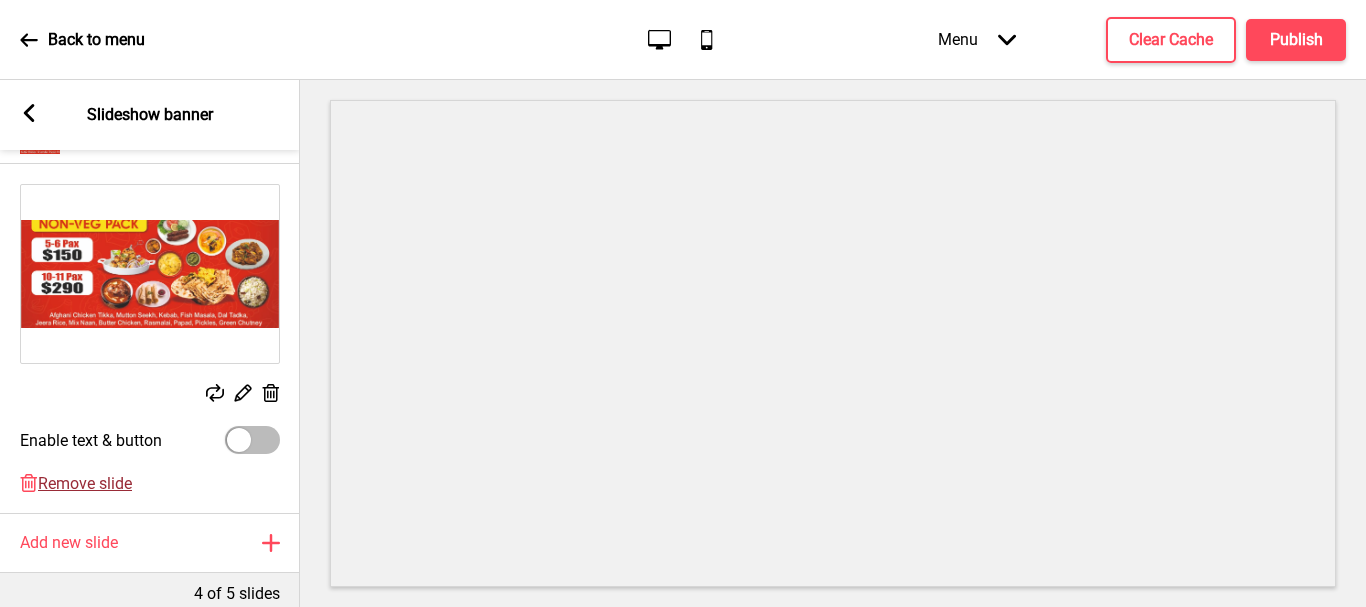 click on "Remove slide" at bounding box center (85, 483) 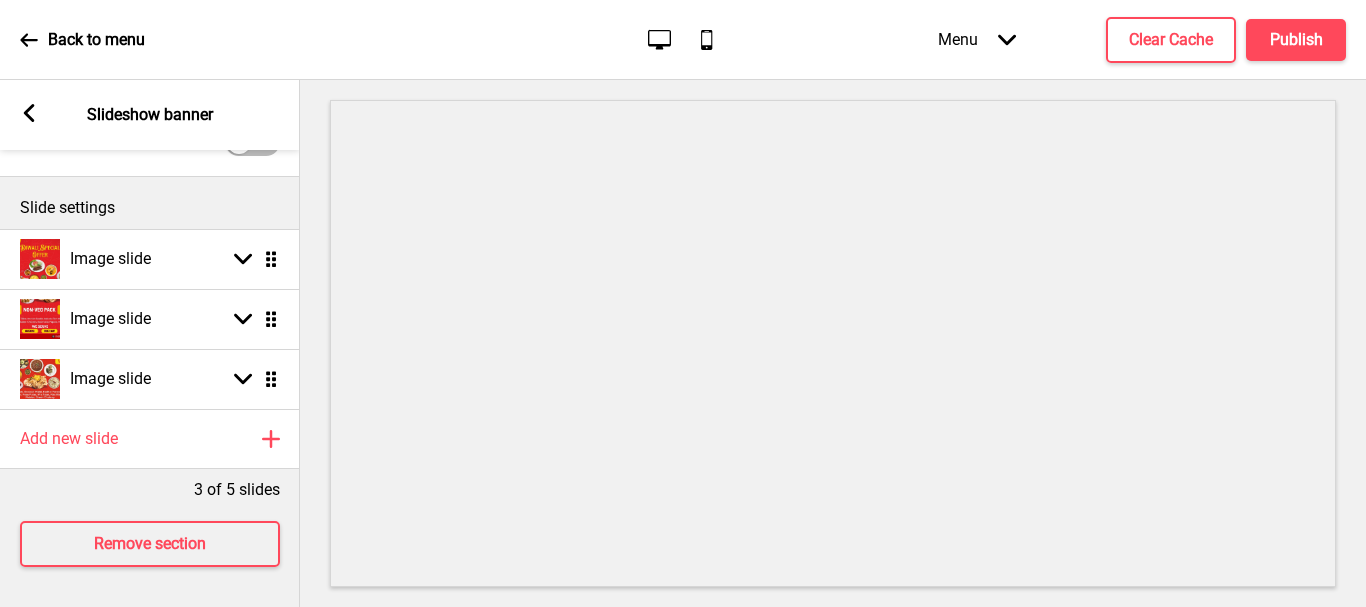 scroll, scrollTop: 110, scrollLeft: 0, axis: vertical 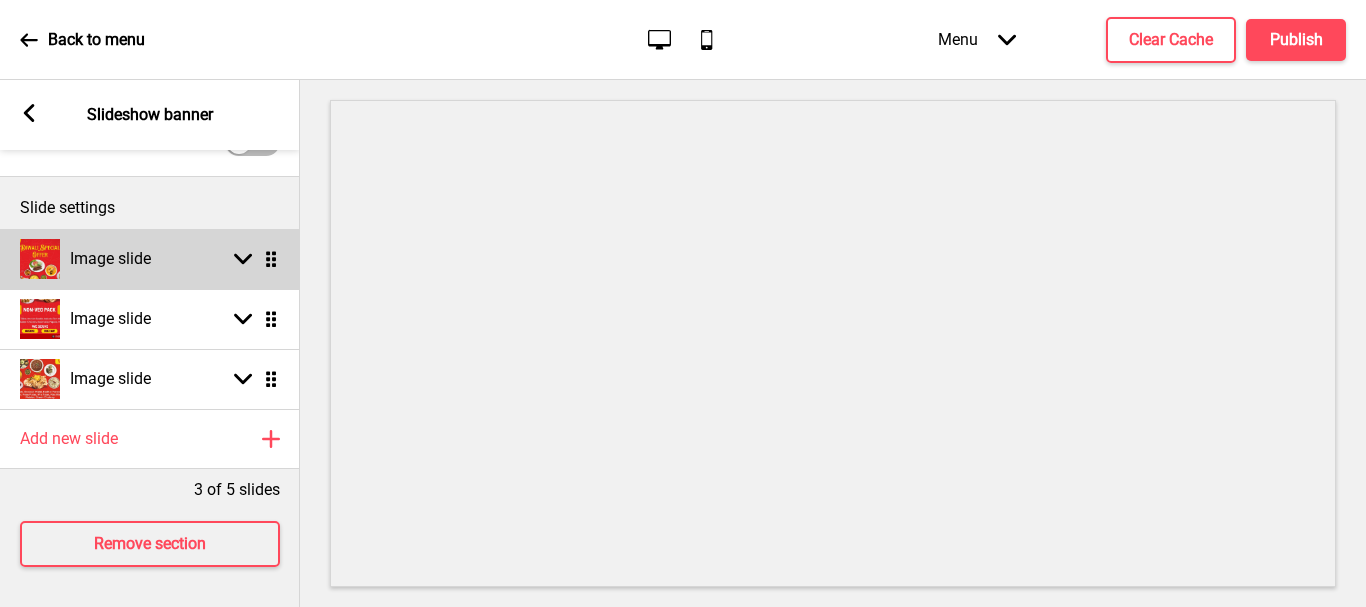 click on "Image slide Arrow down Drag" at bounding box center (150, 259) 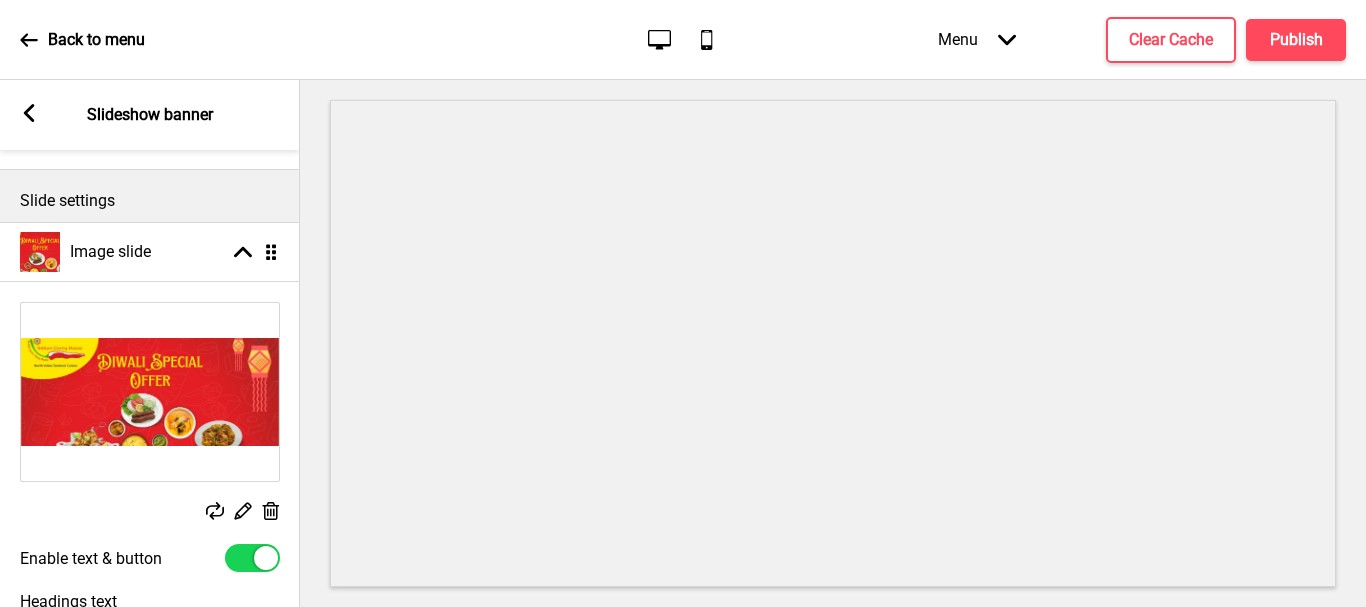 scroll, scrollTop: 100, scrollLeft: 0, axis: vertical 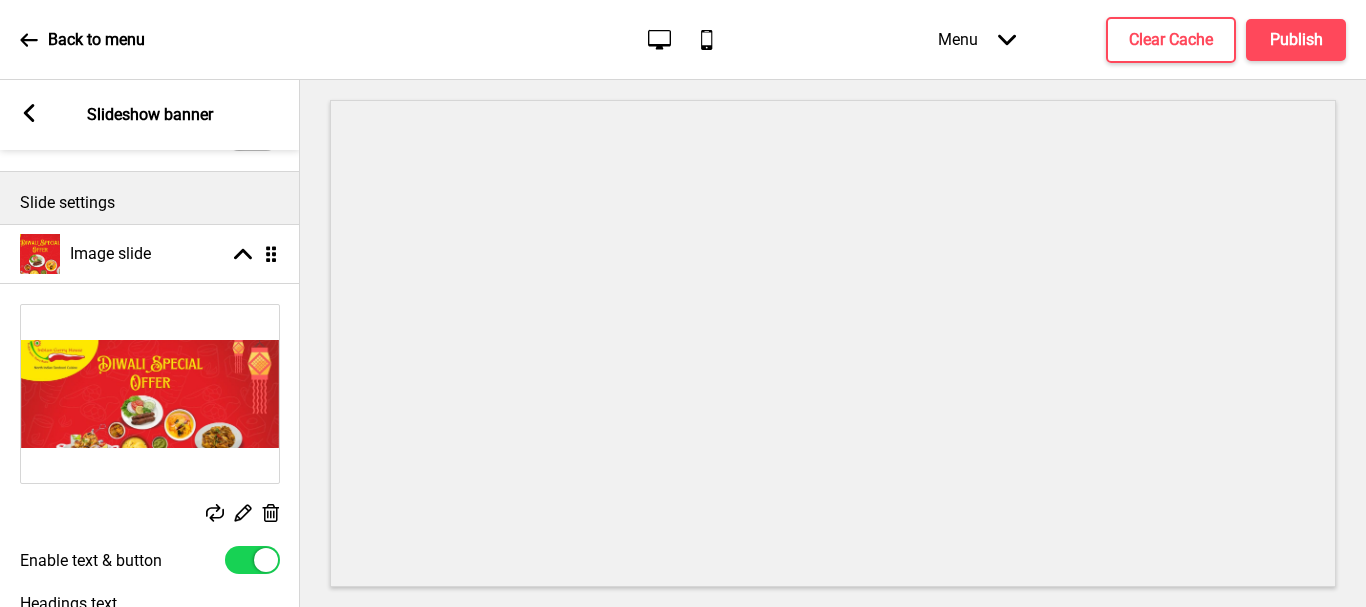 click at bounding box center (150, 394) 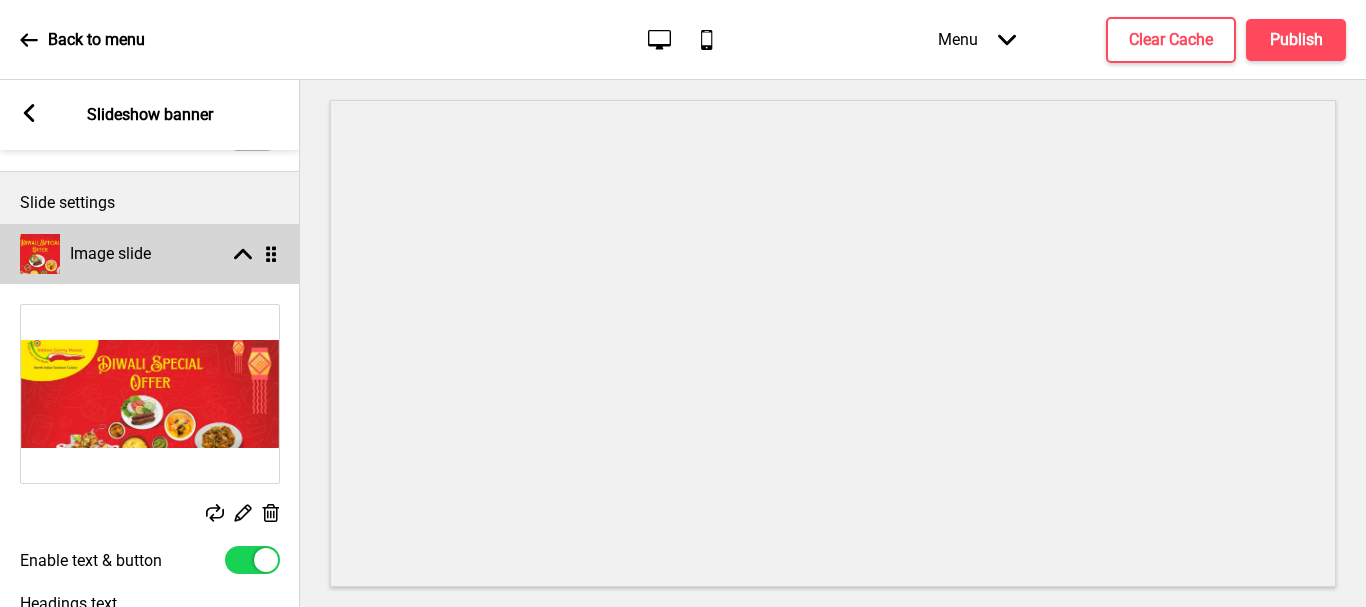 click 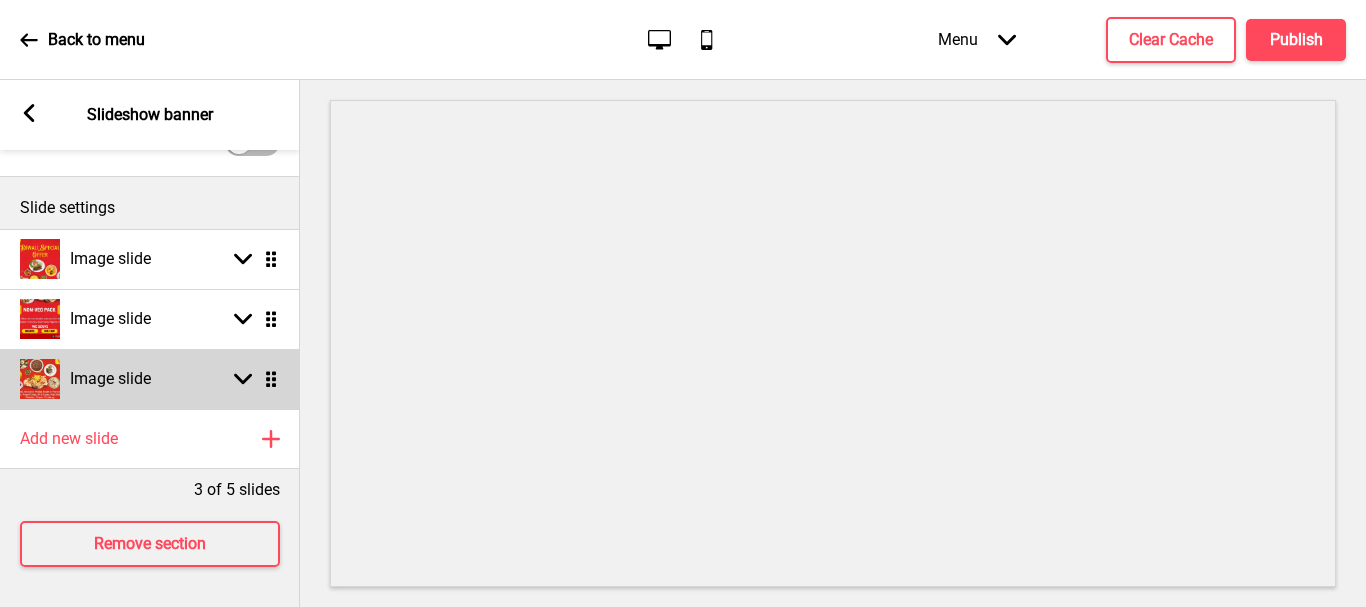 click 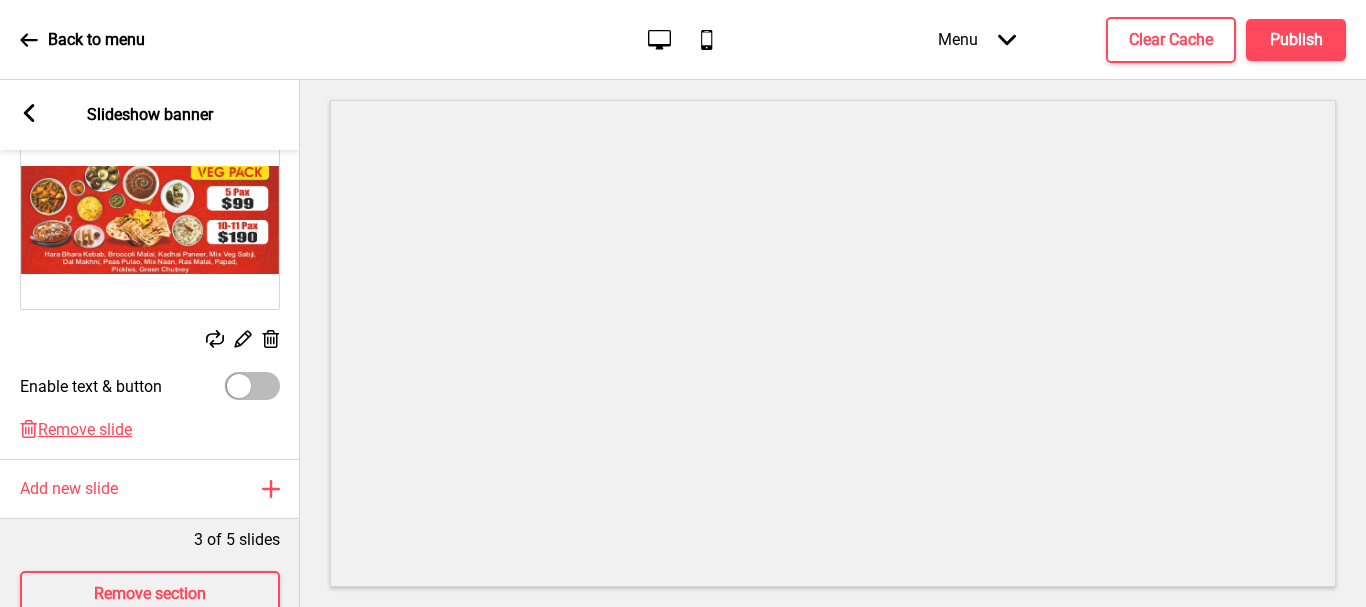scroll, scrollTop: 400, scrollLeft: 0, axis: vertical 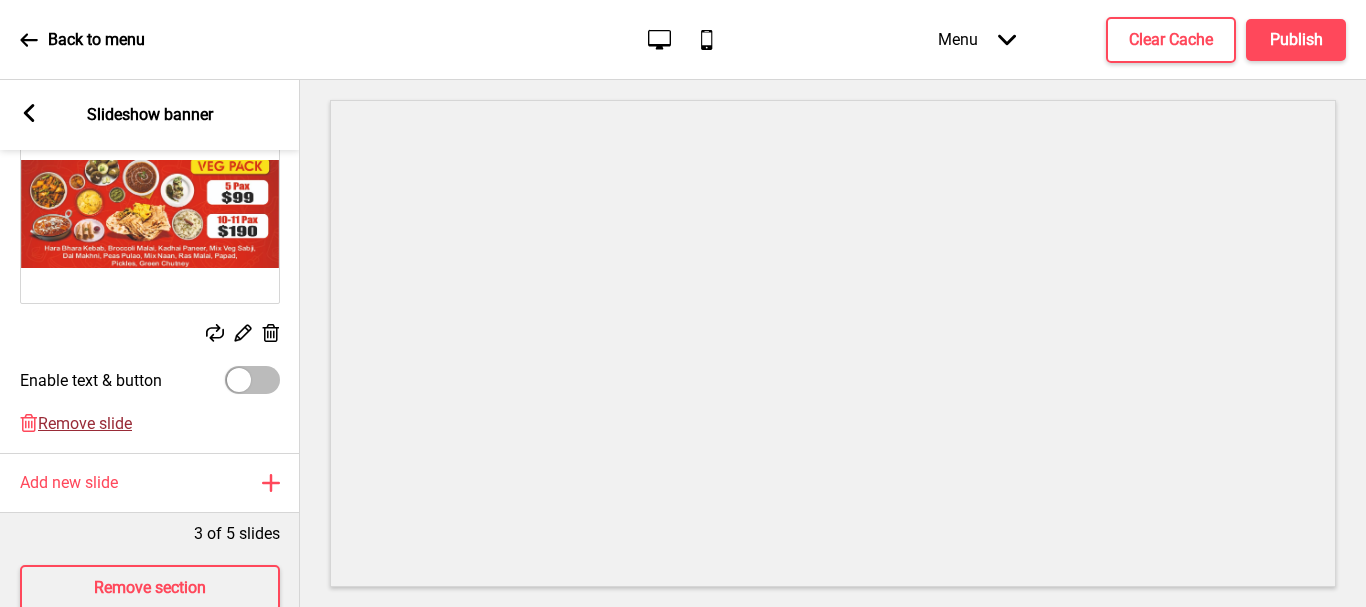 click on "Remove slide" at bounding box center [85, 423] 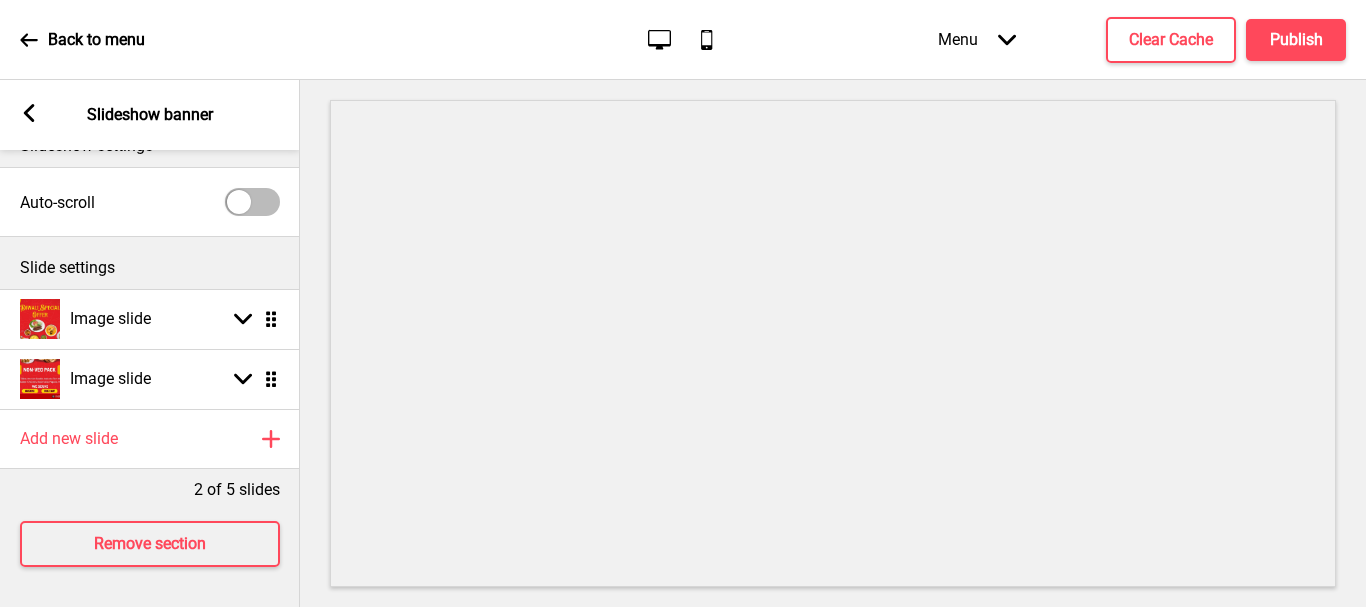 scroll, scrollTop: 50, scrollLeft: 0, axis: vertical 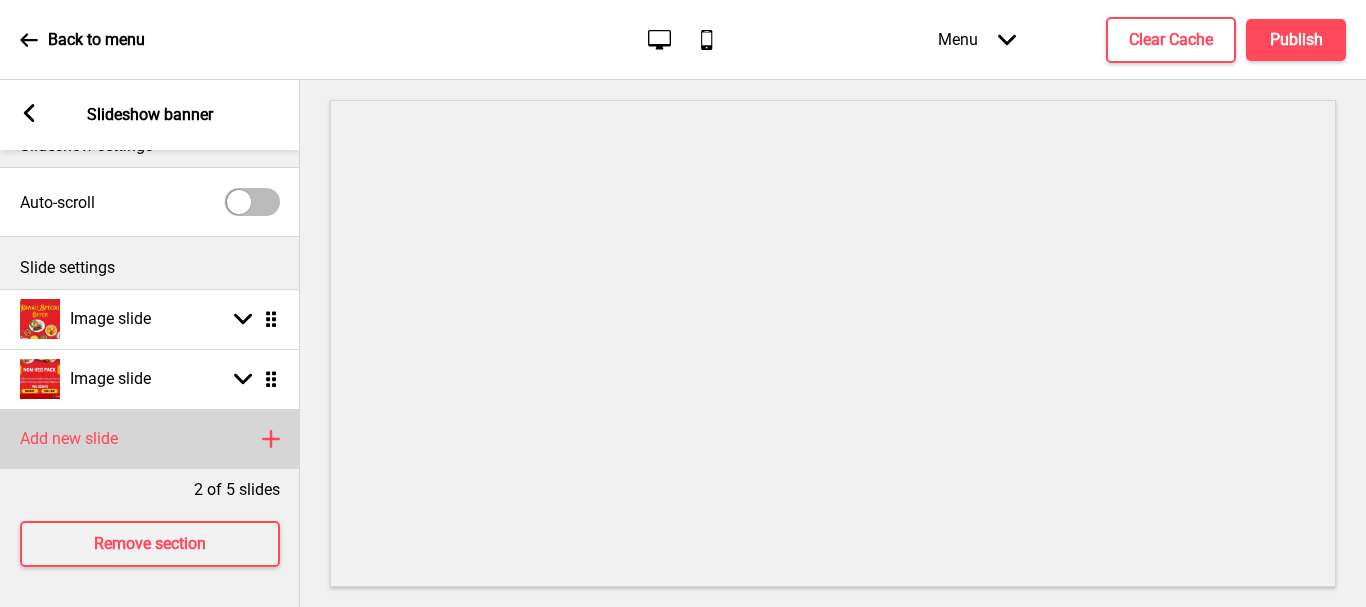 click on "Add new slide" at bounding box center [69, 439] 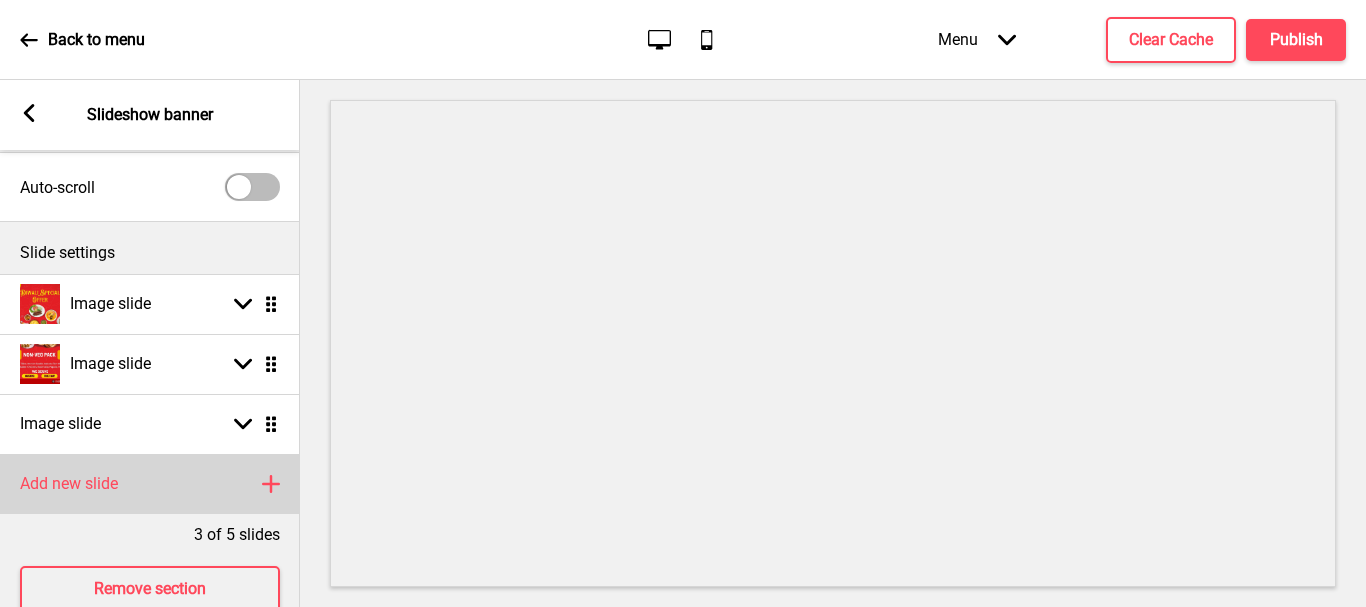 scroll, scrollTop: 110, scrollLeft: 0, axis: vertical 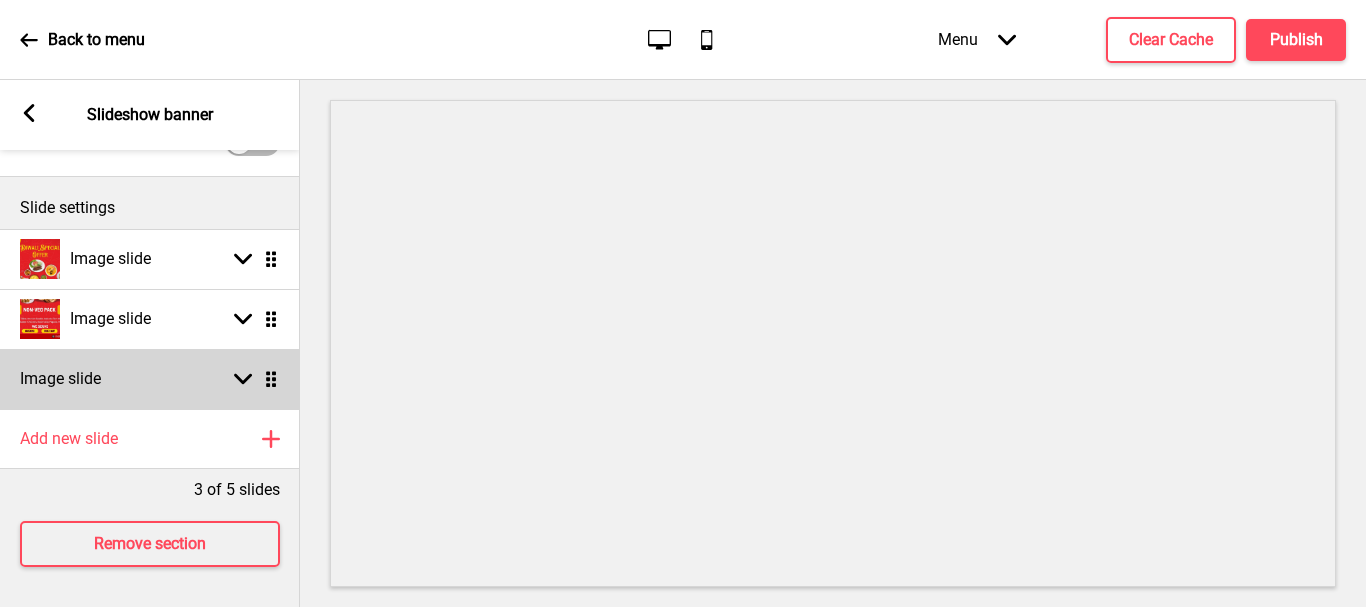 click on "Image slide Arrow down Drag" at bounding box center [150, 379] 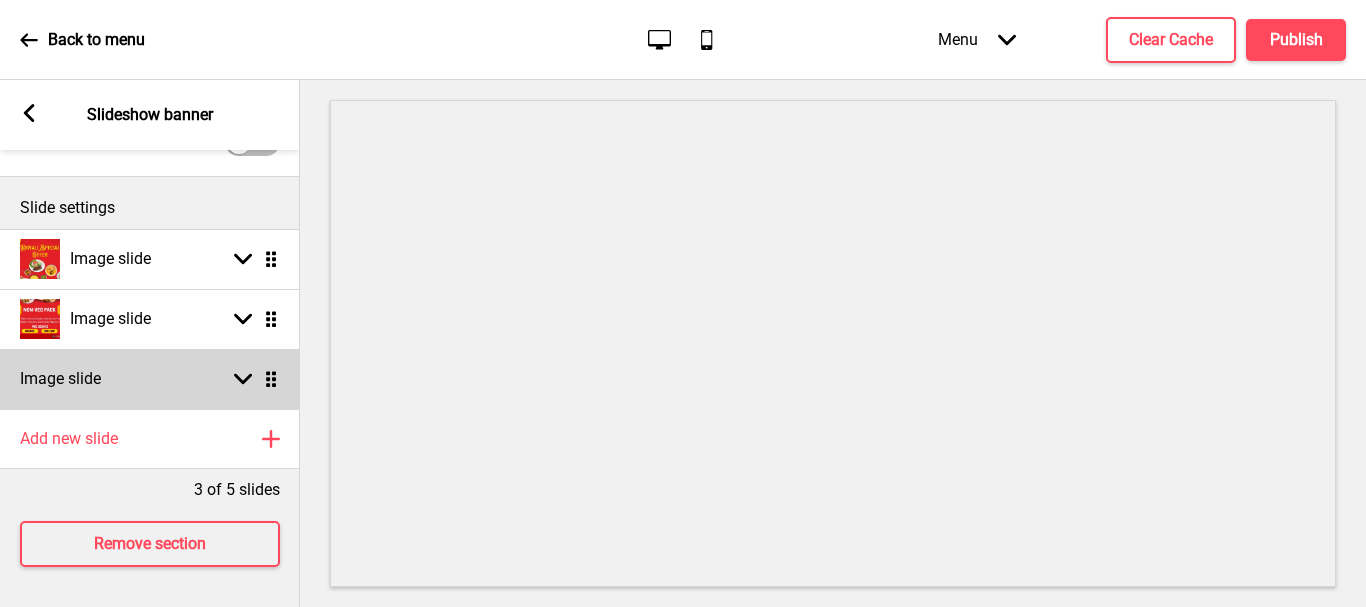 select on "right" 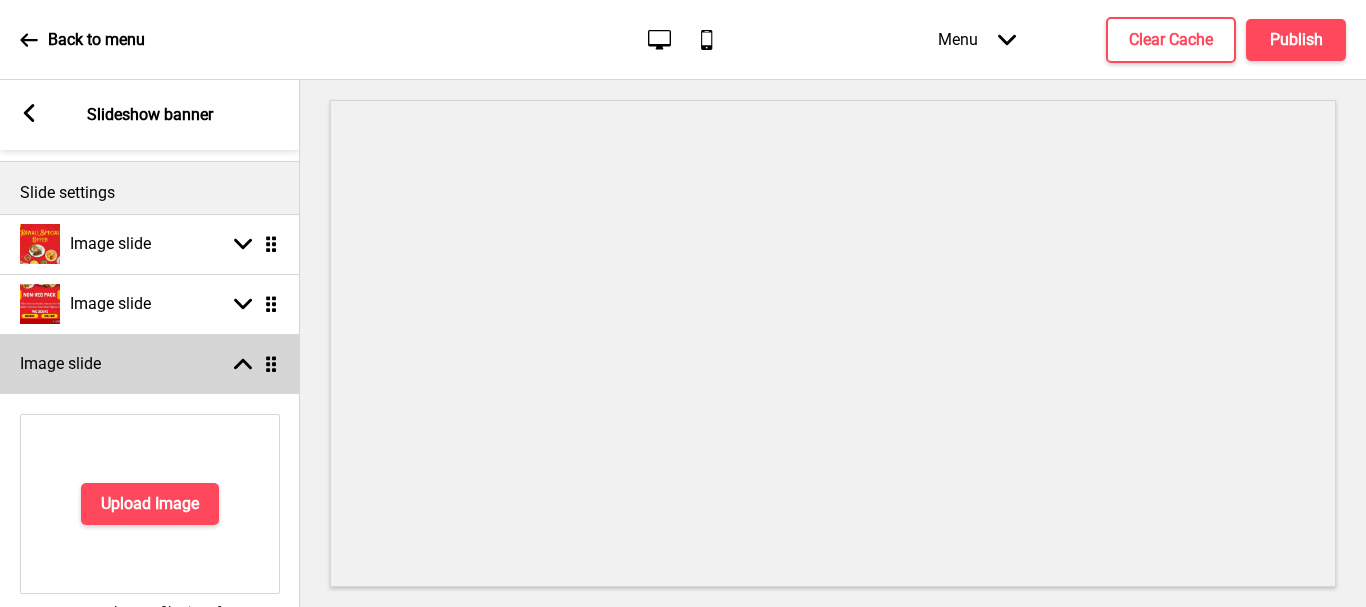 scroll, scrollTop: 400, scrollLeft: 0, axis: vertical 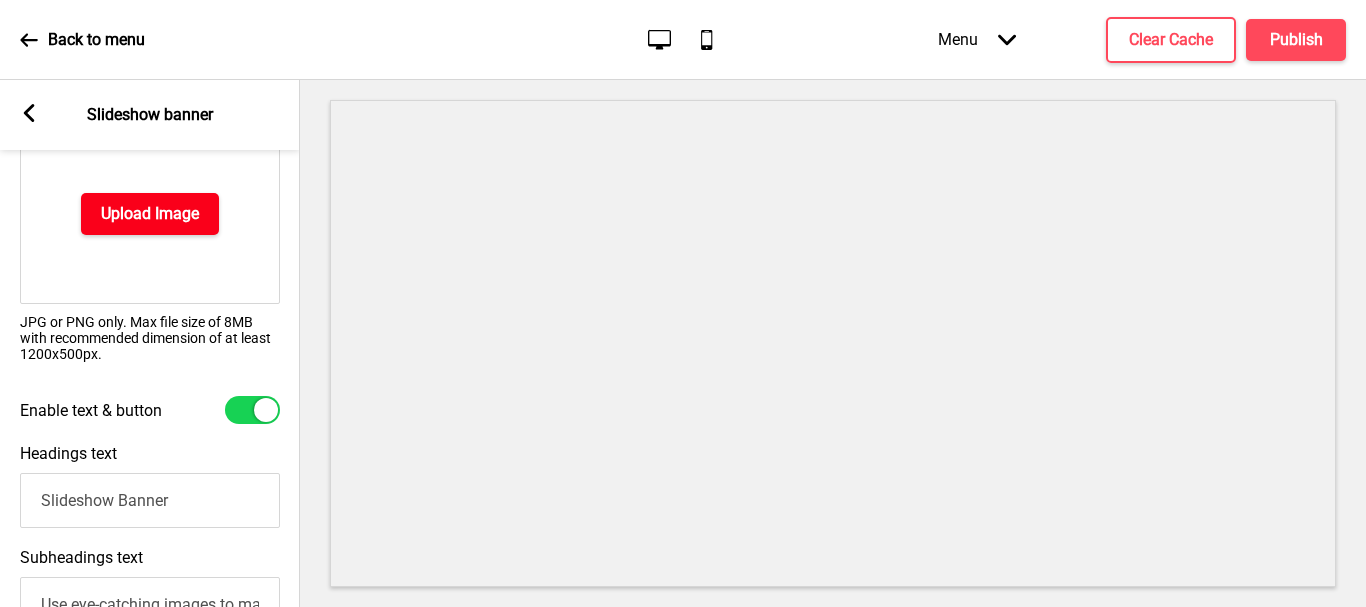 click on "Upload Image" at bounding box center [150, 214] 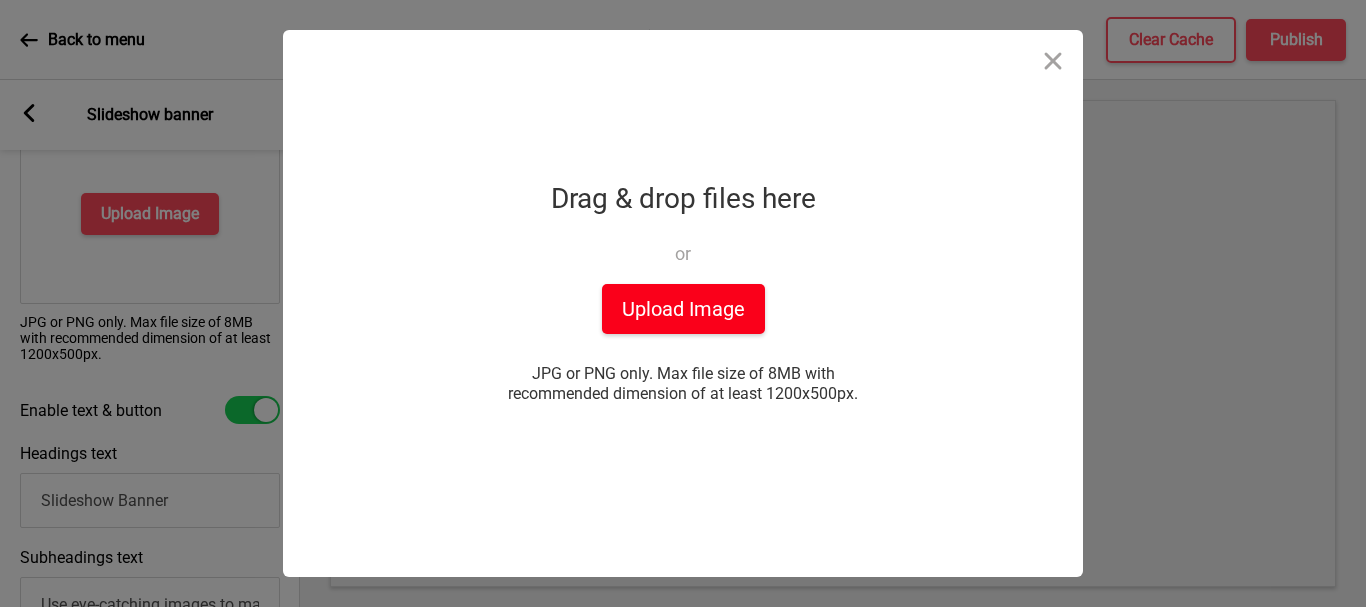 click on "Upload Image" at bounding box center (683, 309) 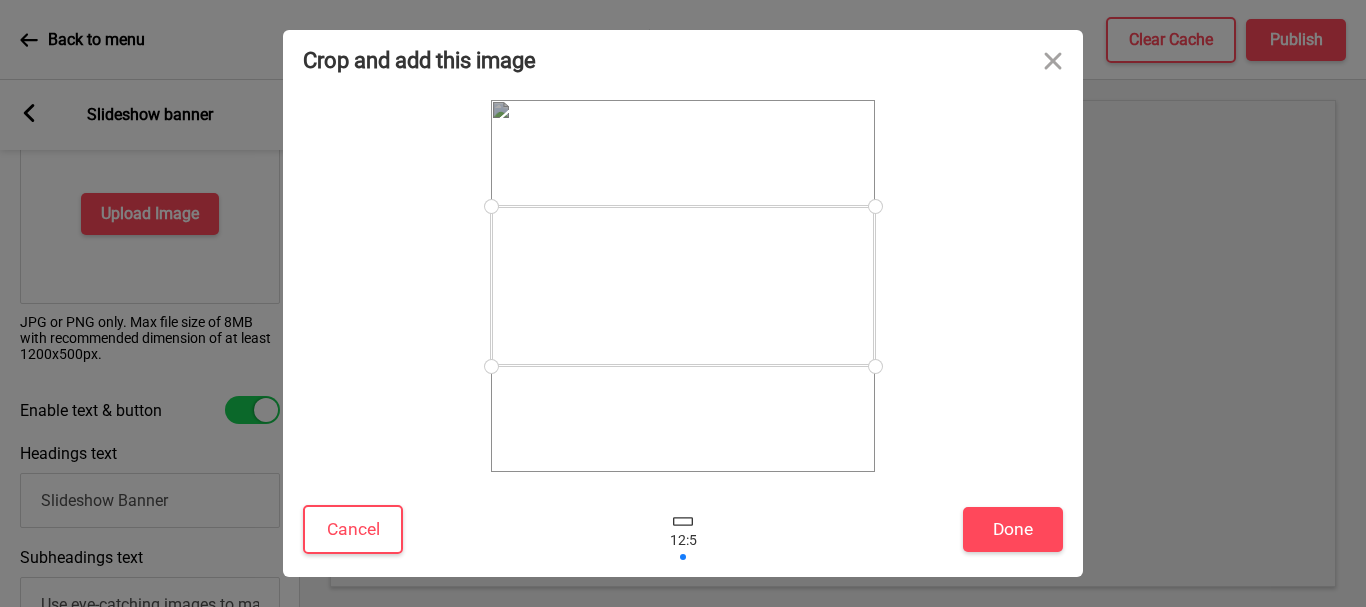 drag, startPoint x: 870, startPoint y: 365, endPoint x: 851, endPoint y: 378, distance: 23.021729 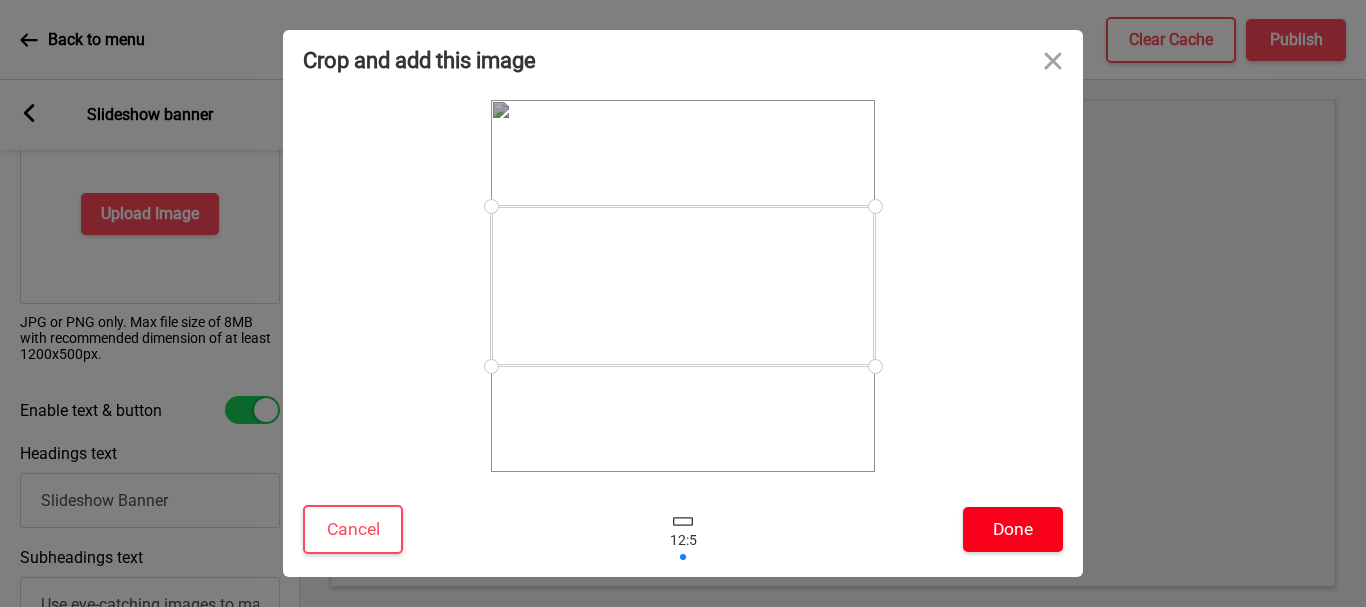 click on "Done" at bounding box center (1013, 529) 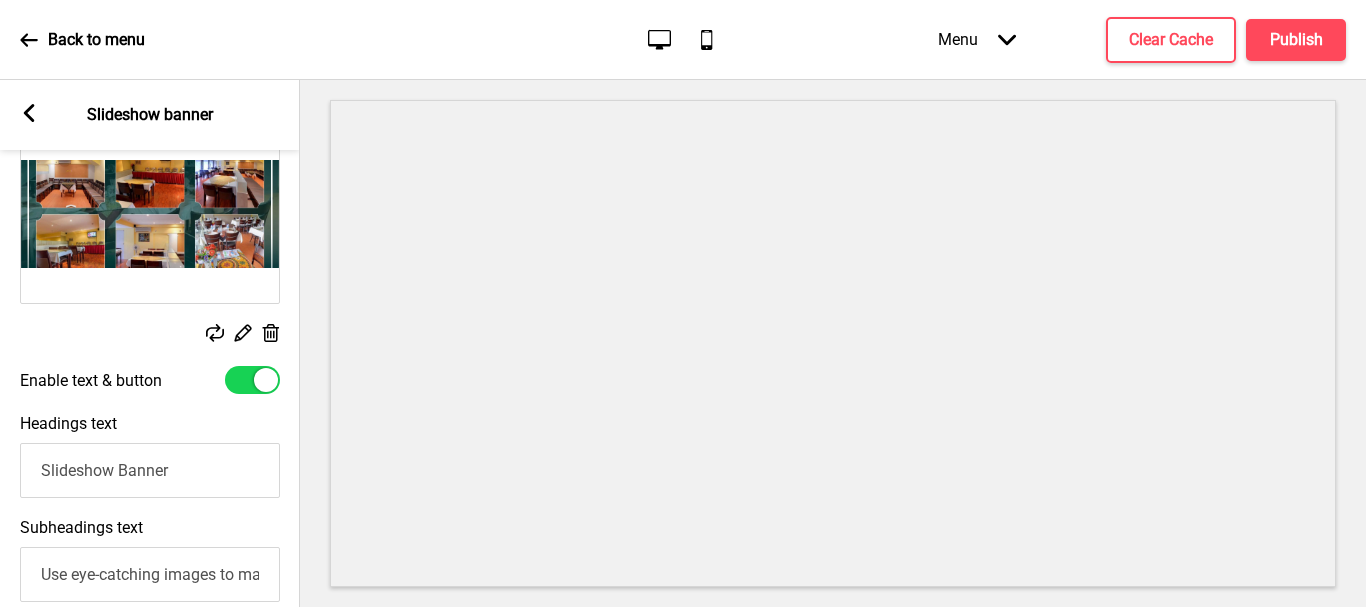 click at bounding box center [150, 214] 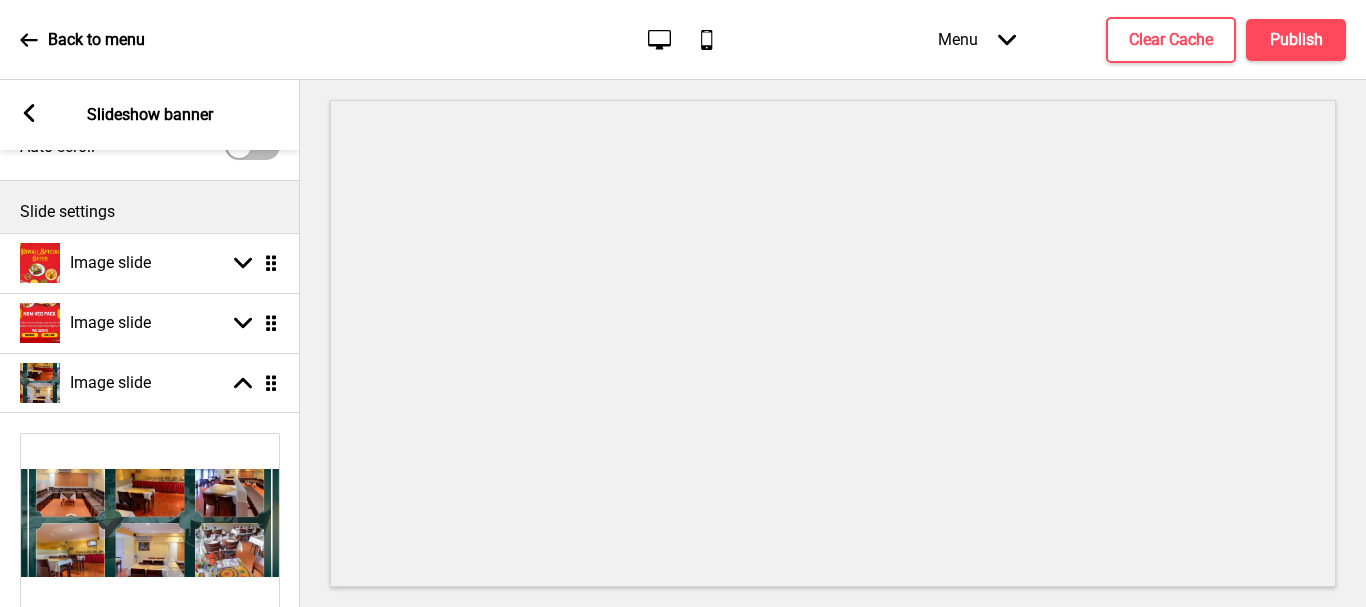 scroll, scrollTop: 0, scrollLeft: 0, axis: both 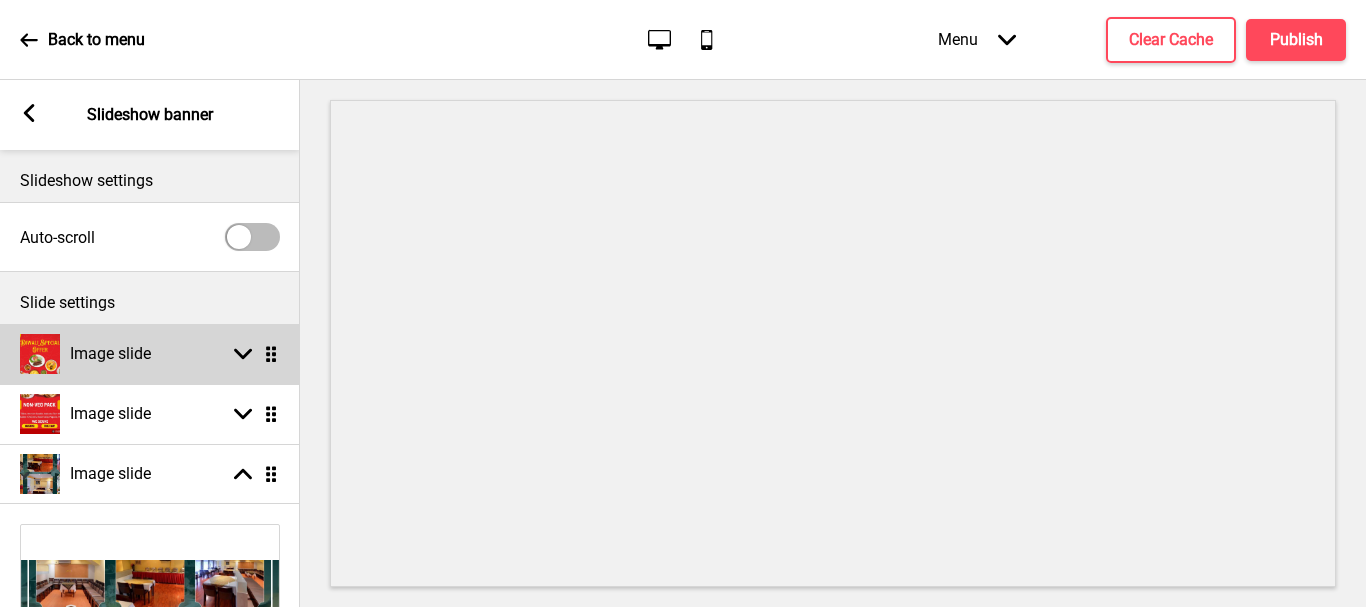 click on "Image slide Arrow down Drag" at bounding box center (150, 354) 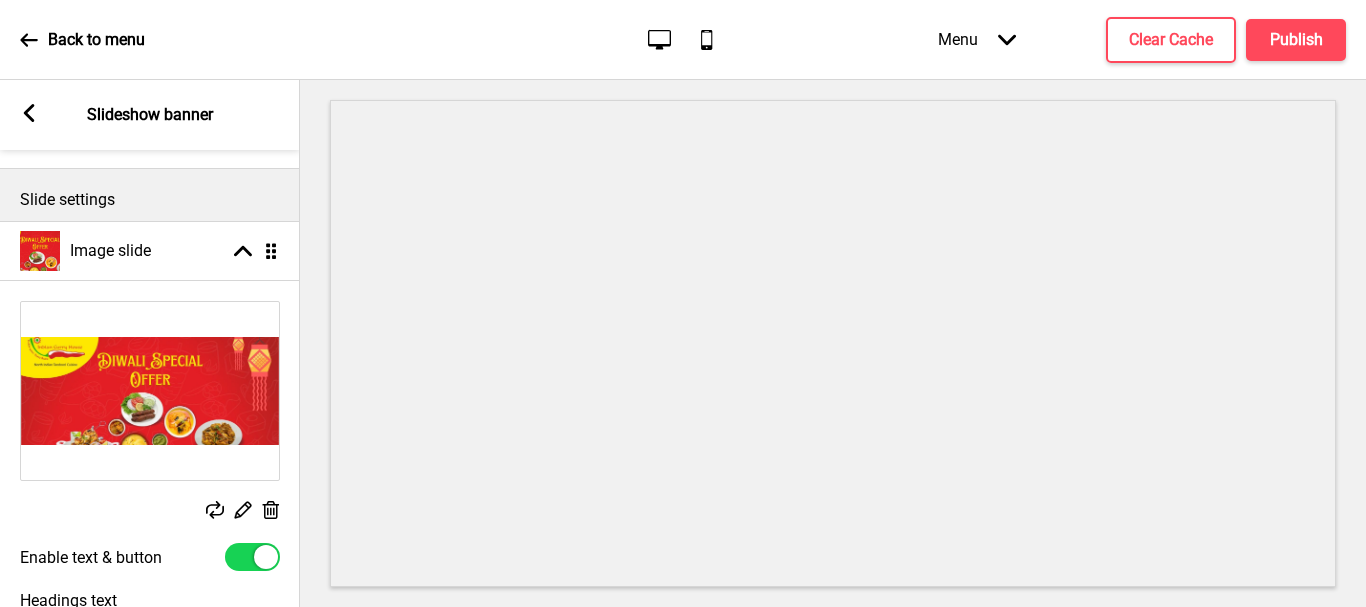 scroll, scrollTop: 100, scrollLeft: 0, axis: vertical 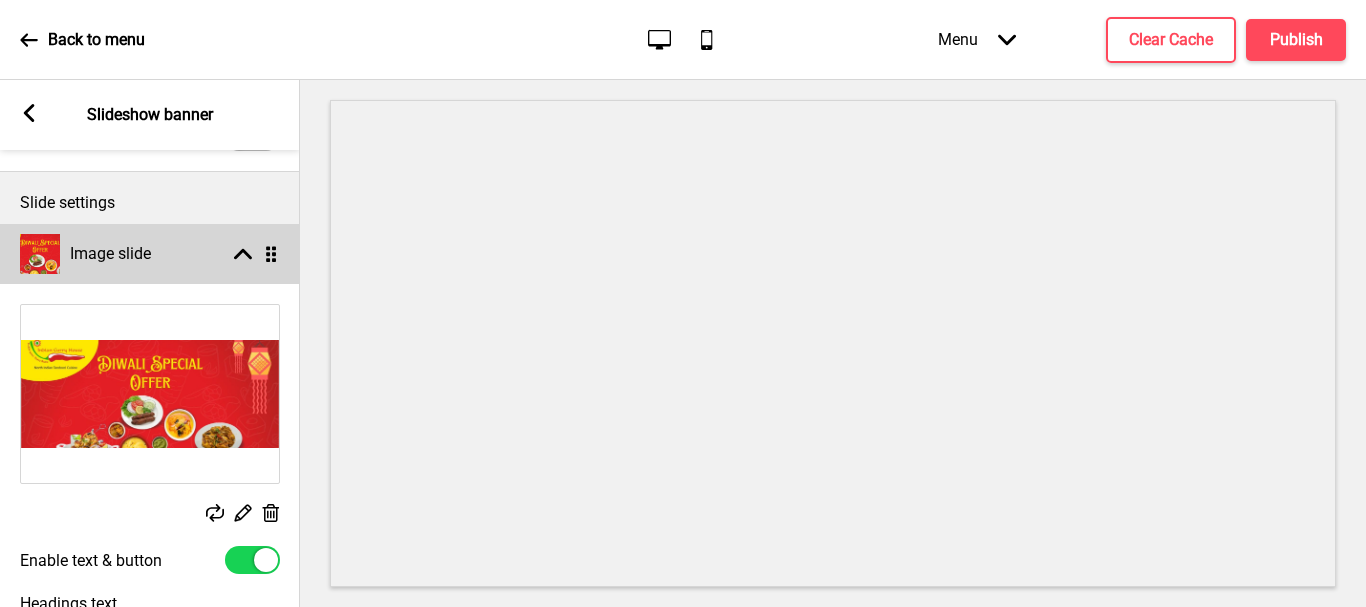 click on "Arrow up Drag" at bounding box center [252, 254] 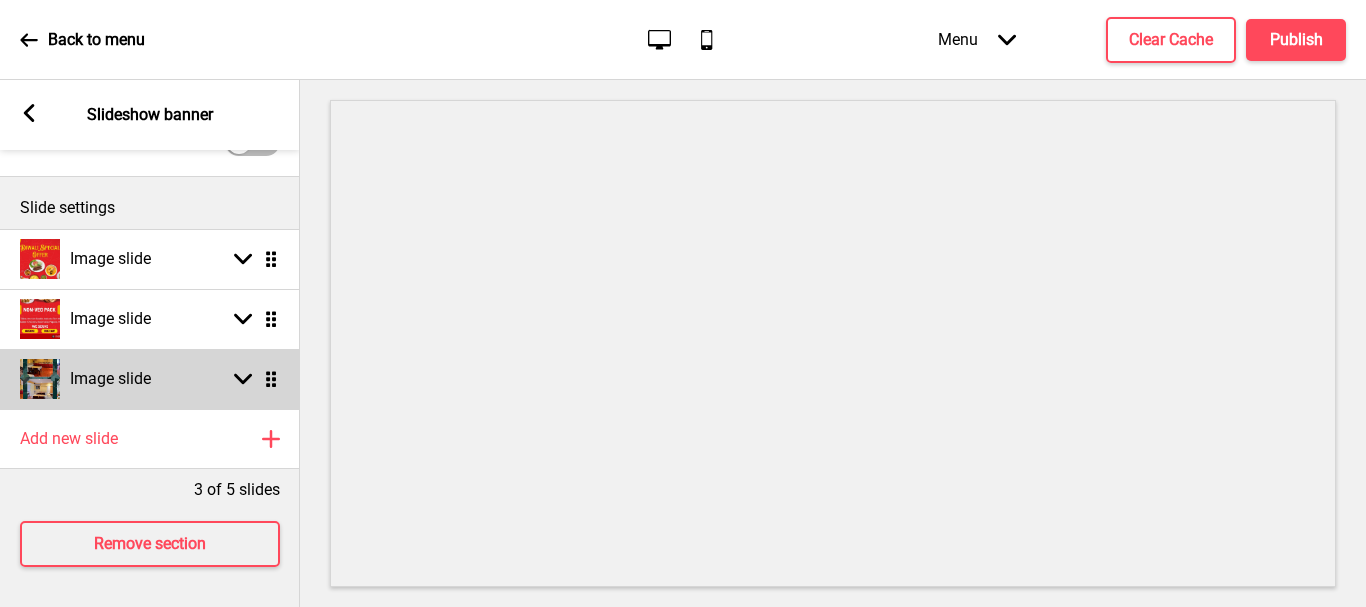 click on "Image slide Arrow down Drag" at bounding box center [150, 379] 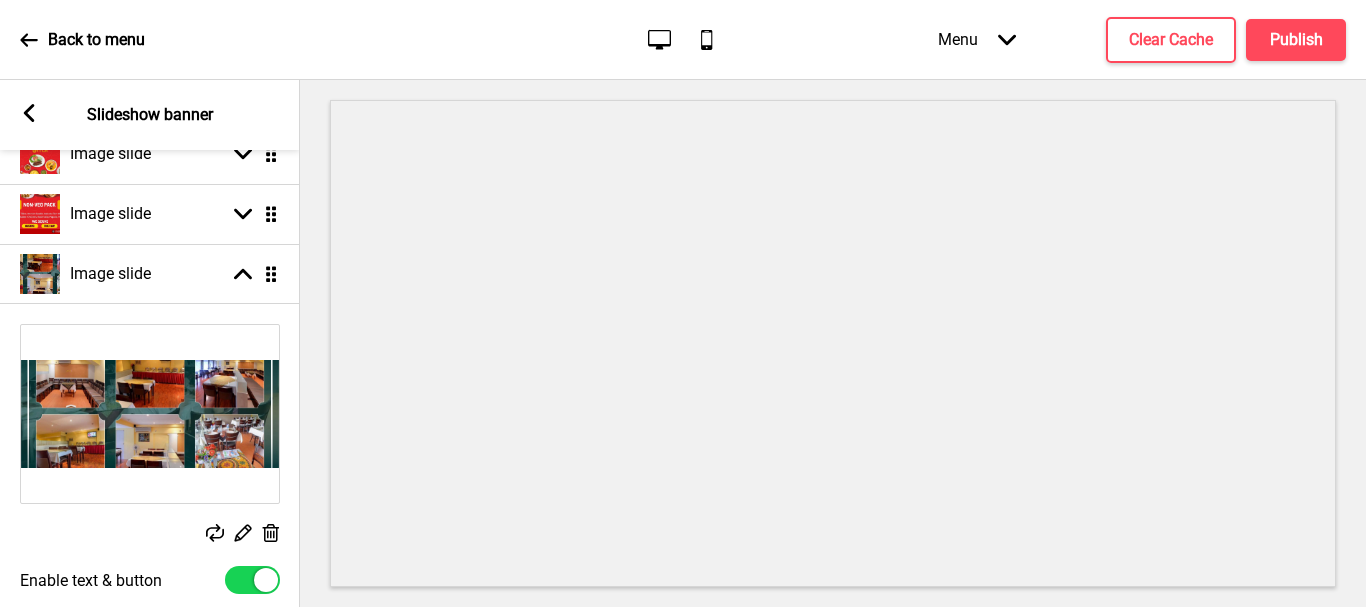 scroll, scrollTop: 0, scrollLeft: 0, axis: both 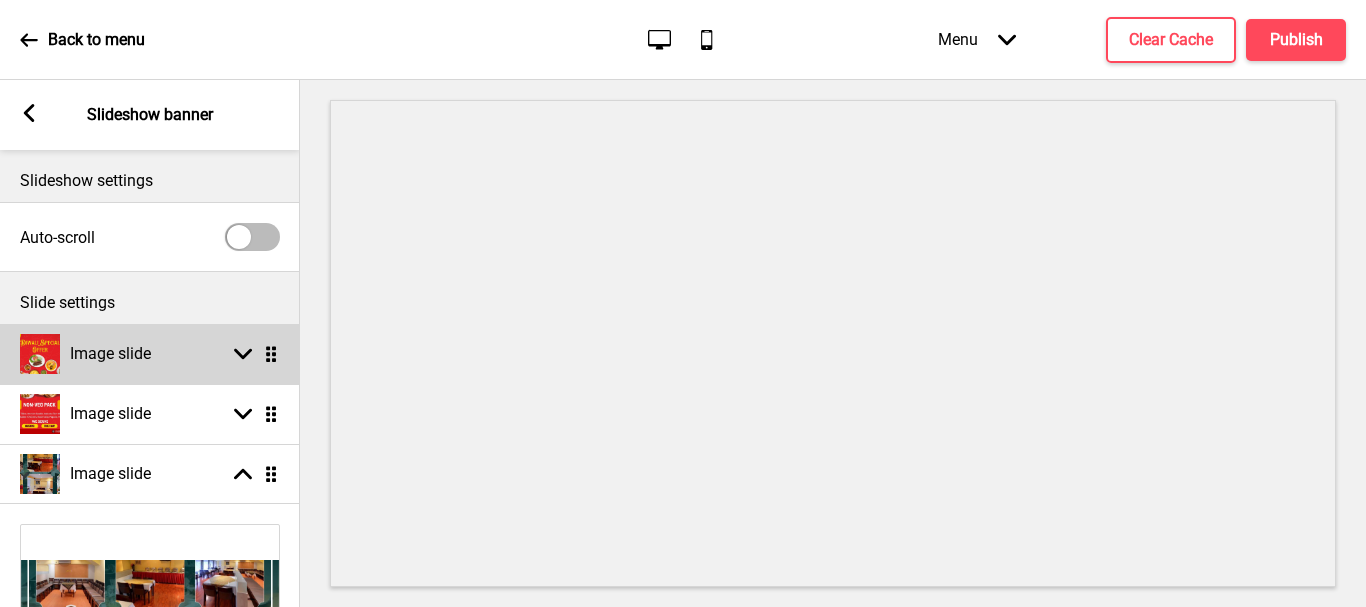 click on "Image slide Arrow down Drag" at bounding box center [150, 354] 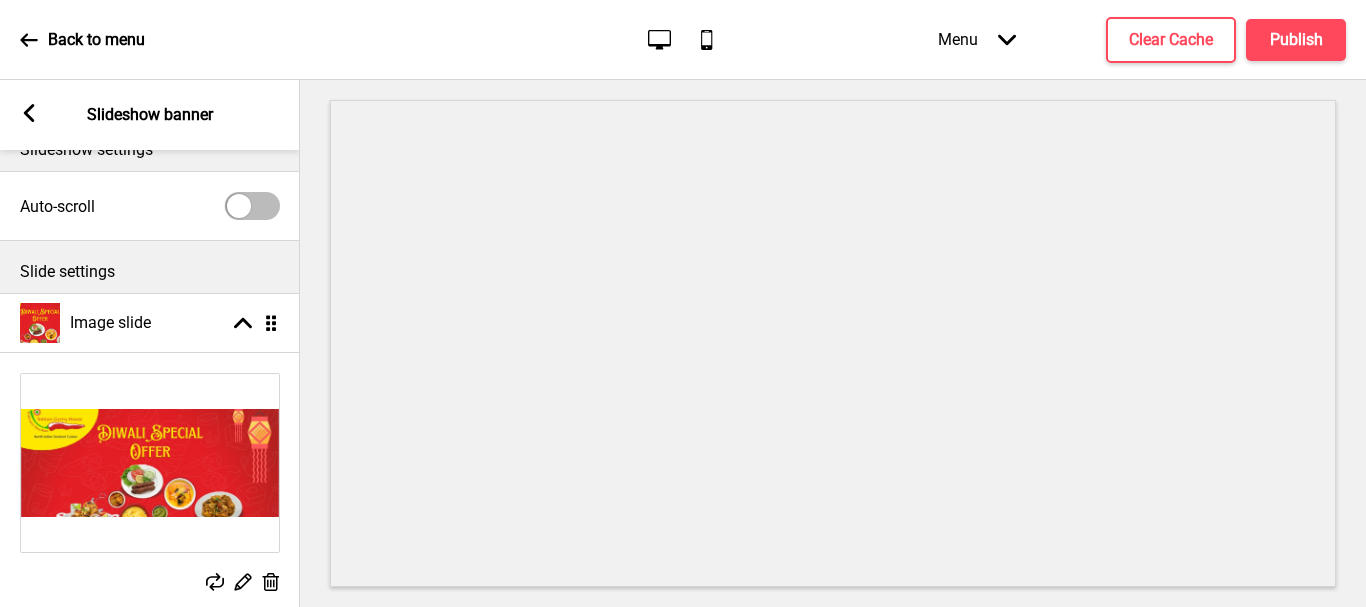 scroll, scrollTop: 0, scrollLeft: 0, axis: both 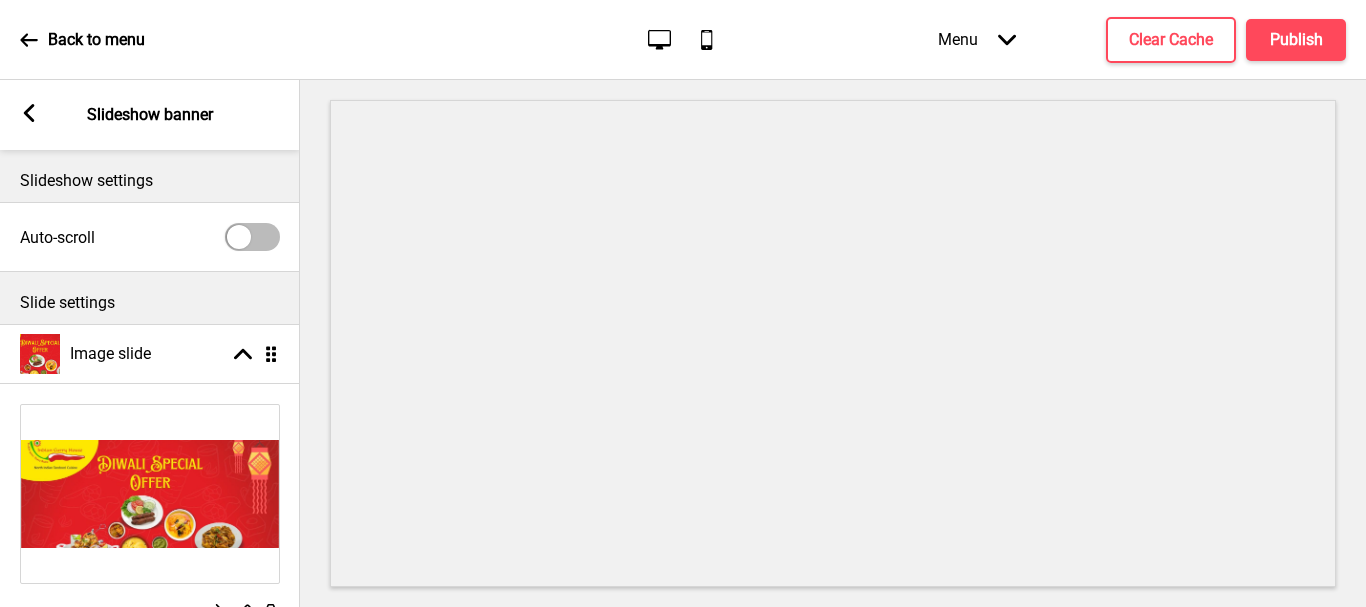 click 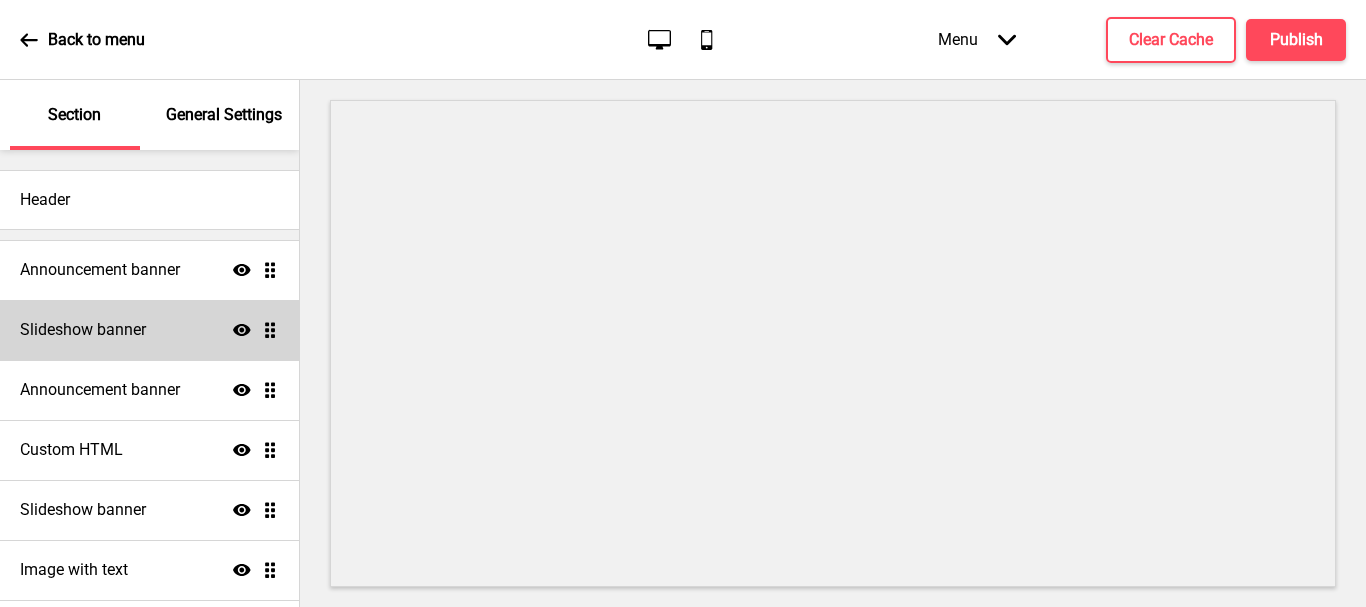 click on "Slideshow banner Show Drag" at bounding box center [149, 330] 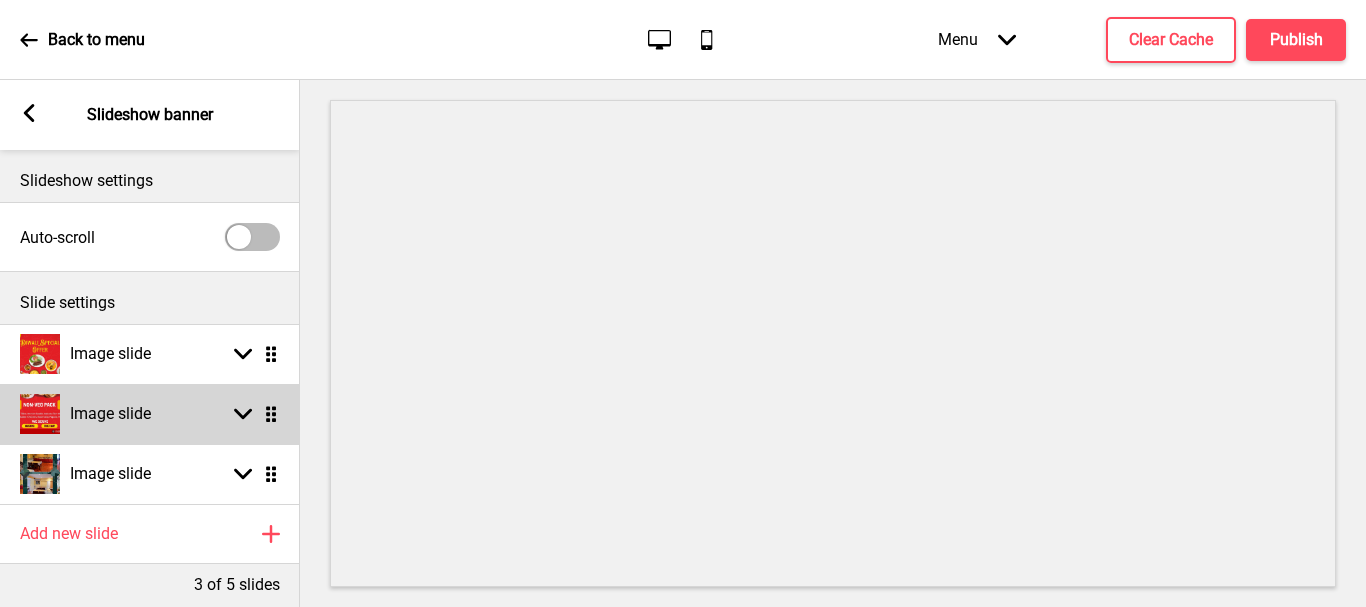 click on "Image slide Arrow down Drag" at bounding box center (150, 414) 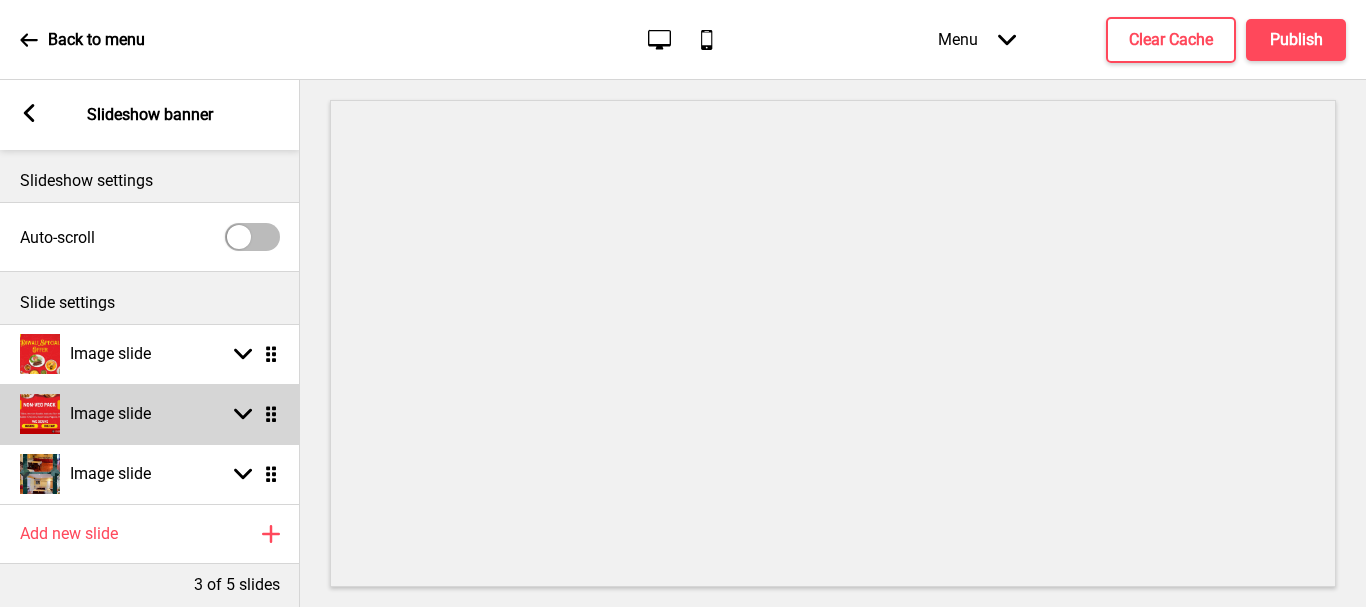 select on "right" 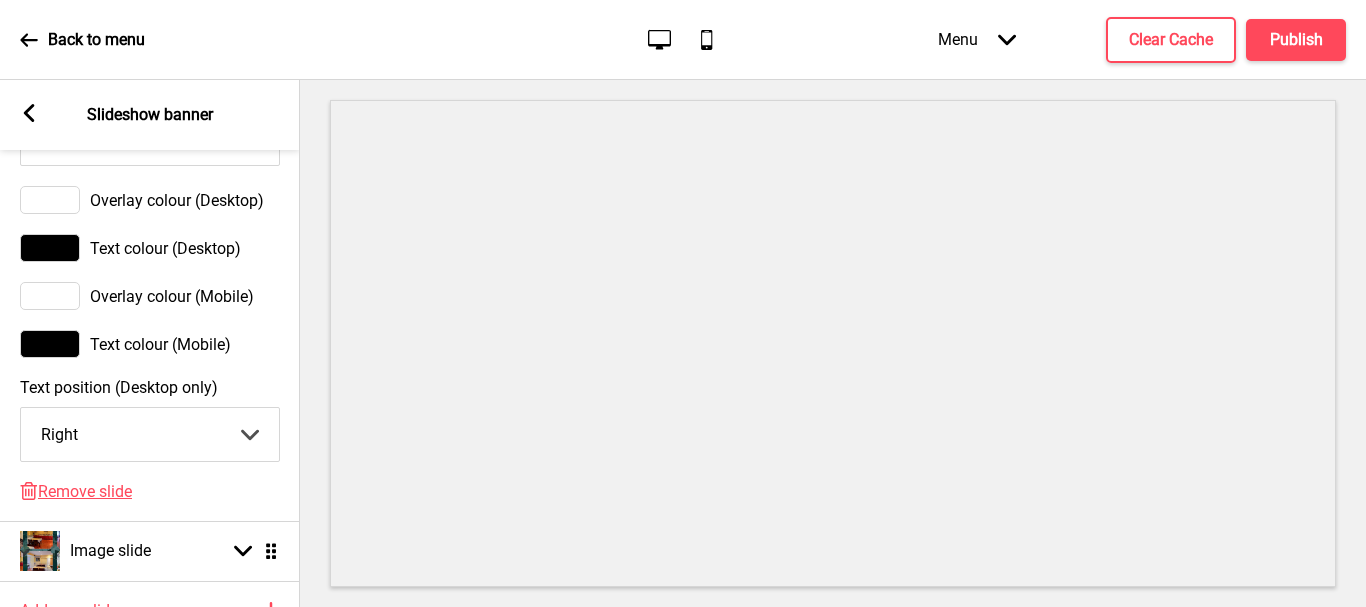 scroll, scrollTop: 1391, scrollLeft: 0, axis: vertical 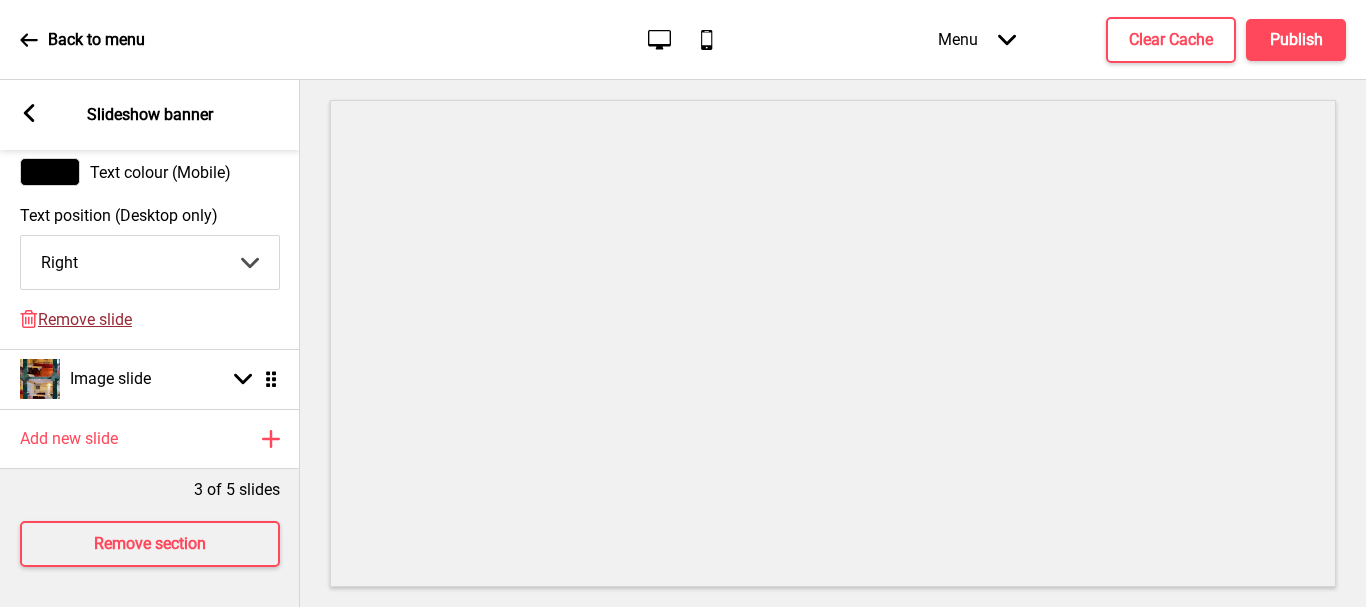 click on "Remove slide" at bounding box center [85, 319] 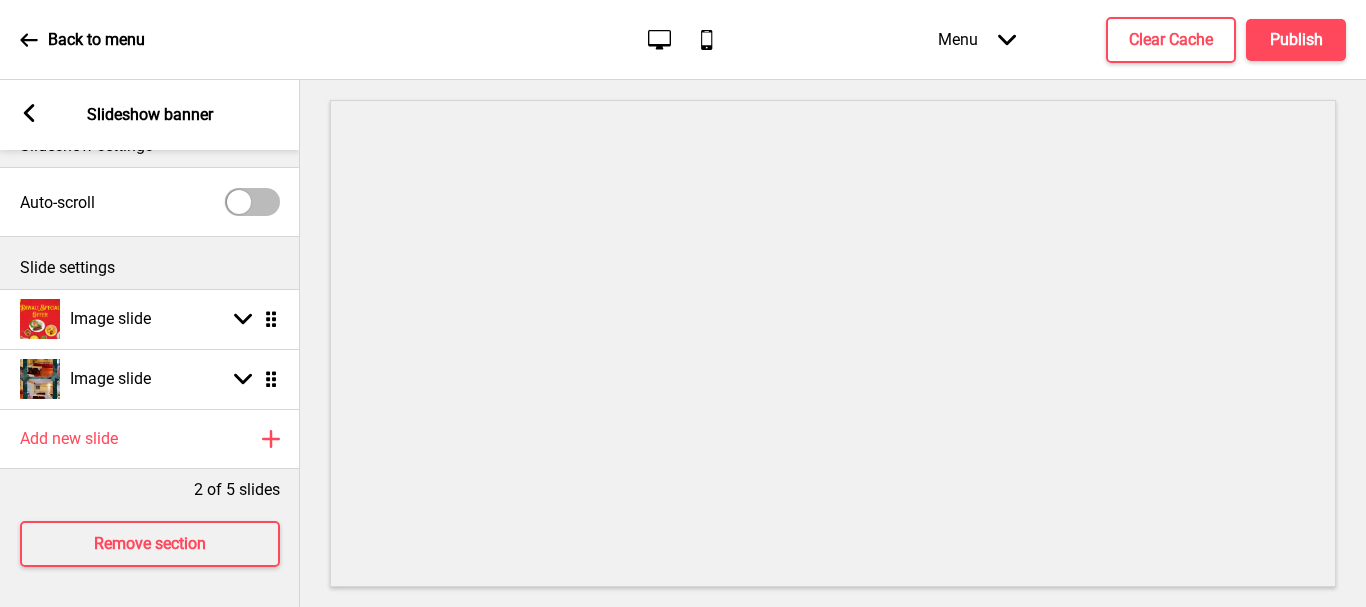 scroll, scrollTop: 50, scrollLeft: 0, axis: vertical 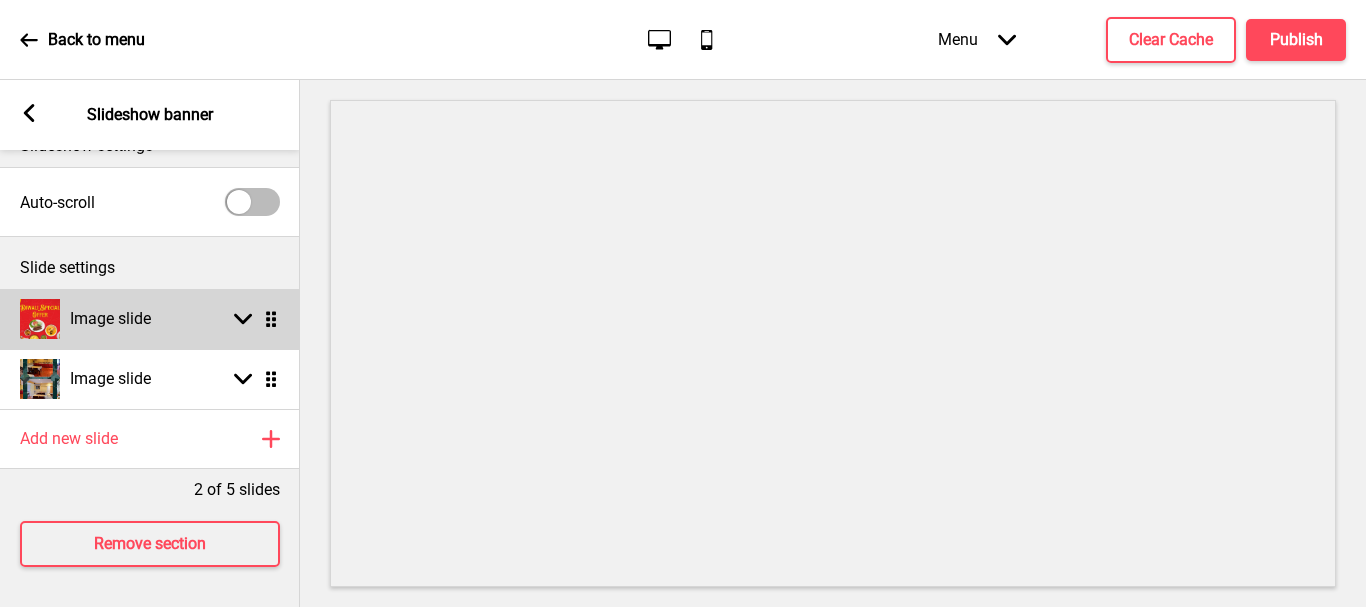 click on "Image slide Arrow down Drag" at bounding box center (150, 319) 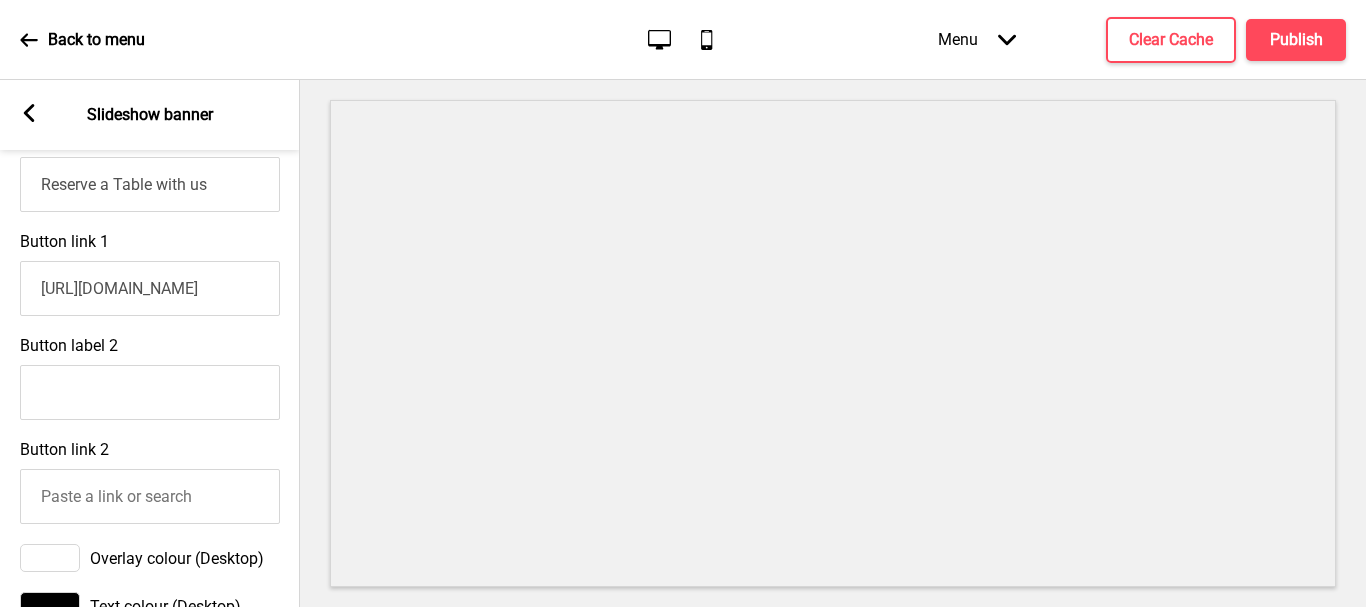 scroll, scrollTop: 731, scrollLeft: 0, axis: vertical 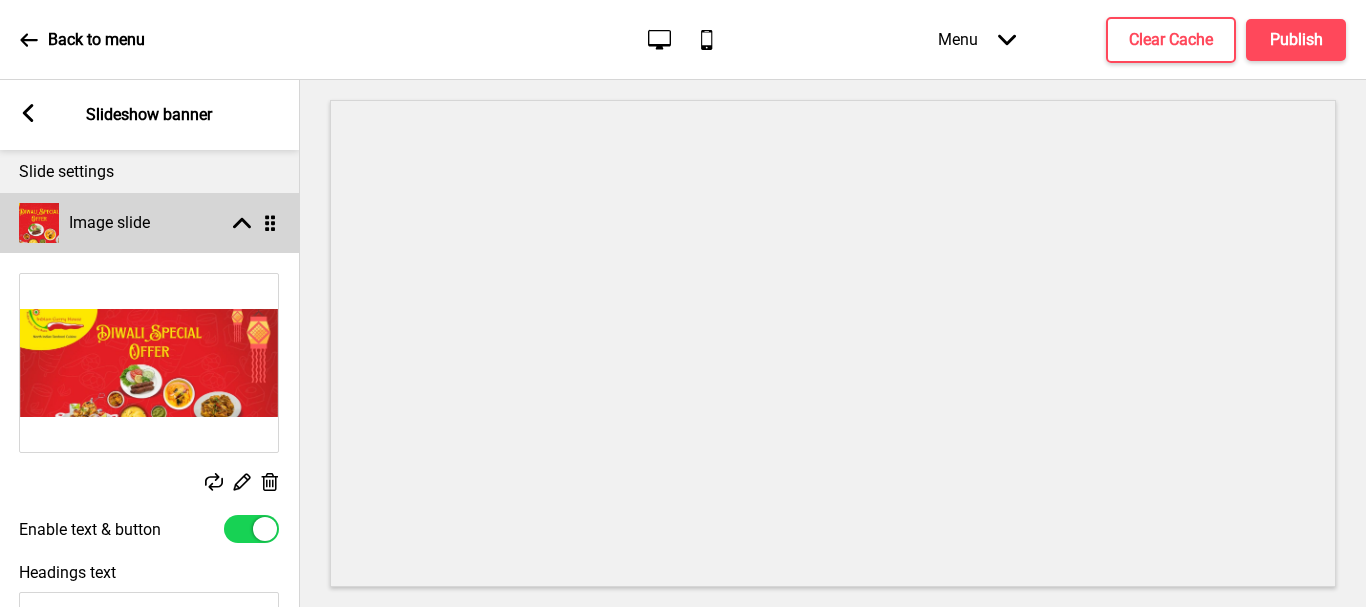 click on "Arrow up Drag" at bounding box center (251, 223) 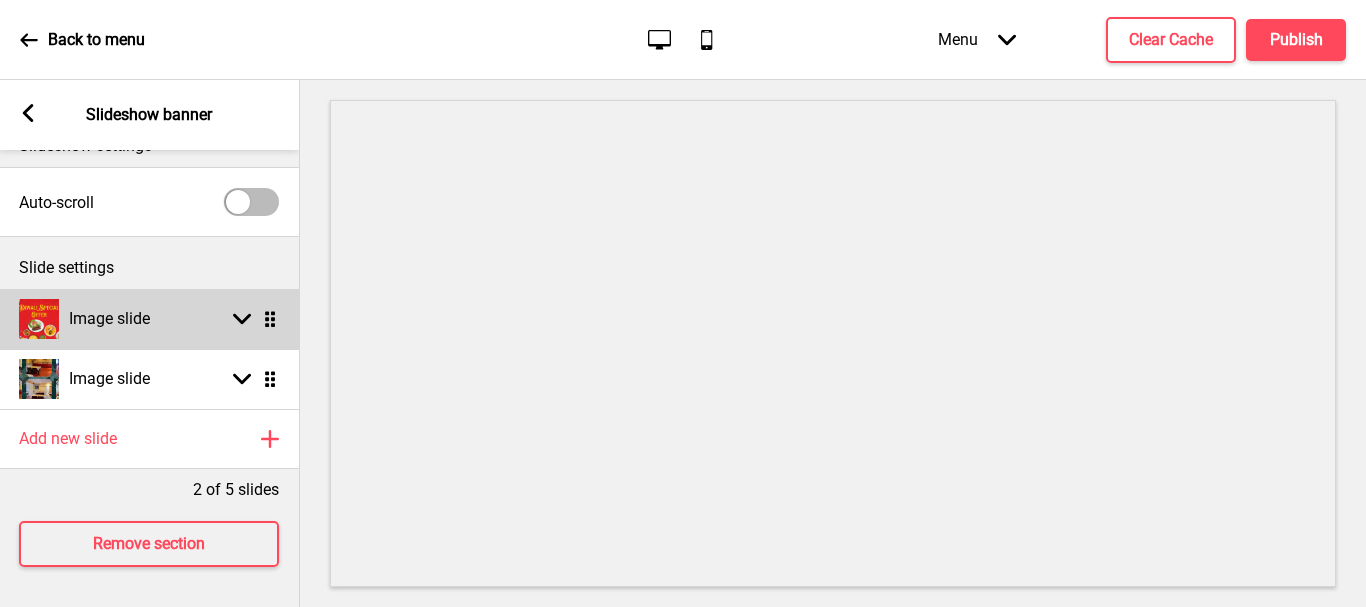 scroll, scrollTop: 50, scrollLeft: 0, axis: vertical 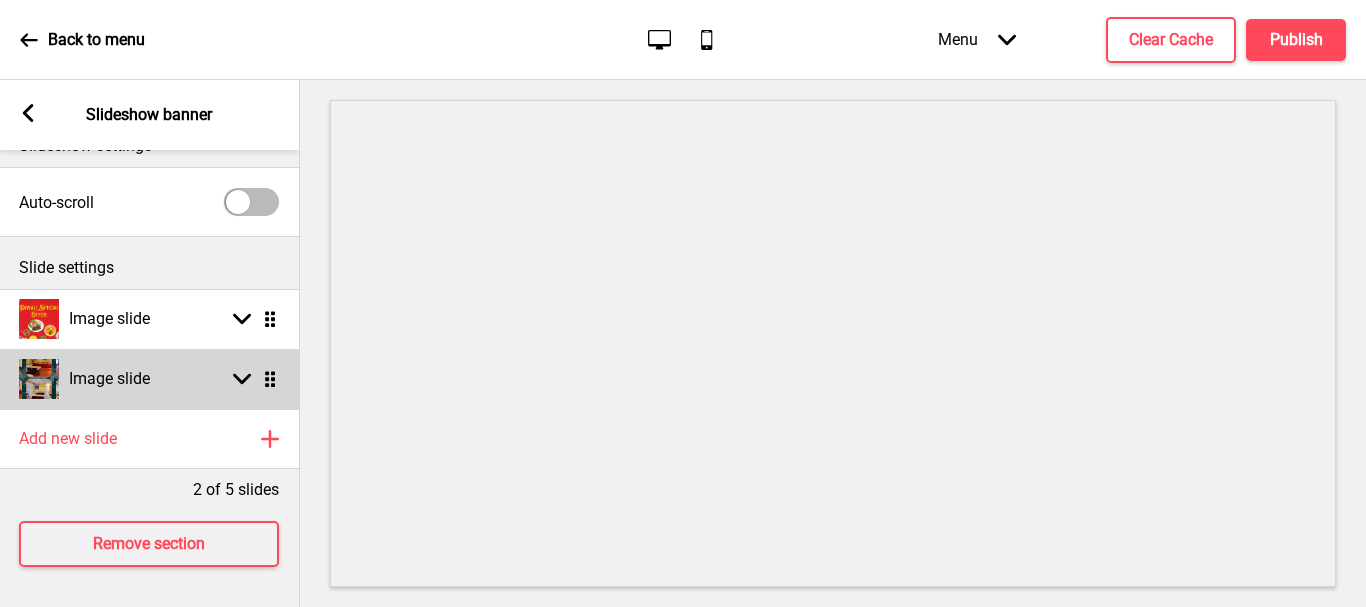 click on "Image slide Arrow down Drag" at bounding box center (149, 379) 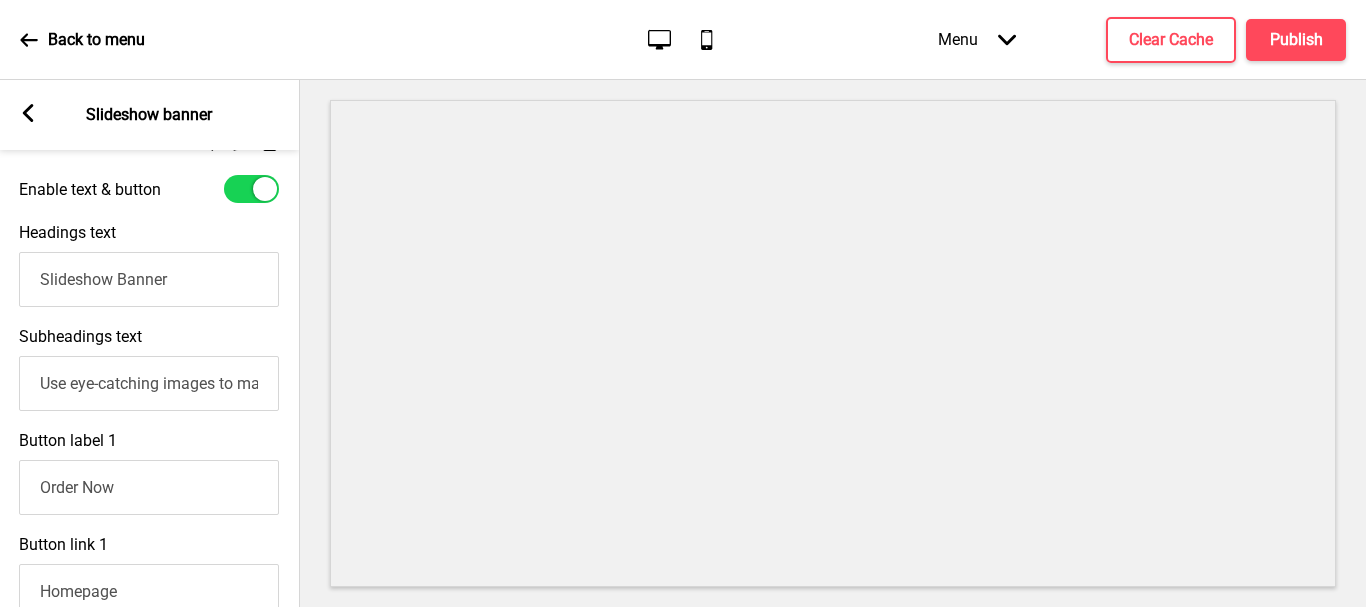 scroll, scrollTop: 631, scrollLeft: 0, axis: vertical 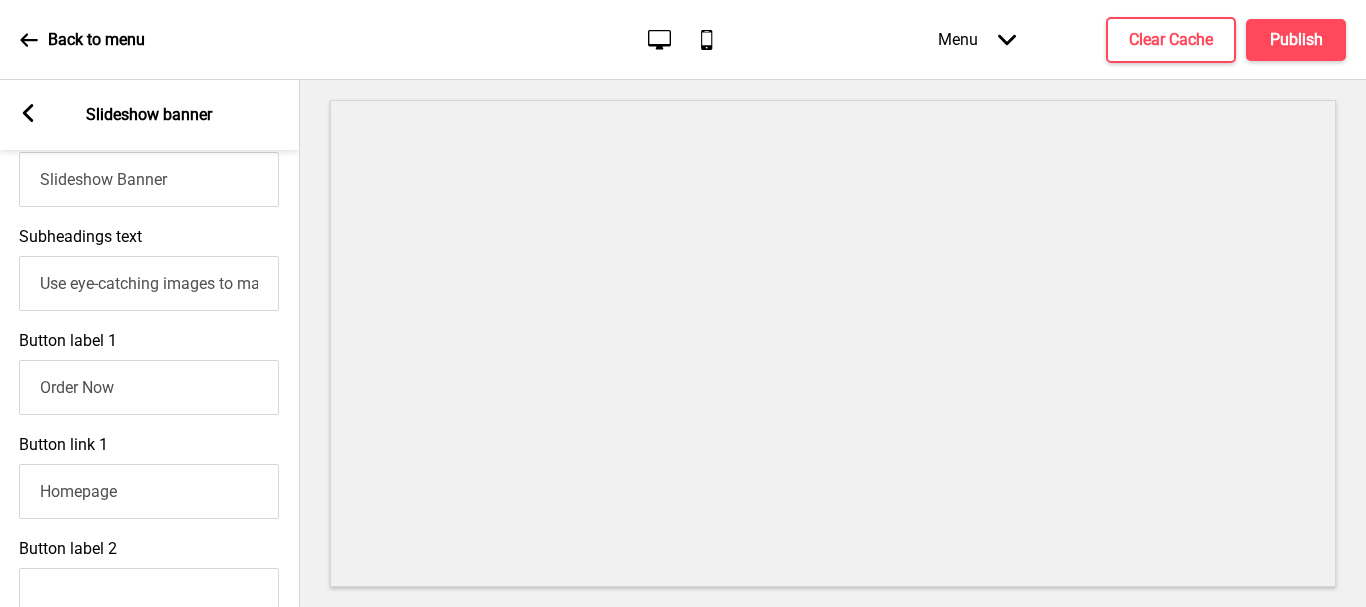 click on "Homepage" at bounding box center [149, 491] 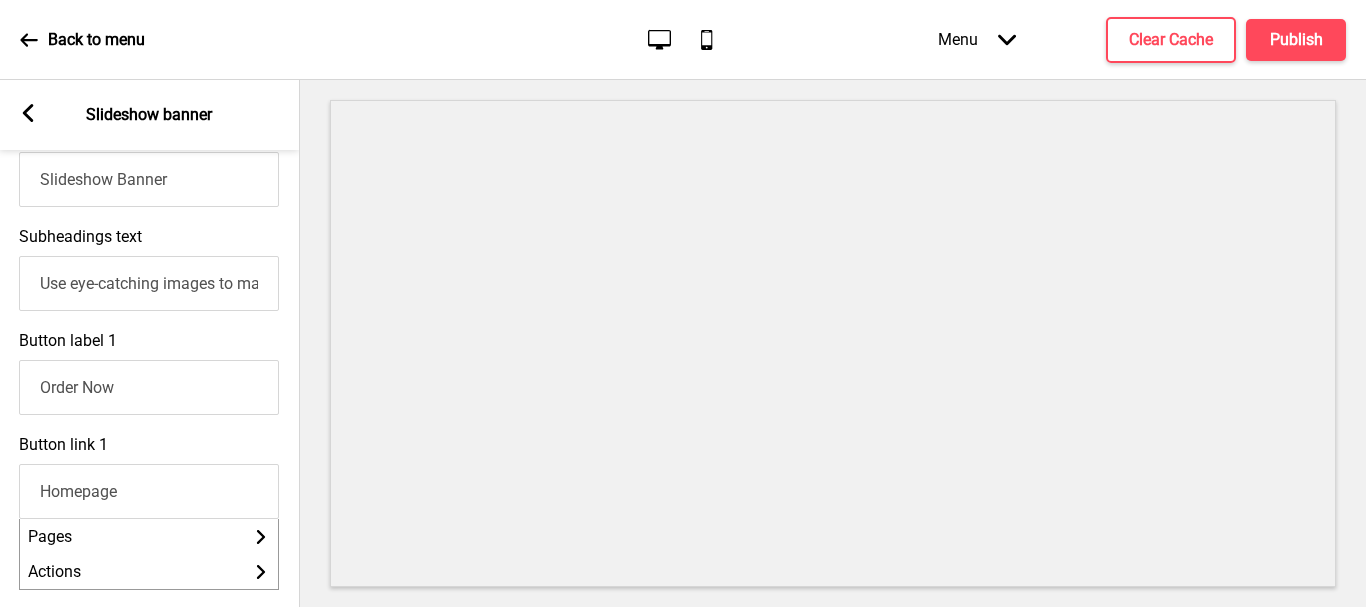 paste on "[URL][DOMAIN_NAME]" 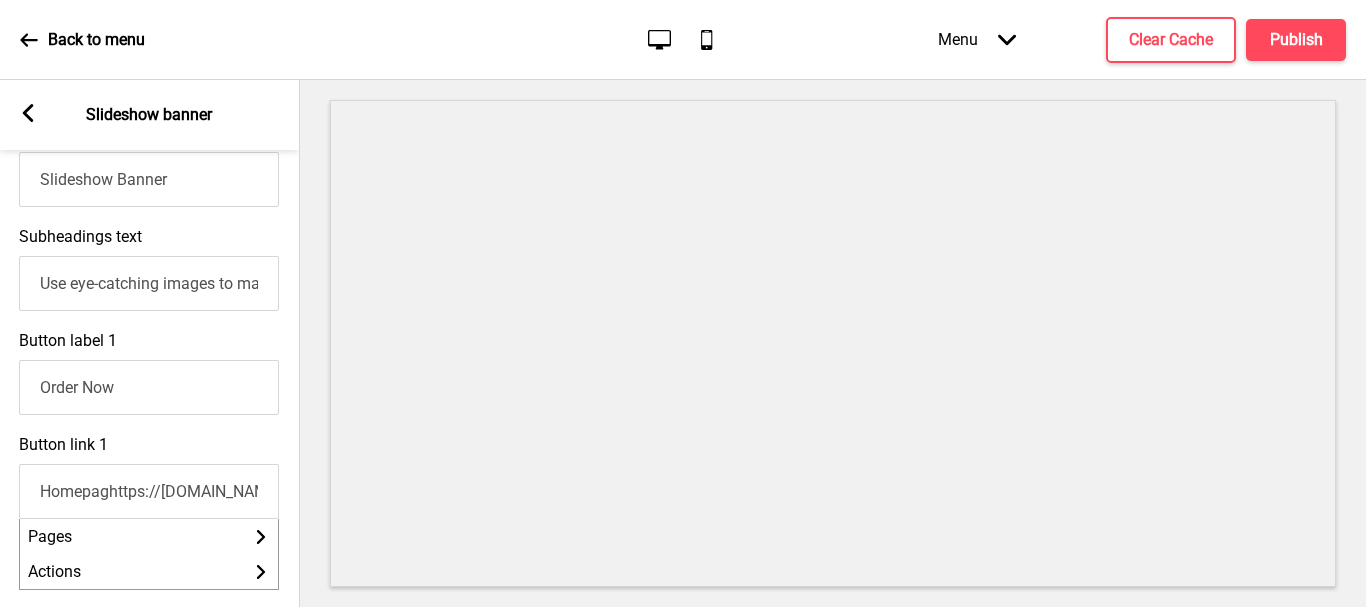 scroll, scrollTop: 0, scrollLeft: 316, axis: horizontal 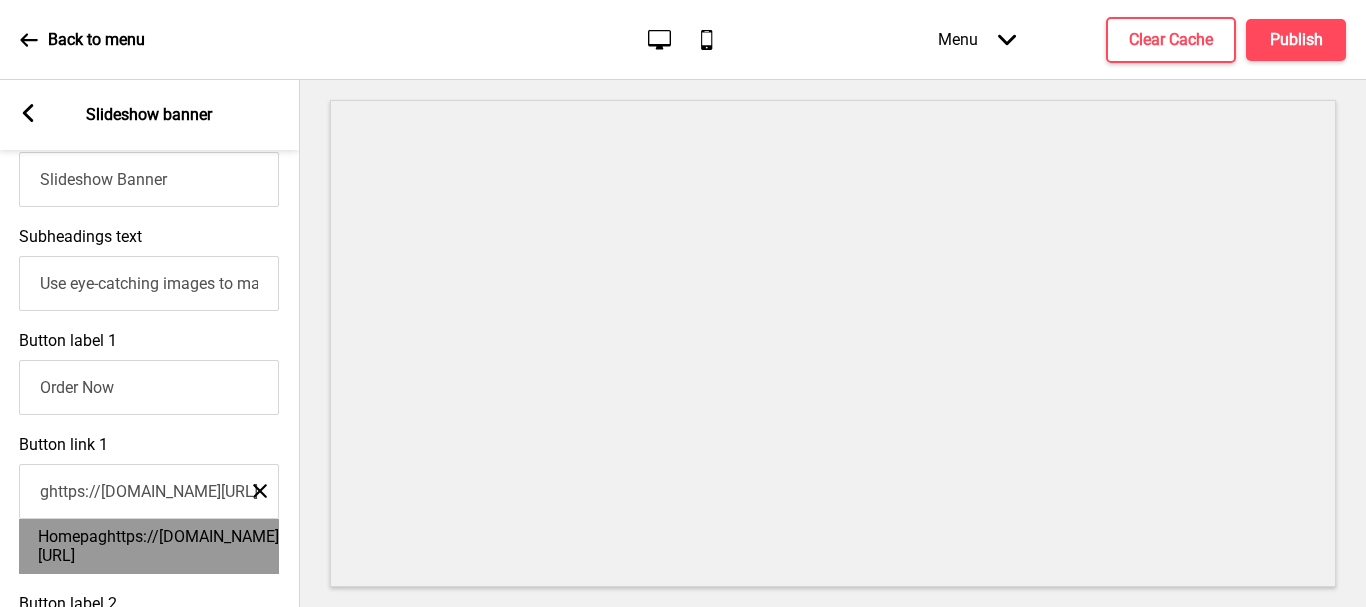type on "Homepaghttps://[DOMAIN_NAME][URL]" 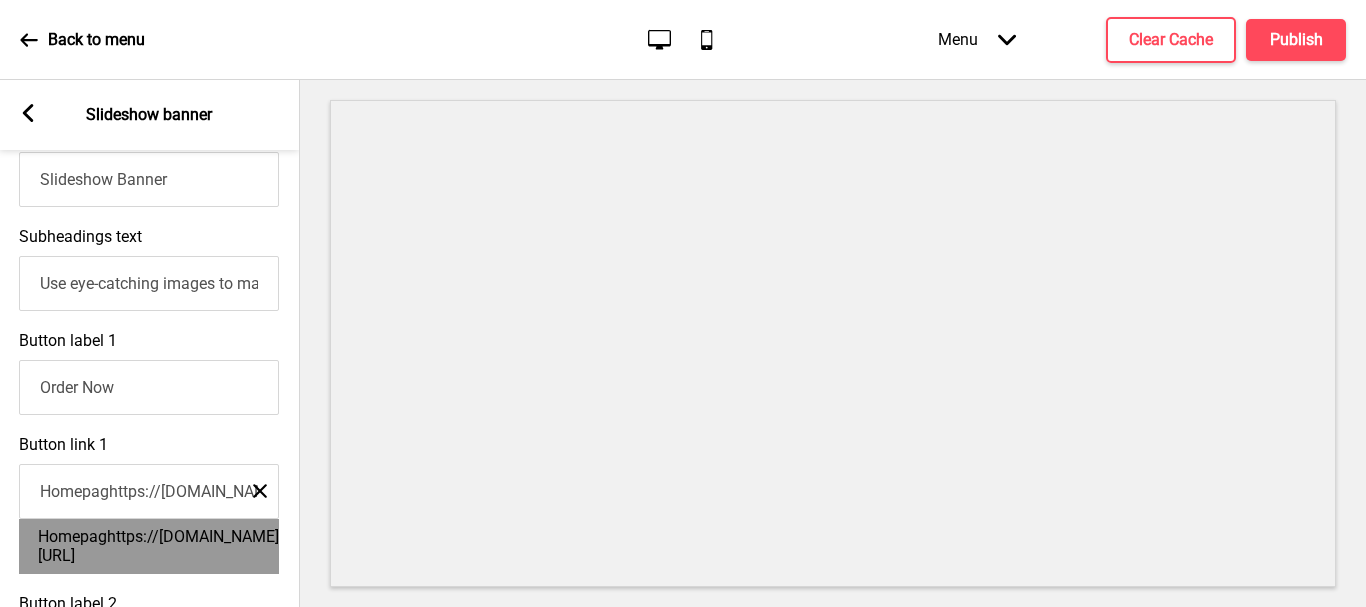 click on "Homepaghttps://[DOMAIN_NAME][URL]" at bounding box center (158, 546) 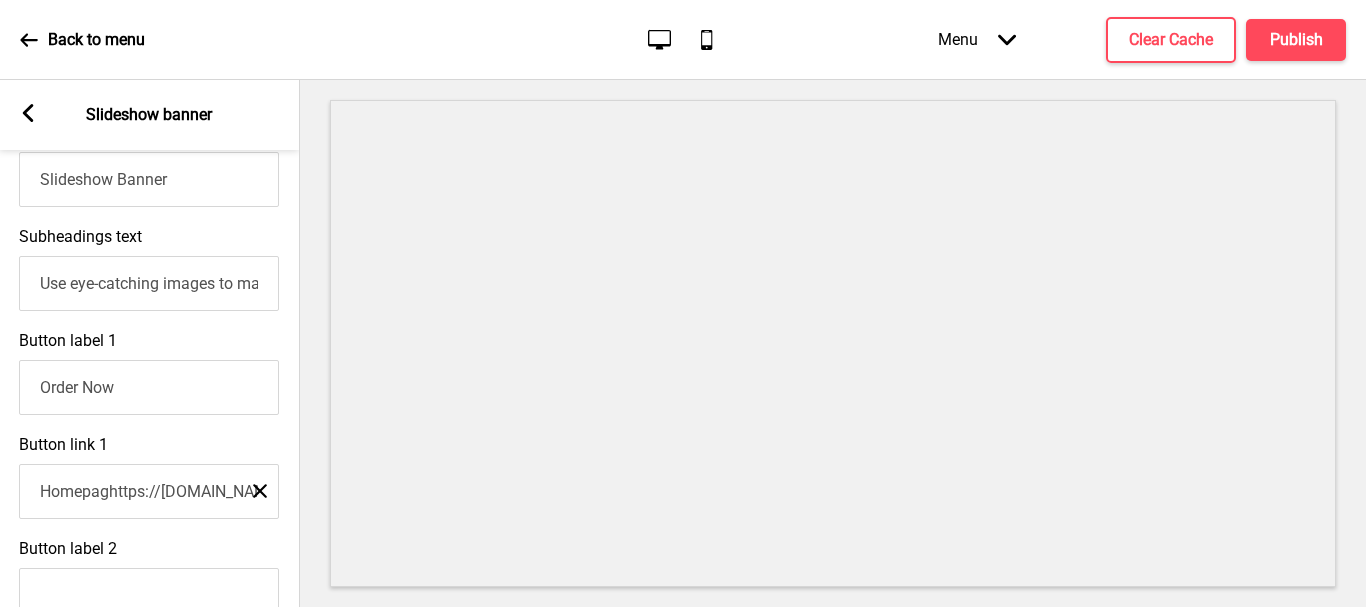scroll, scrollTop: 0, scrollLeft: 0, axis: both 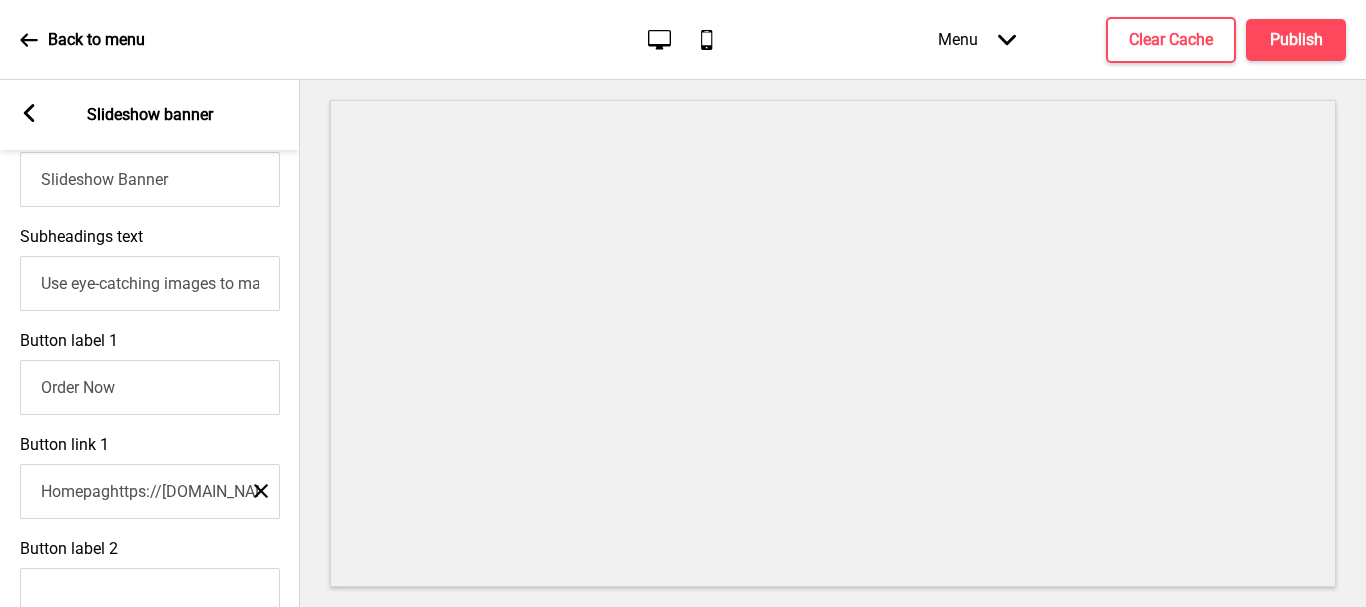 drag, startPoint x: 155, startPoint y: 400, endPoint x: 0, endPoint y: 396, distance: 155.0516 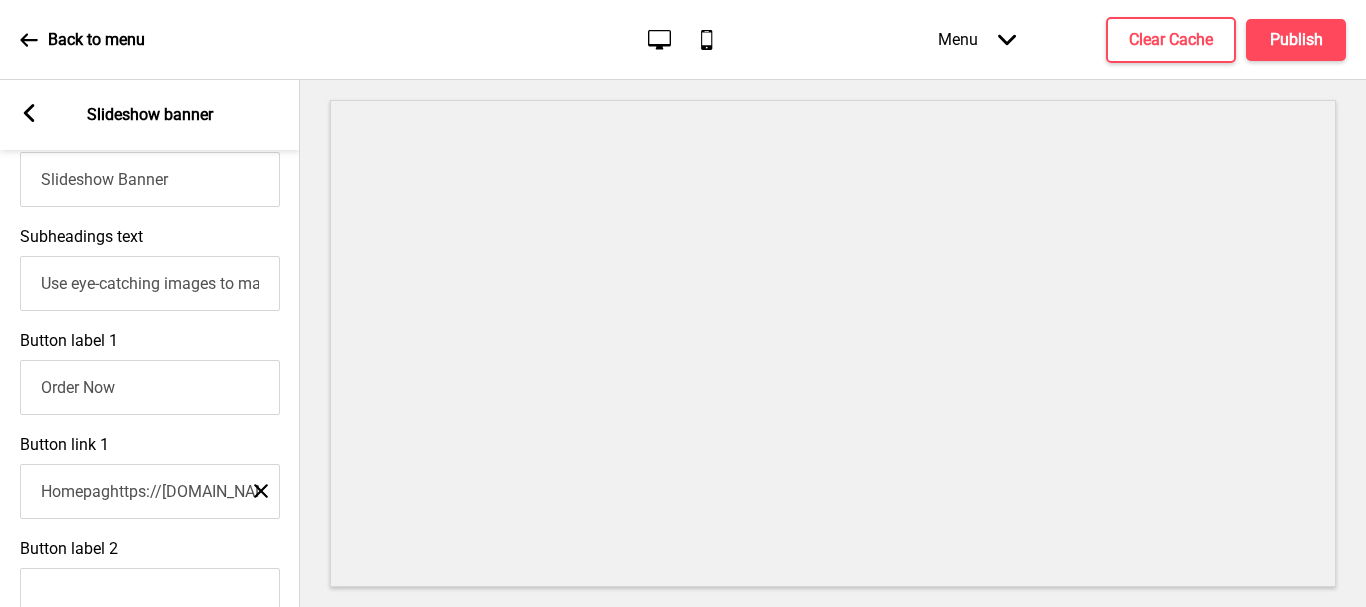 click on "Button label 1 Order Now" at bounding box center [150, 373] 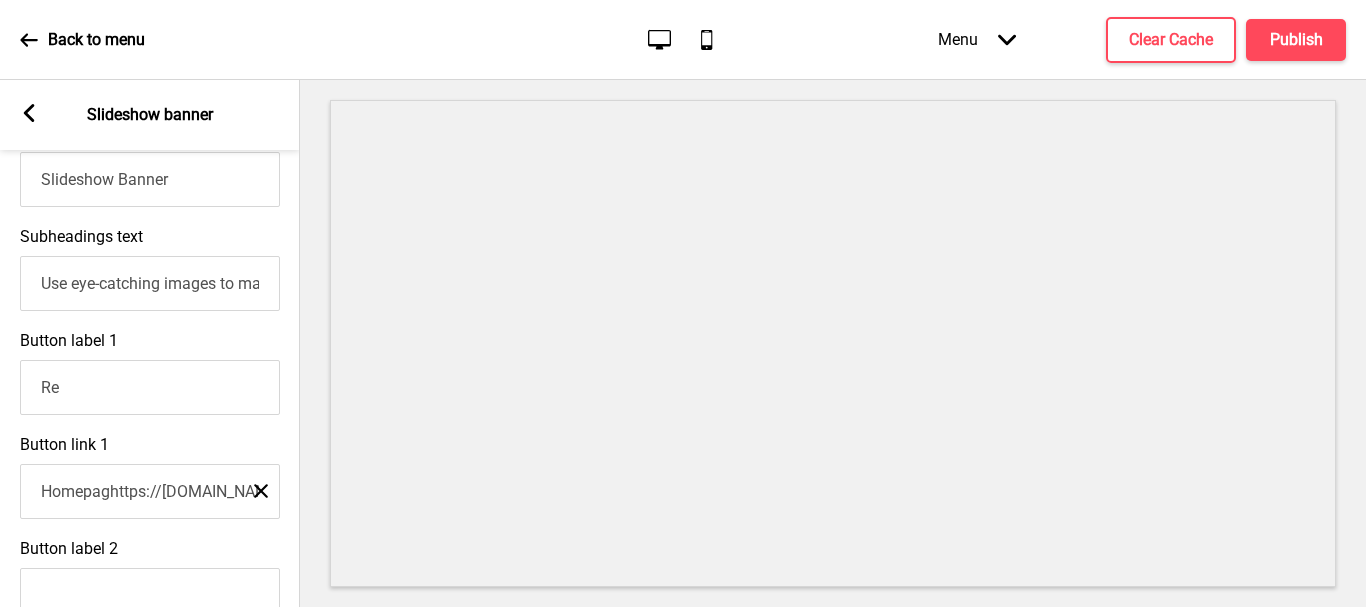 type on "R" 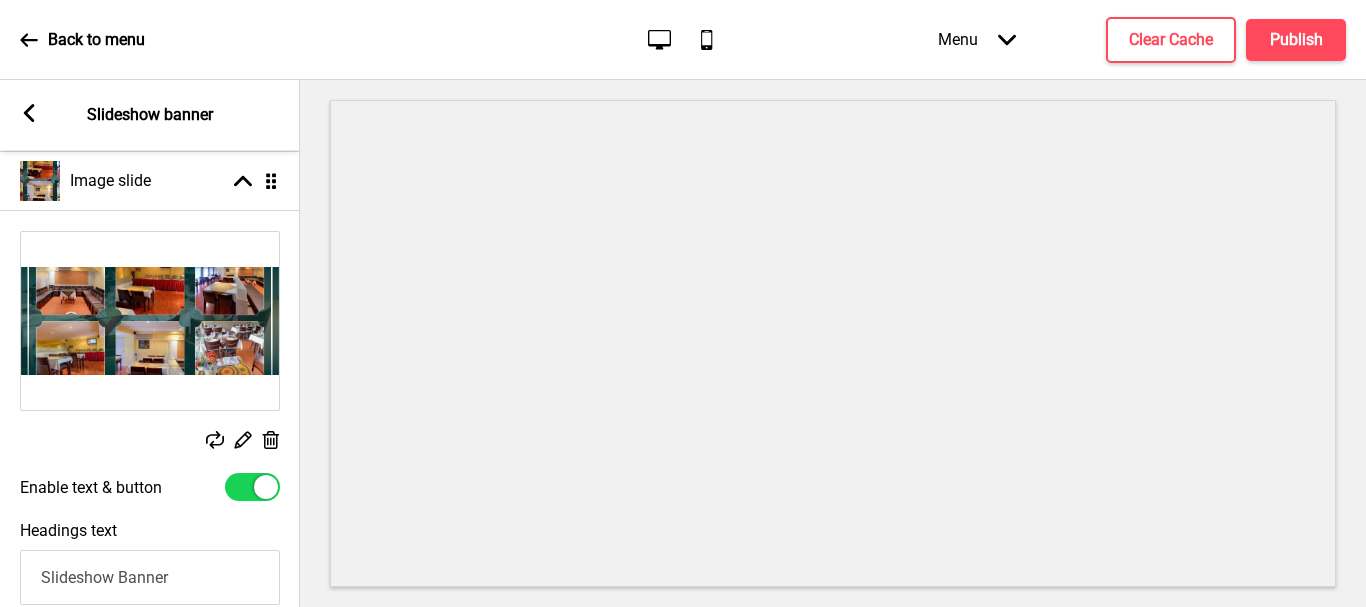 scroll, scrollTop: 31, scrollLeft: 0, axis: vertical 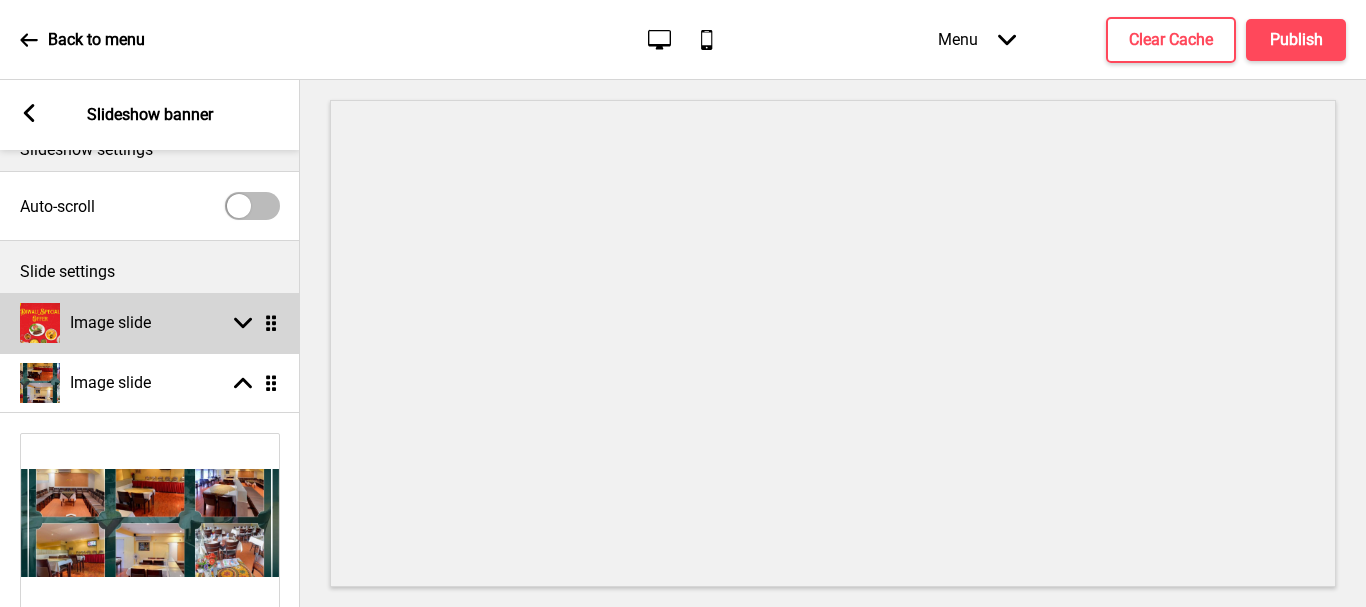type 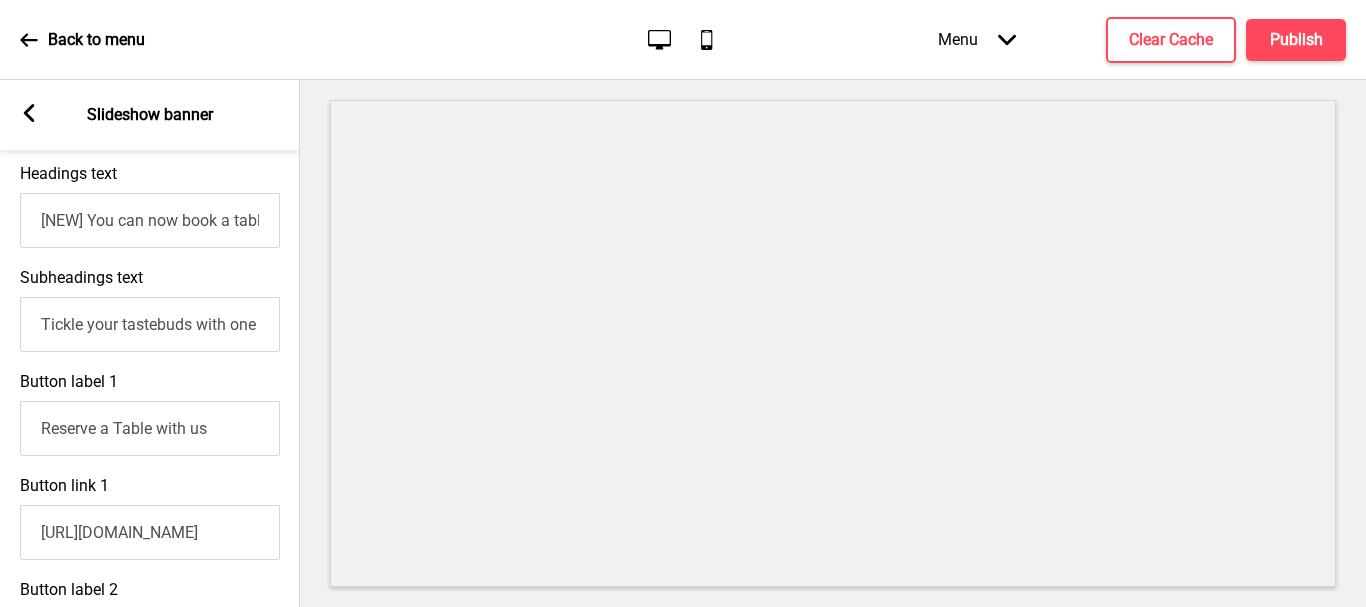 scroll, scrollTop: 531, scrollLeft: 0, axis: vertical 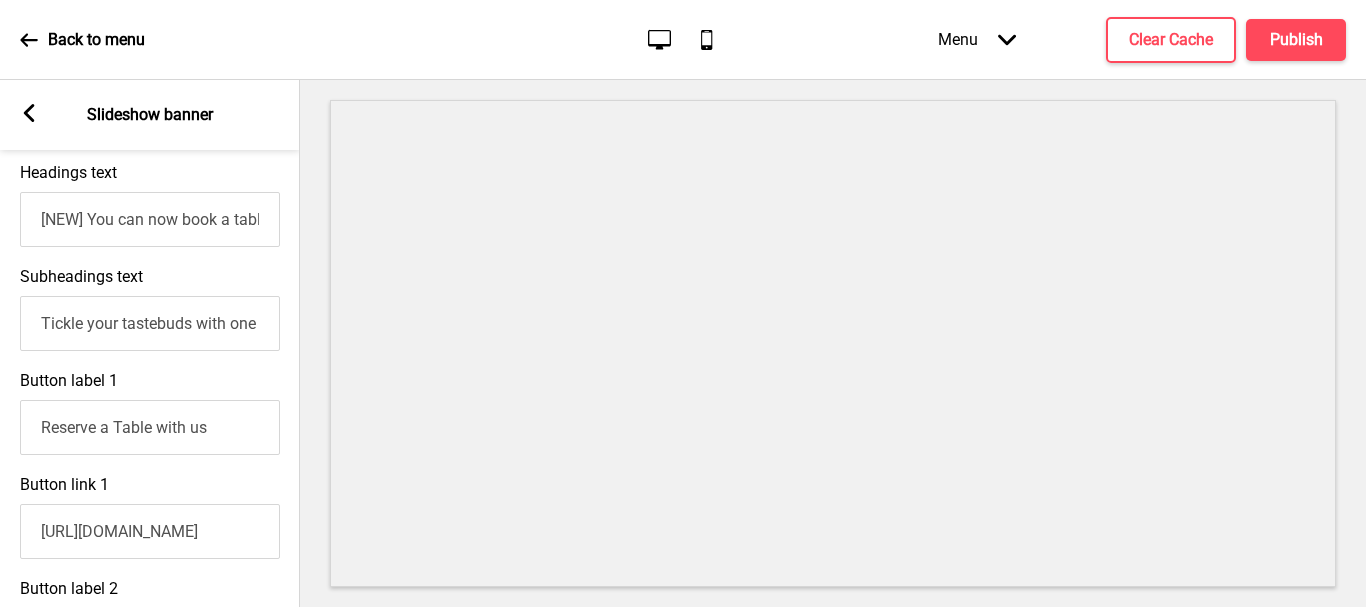 drag, startPoint x: 224, startPoint y: 432, endPoint x: 0, endPoint y: 413, distance: 224.80435 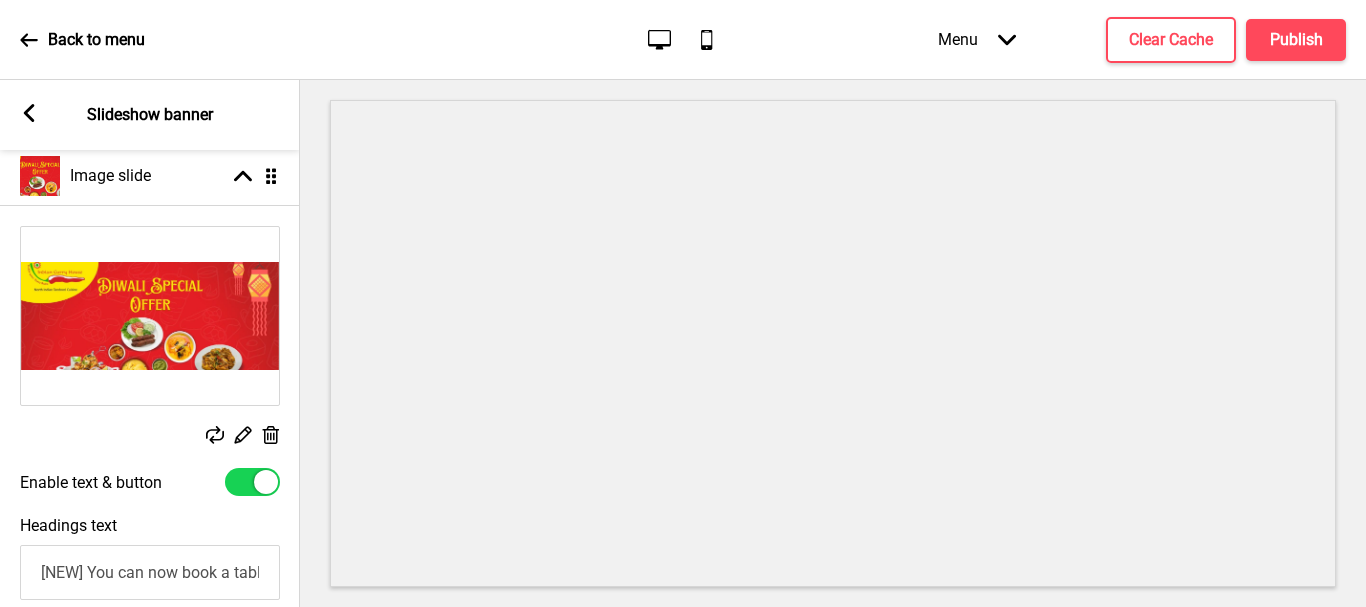 scroll, scrollTop: 131, scrollLeft: 0, axis: vertical 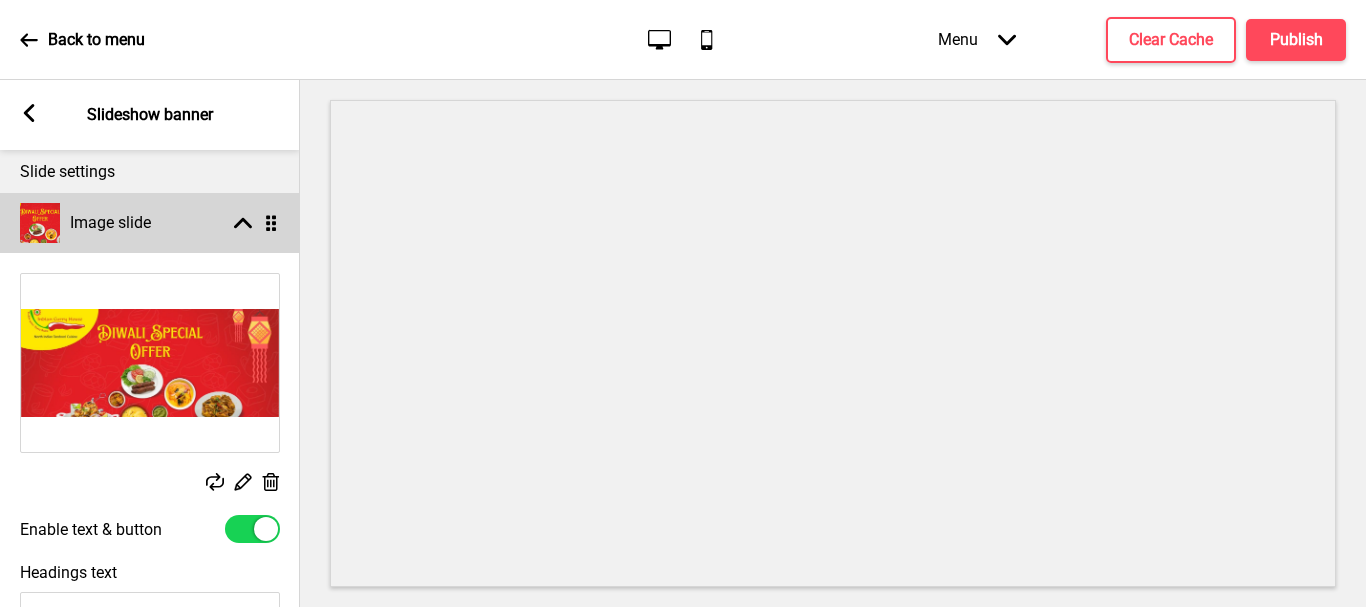 click on "Image slide" at bounding box center (110, 223) 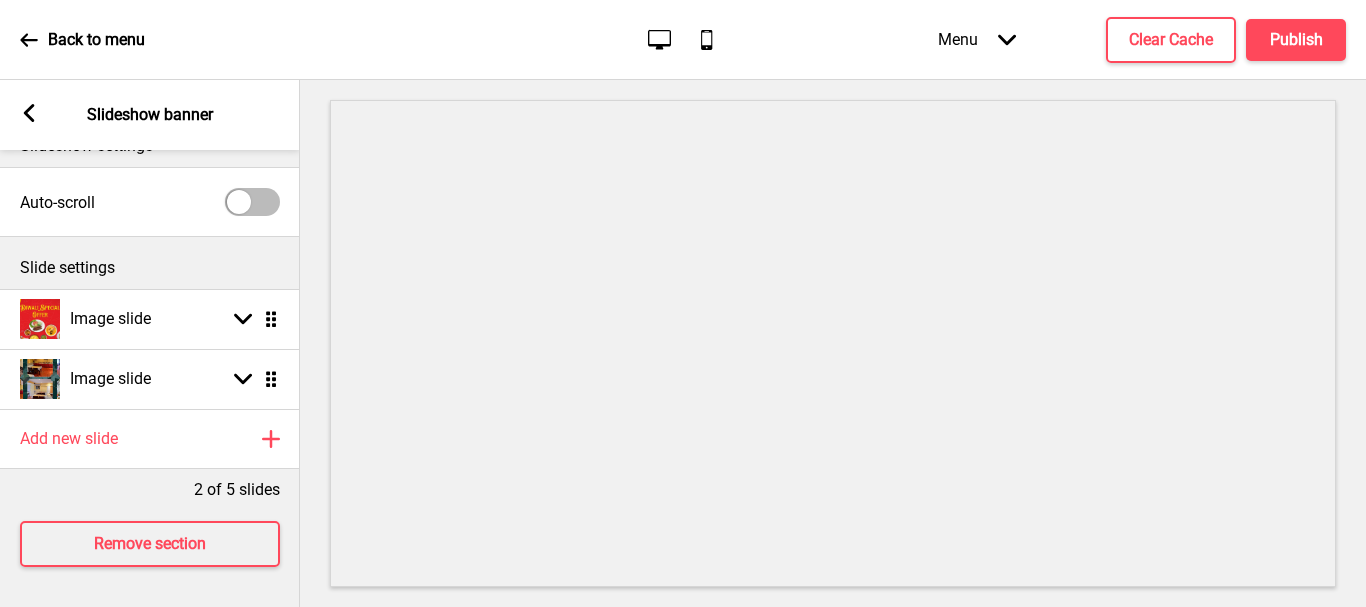 scroll, scrollTop: 50, scrollLeft: 0, axis: vertical 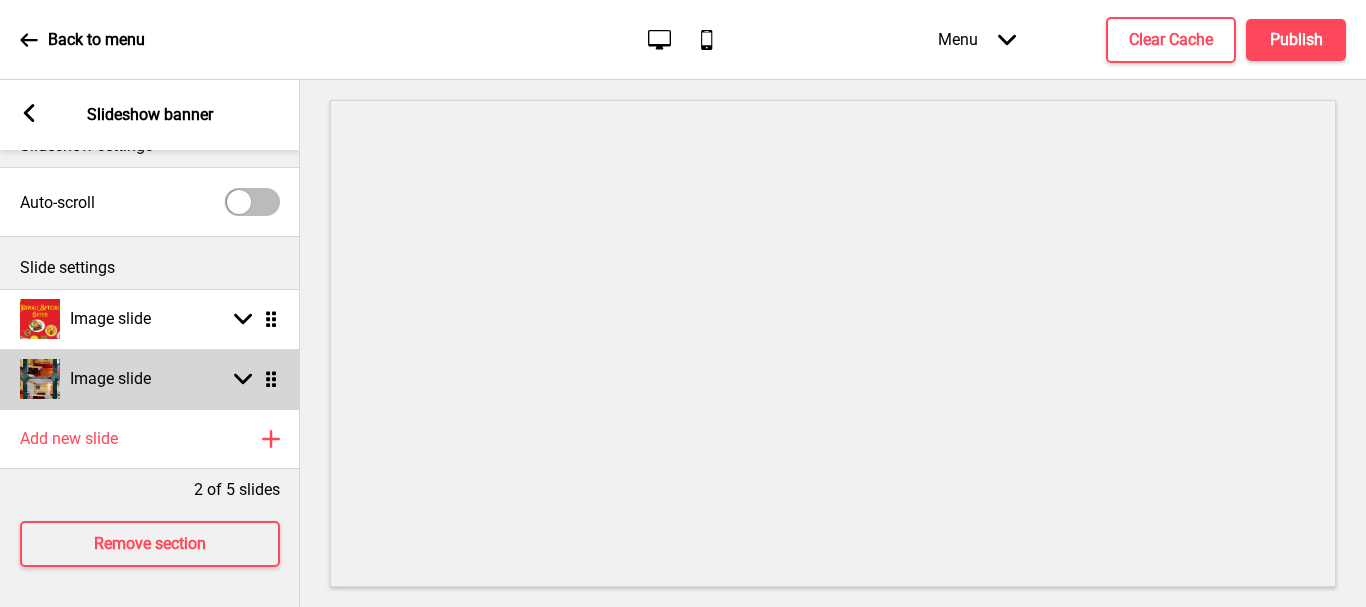 click on "Image slide" at bounding box center [110, 379] 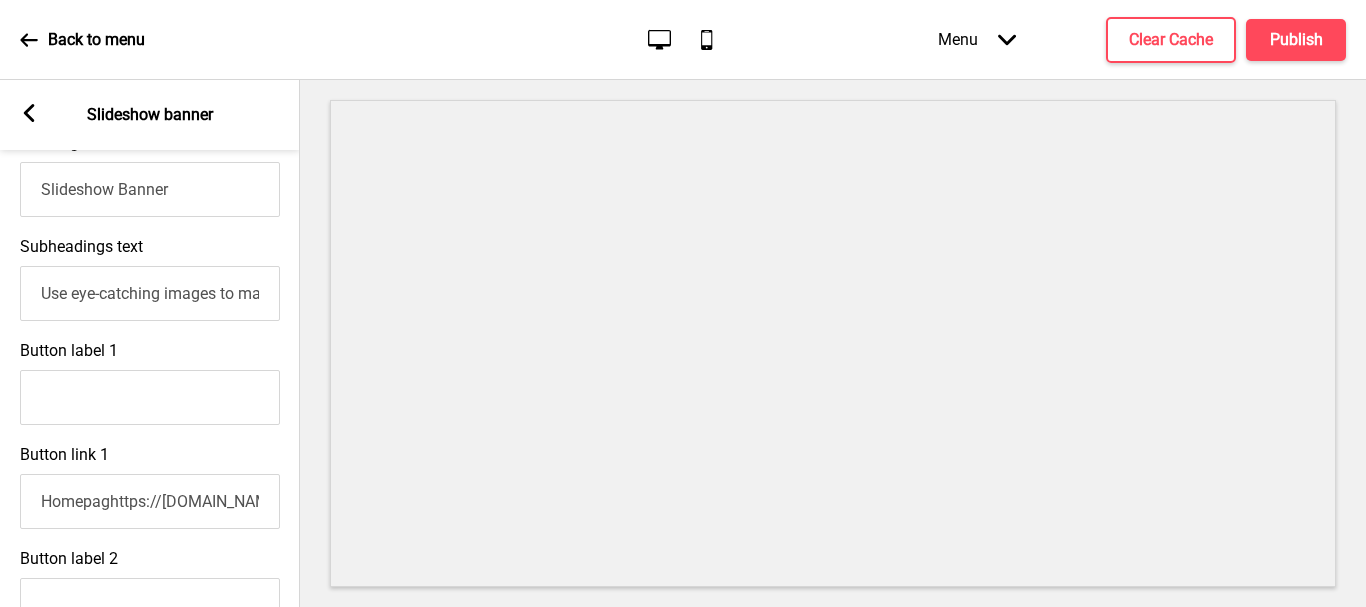 scroll, scrollTop: 731, scrollLeft: 0, axis: vertical 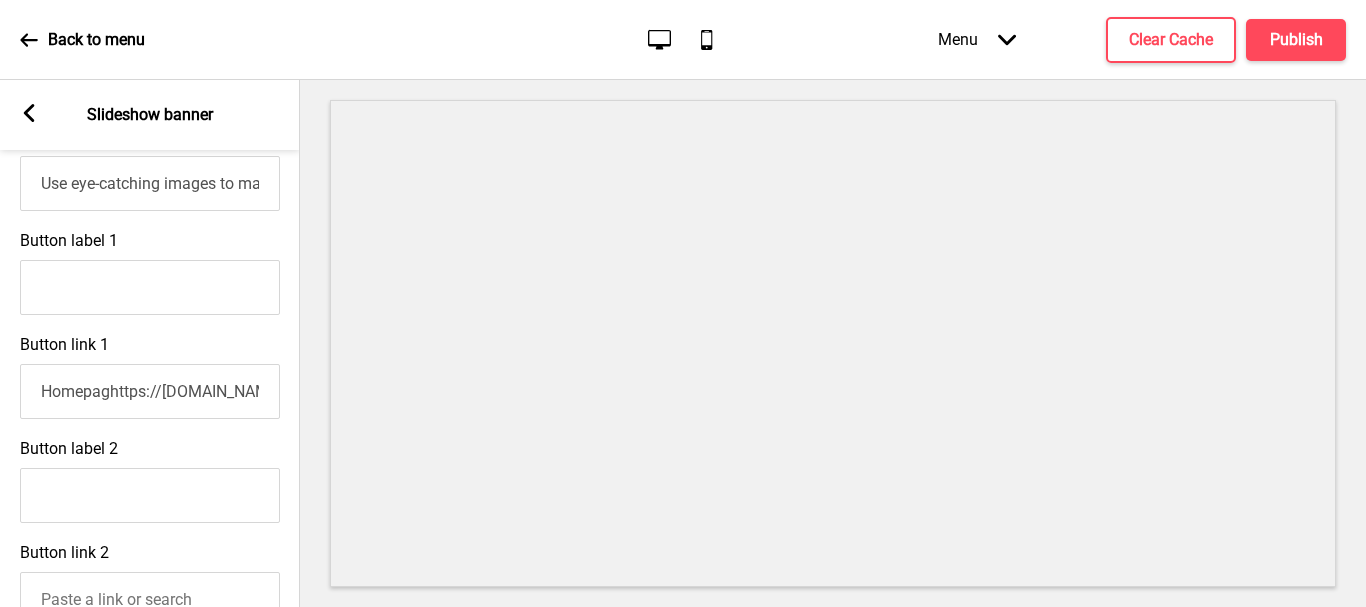 drag, startPoint x: 96, startPoint y: 291, endPoint x: 64, endPoint y: 297, distance: 32.55764 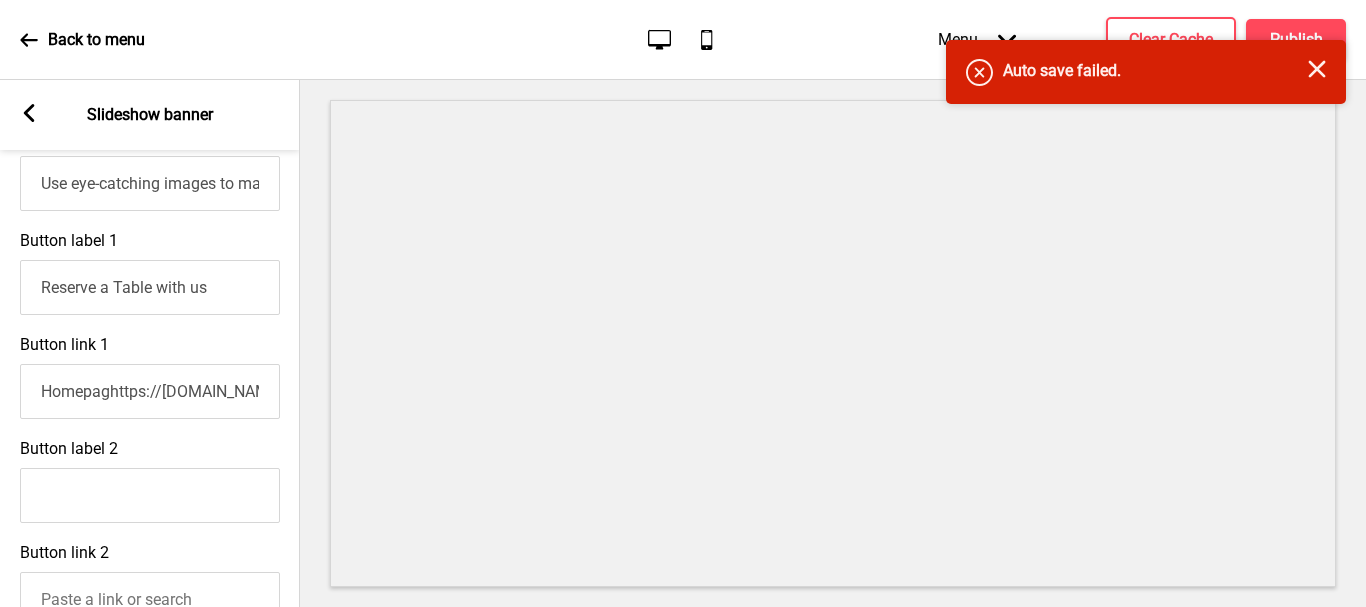 click on "Reserve a Table with us" at bounding box center [150, 287] 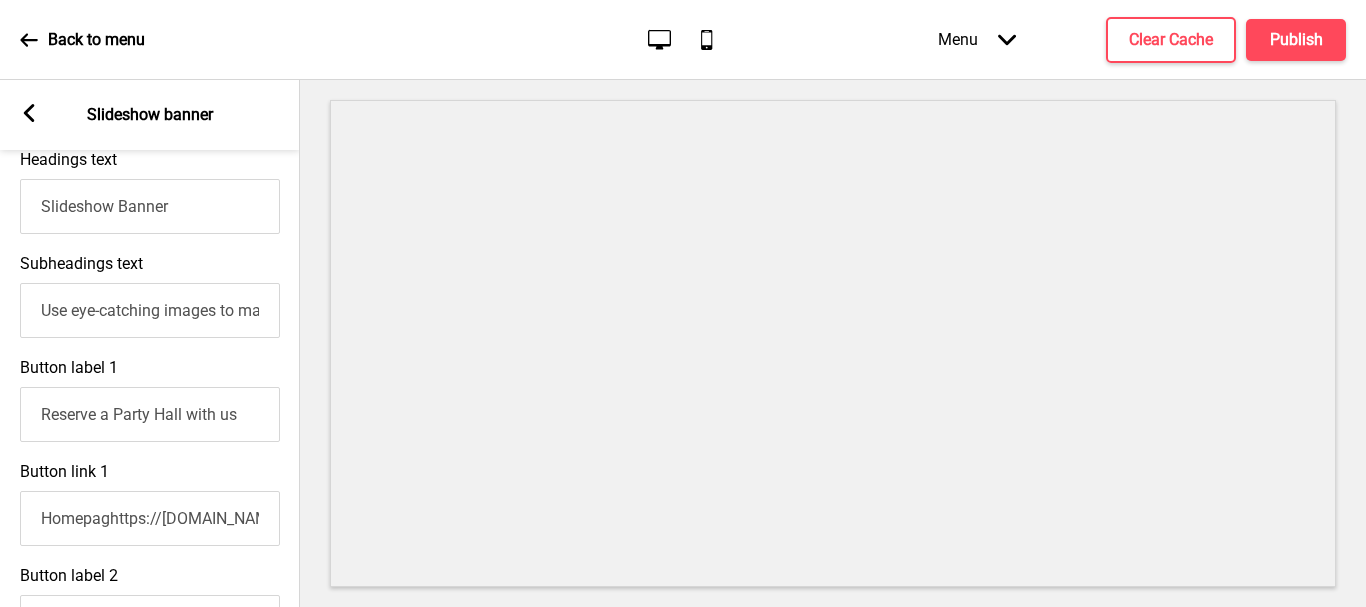 scroll, scrollTop: 631, scrollLeft: 0, axis: vertical 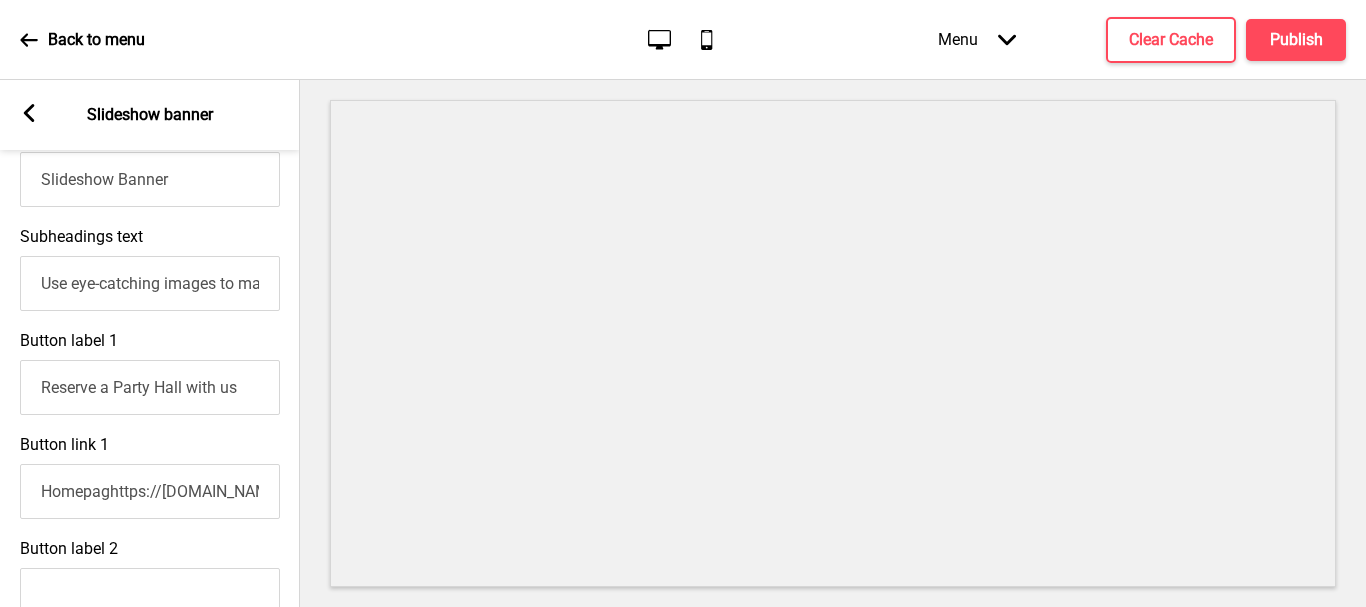 type on "Reserve a Party Hall with us" 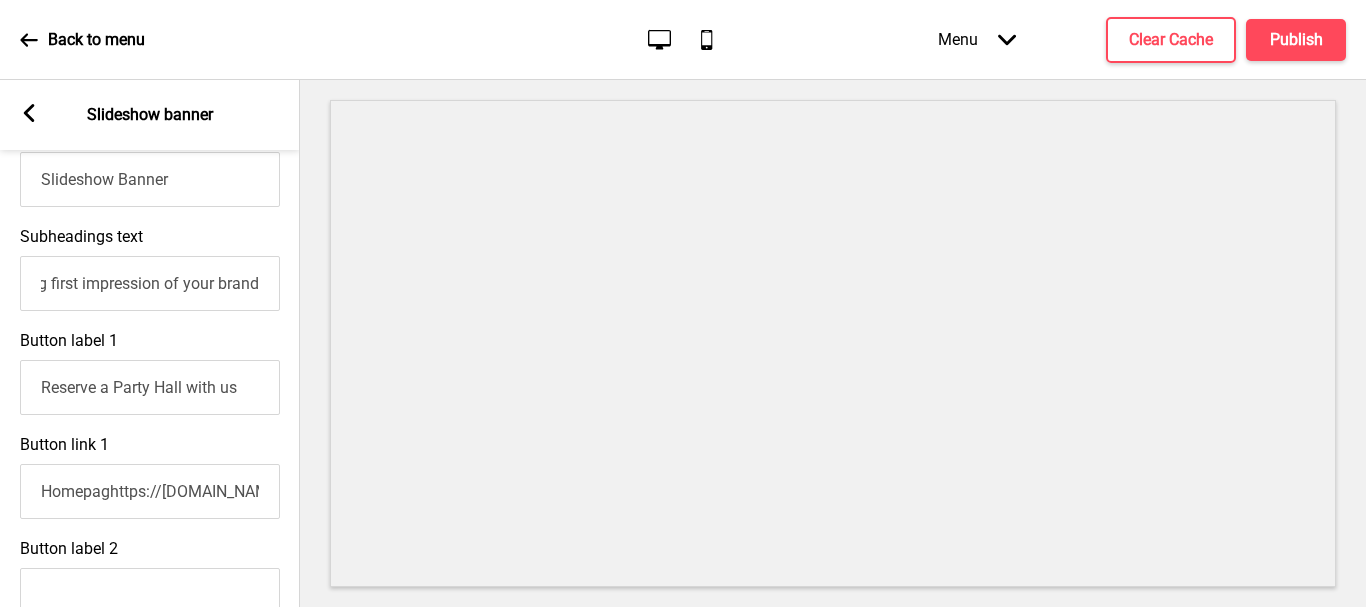 scroll, scrollTop: 0, scrollLeft: 1, axis: horizontal 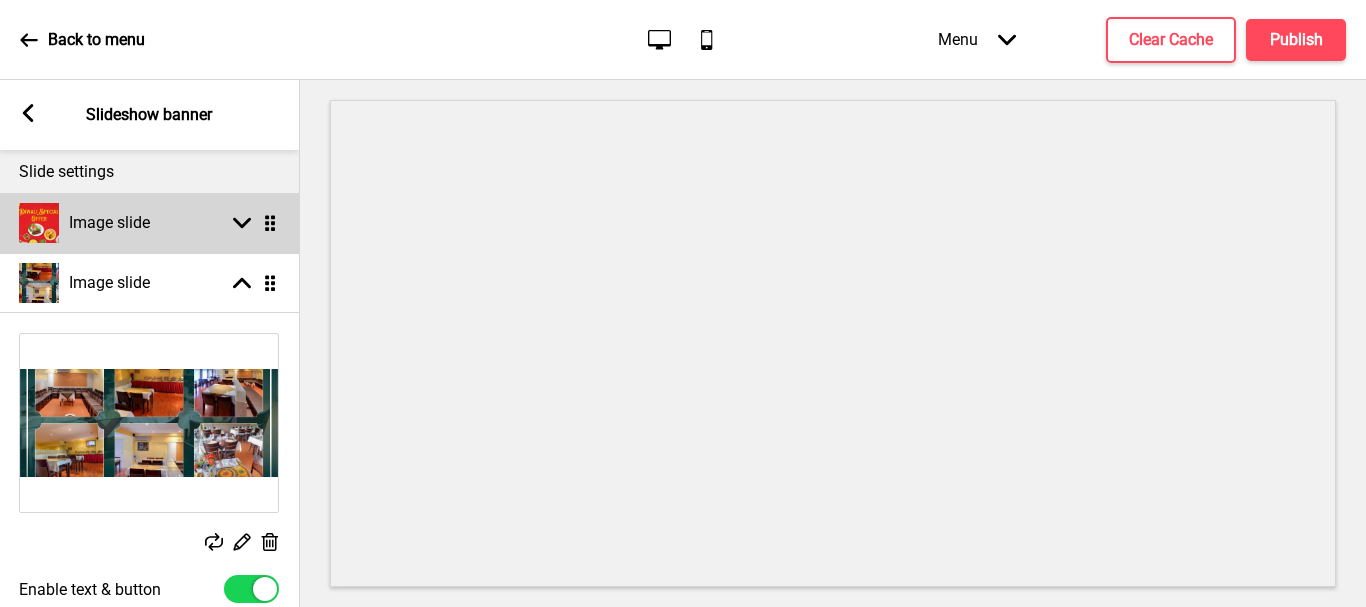 type 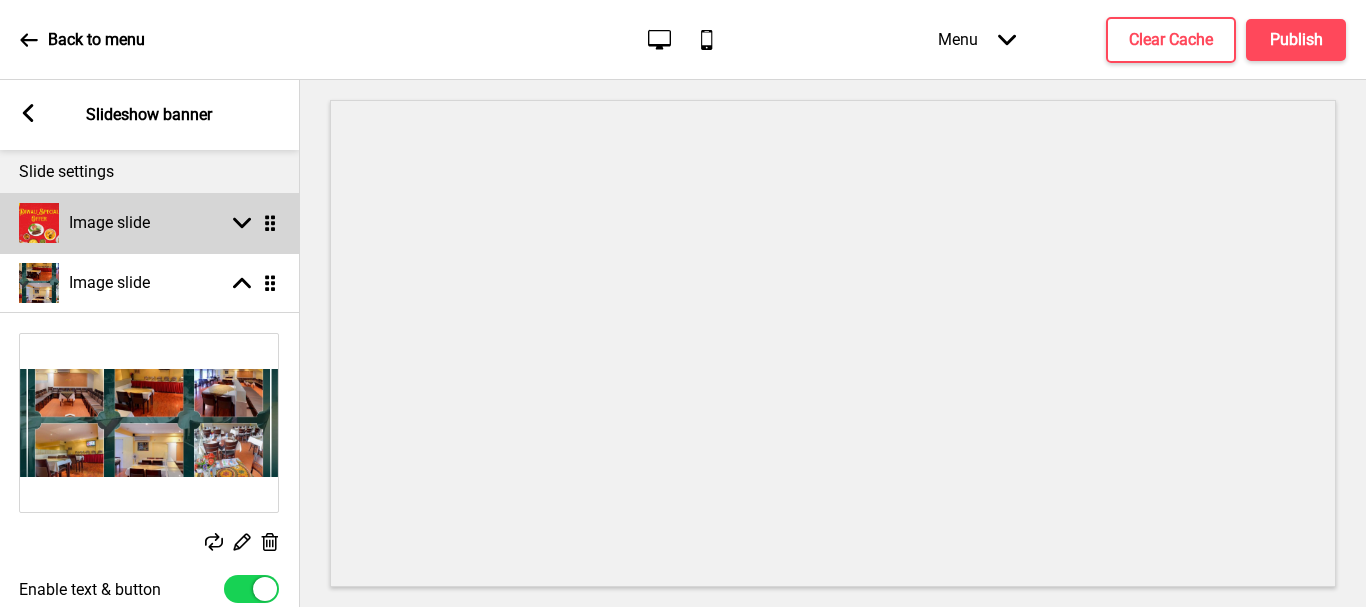 select on "right" 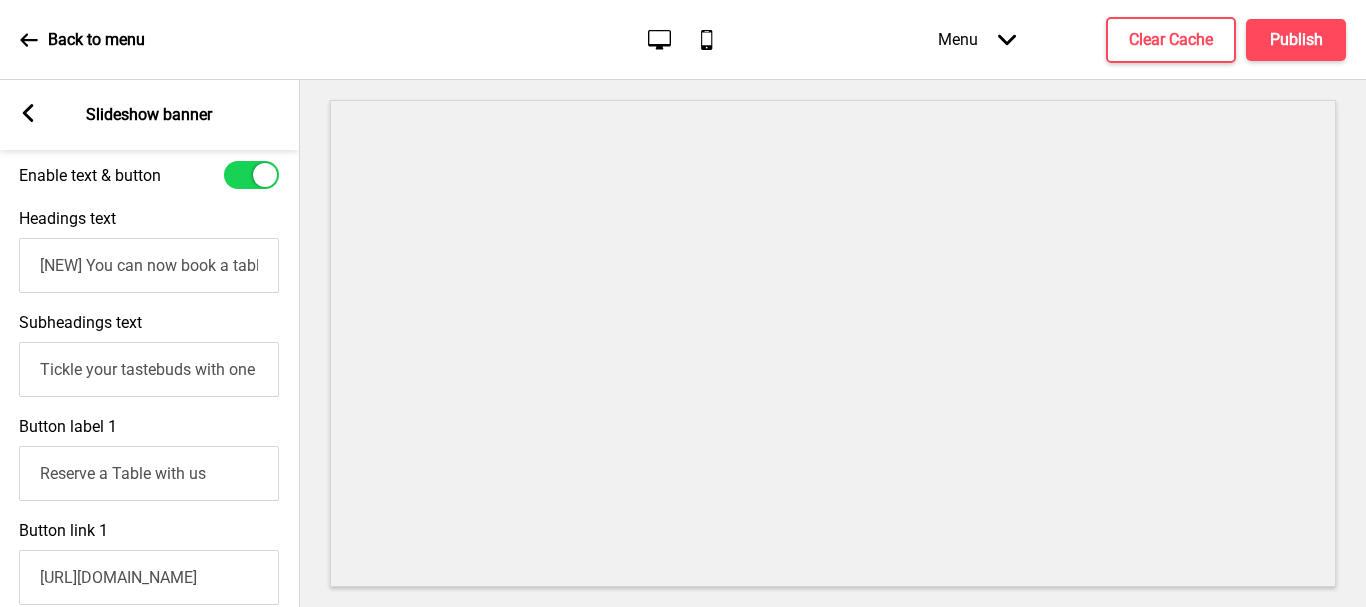 scroll, scrollTop: 531, scrollLeft: 0, axis: vertical 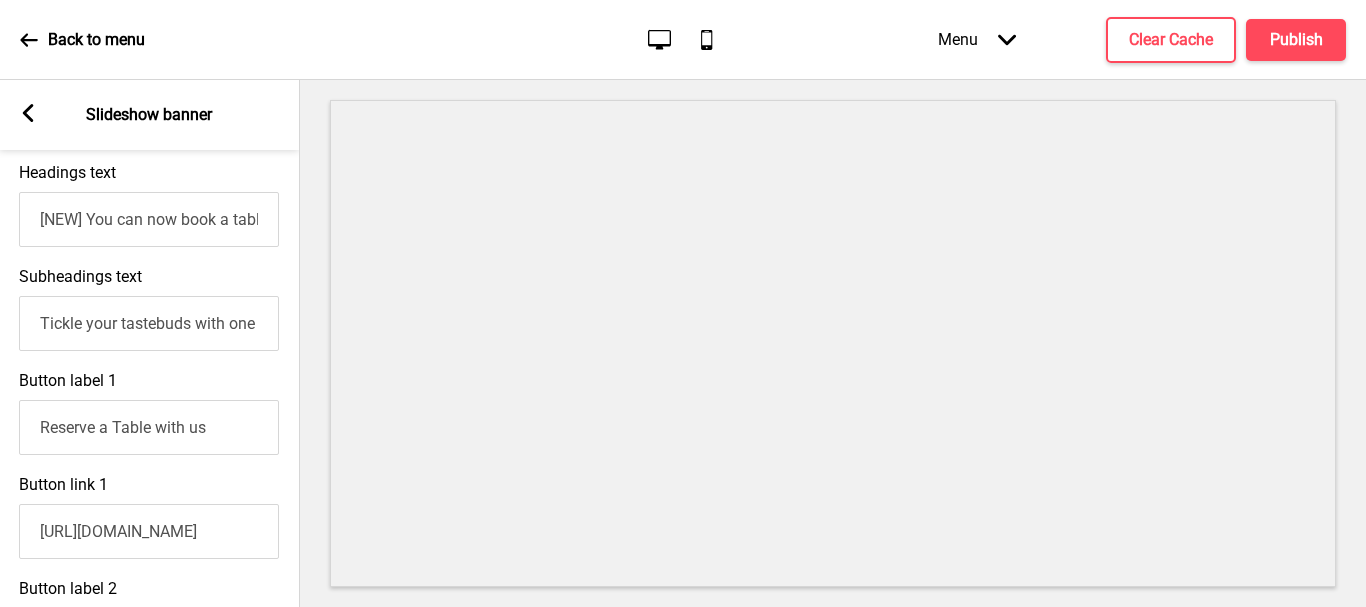 drag, startPoint x: 38, startPoint y: 322, endPoint x: 84, endPoint y: 327, distance: 46.270943 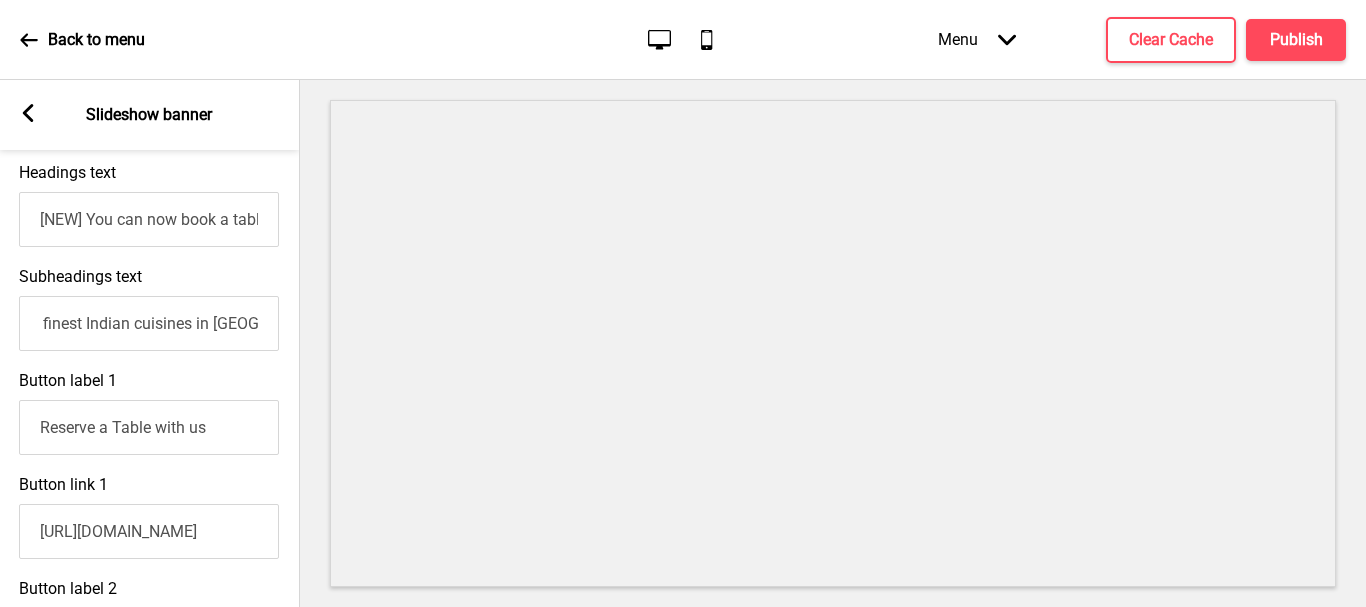 scroll, scrollTop: 0, scrollLeft: 247, axis: horizontal 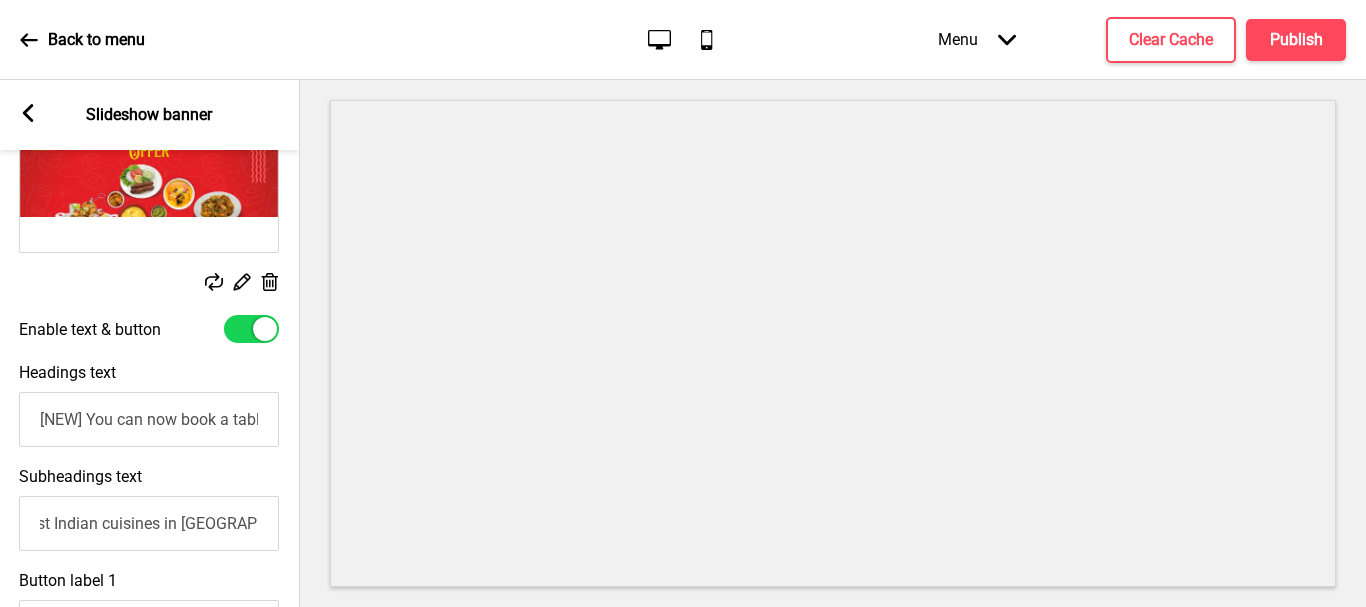 type on "your tastebuds with one of the finest Indian cuisines in [GEOGRAPHIC_DATA] pore!" 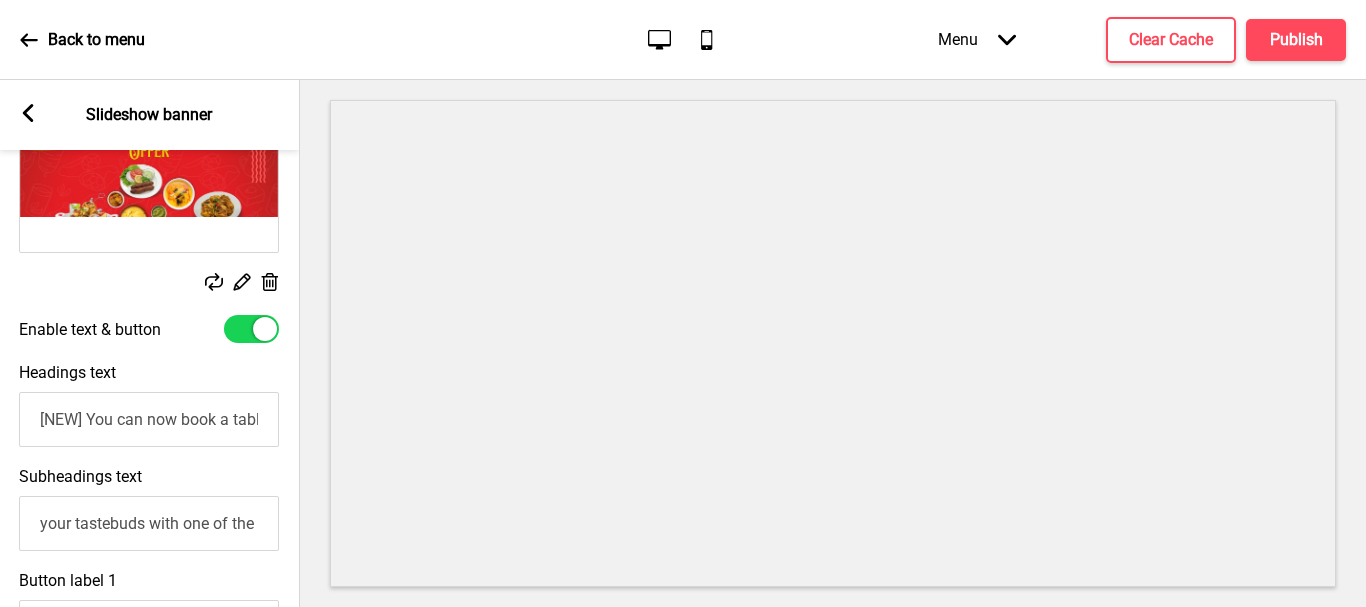 click at bounding box center [149, 163] 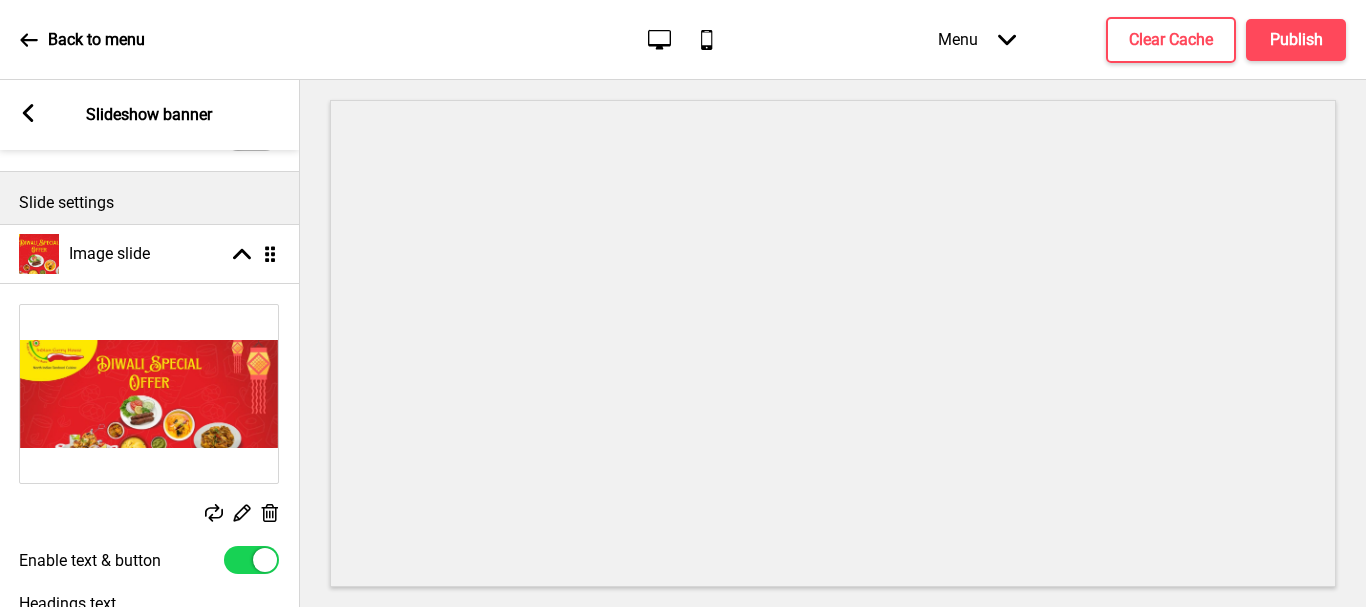 scroll, scrollTop: 0, scrollLeft: 0, axis: both 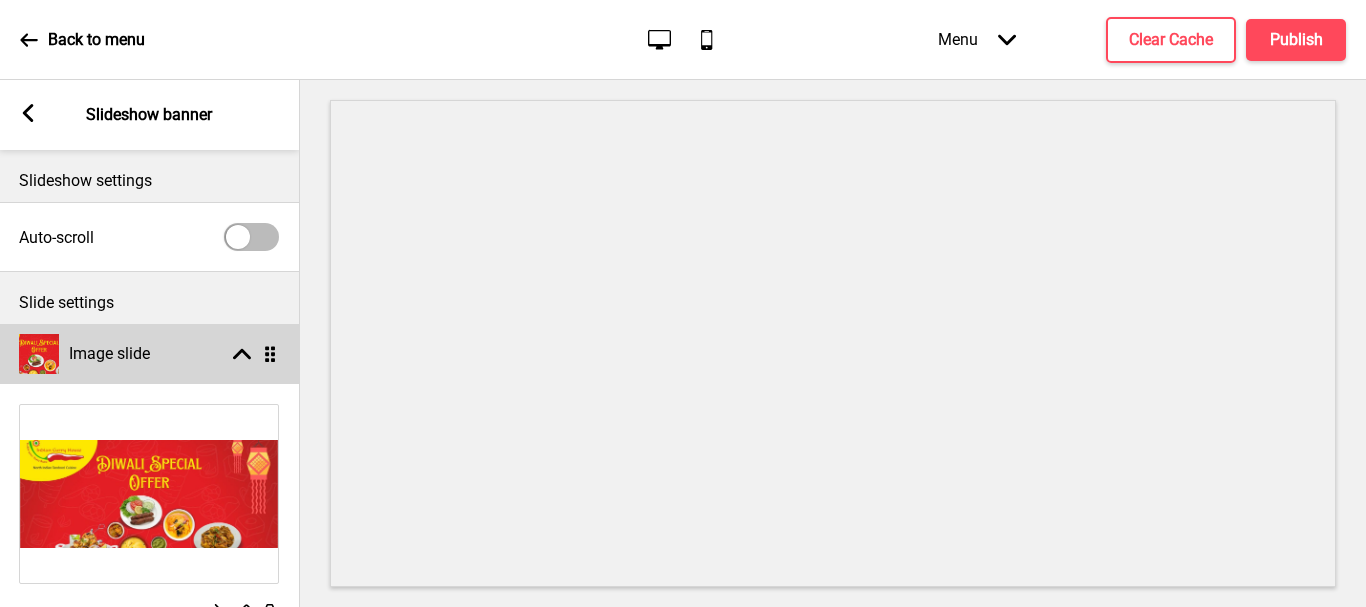 click 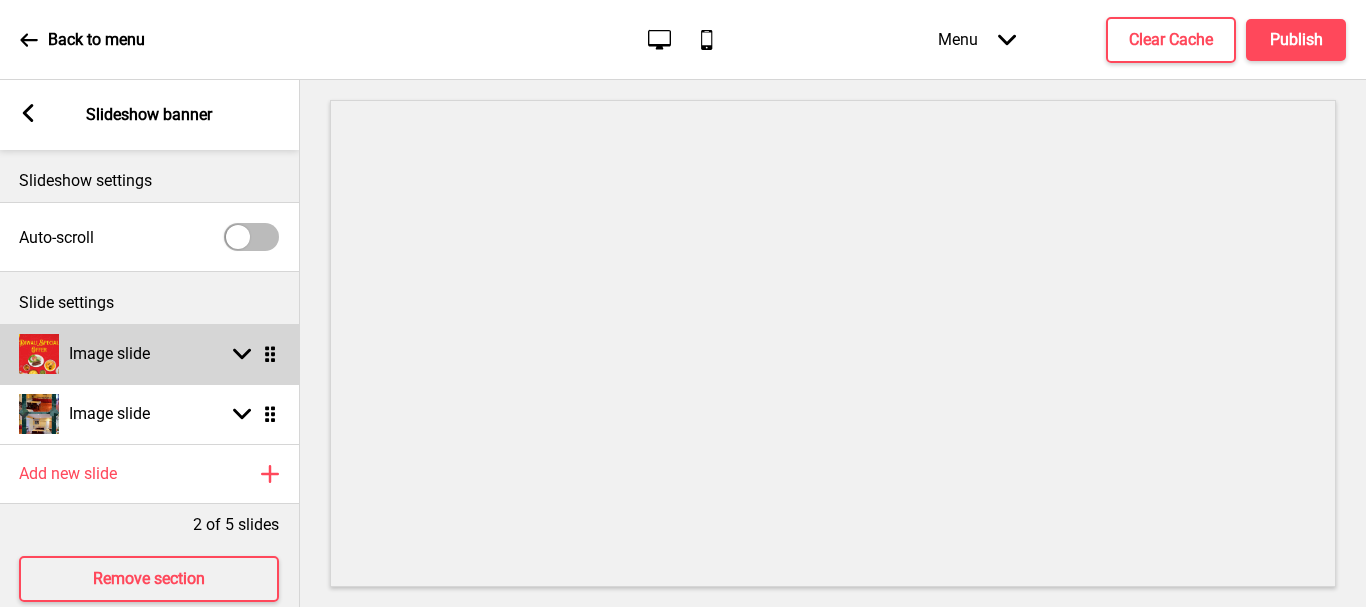 click at bounding box center (39, 354) 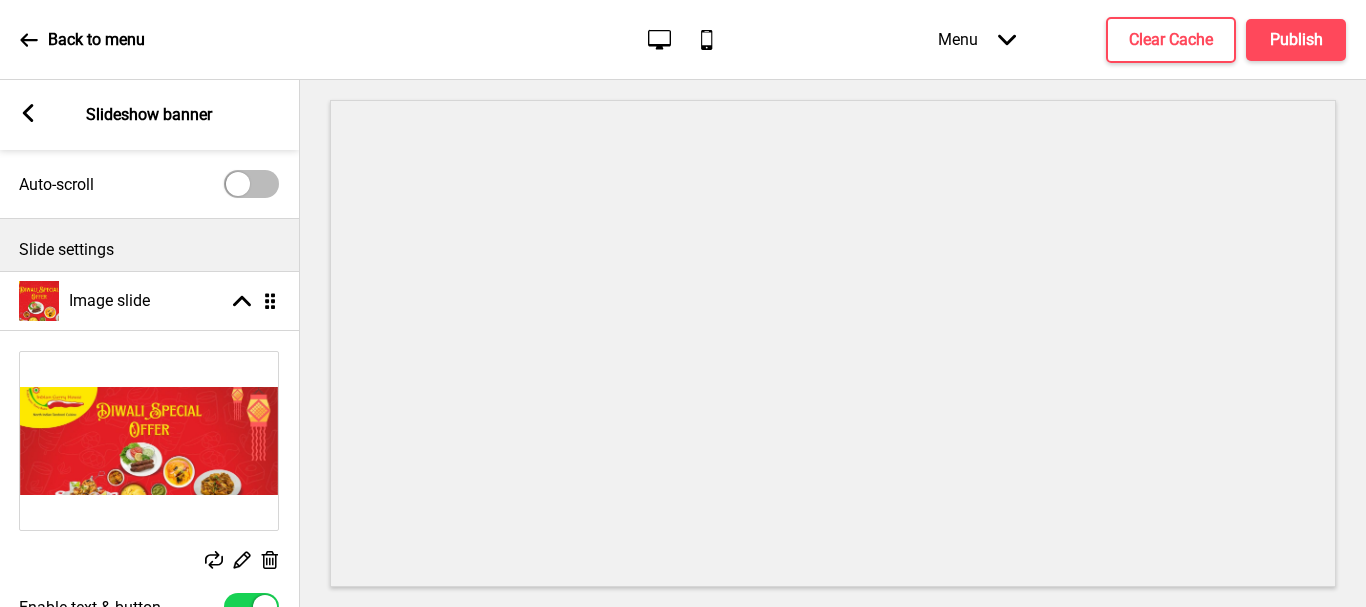 scroll, scrollTop: 100, scrollLeft: 0, axis: vertical 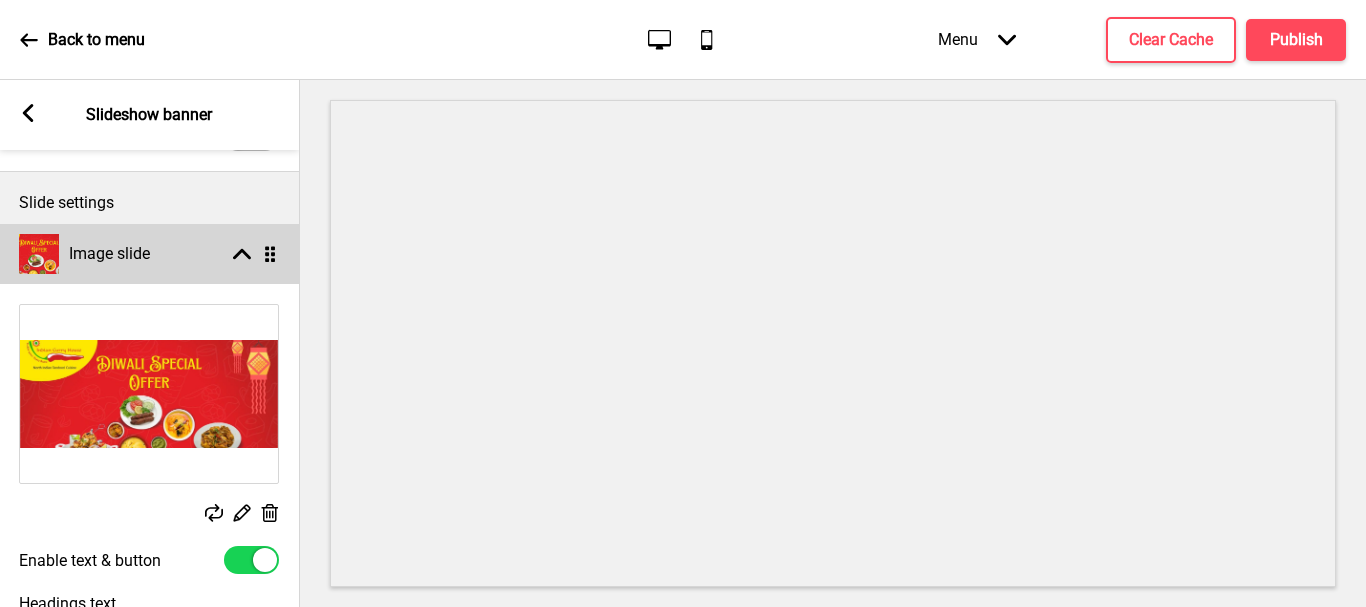 click on "Arrow up Drag" at bounding box center [251, 254] 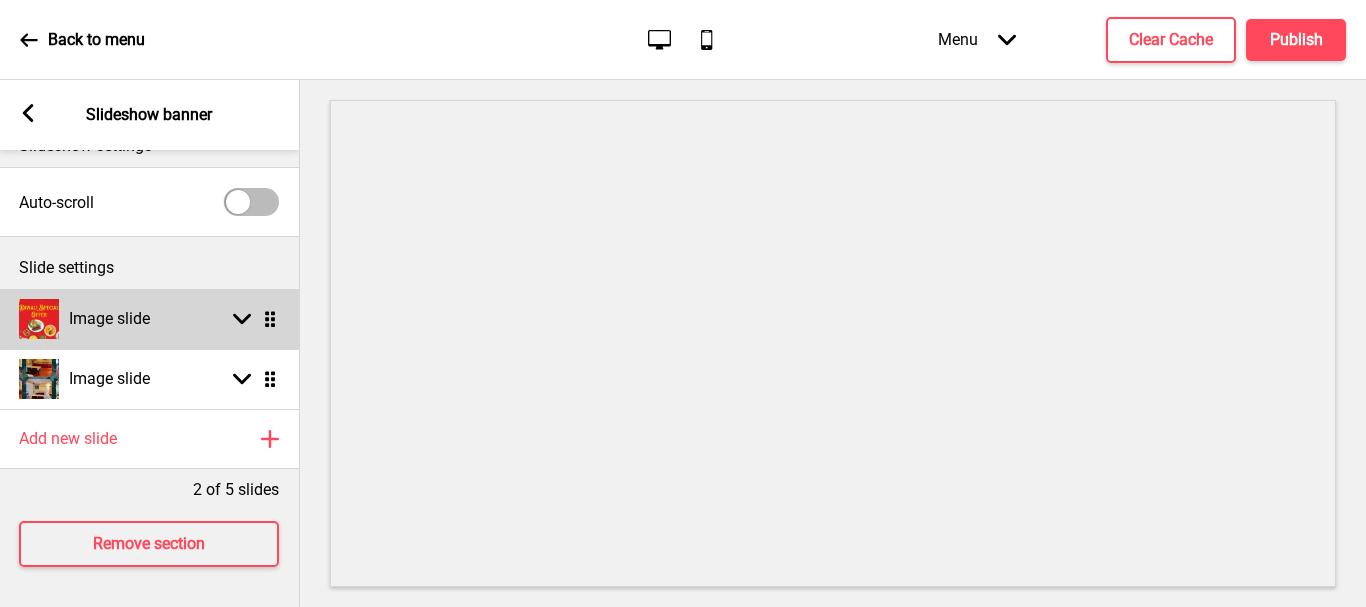 scroll, scrollTop: 50, scrollLeft: 0, axis: vertical 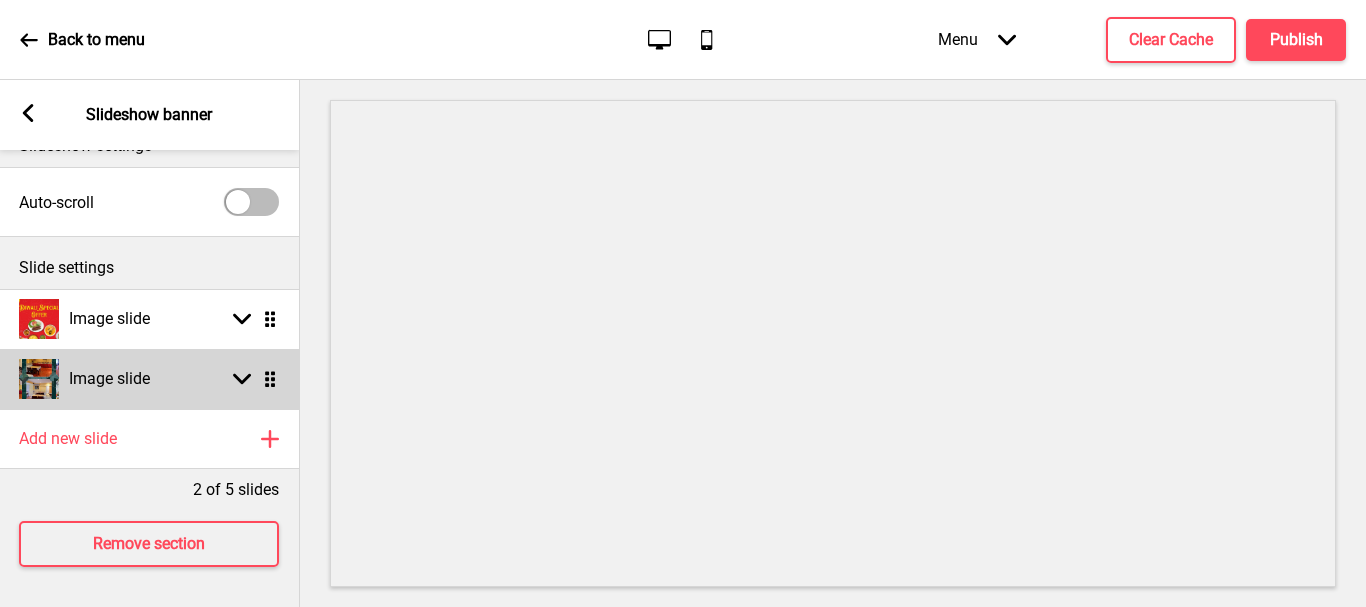 click 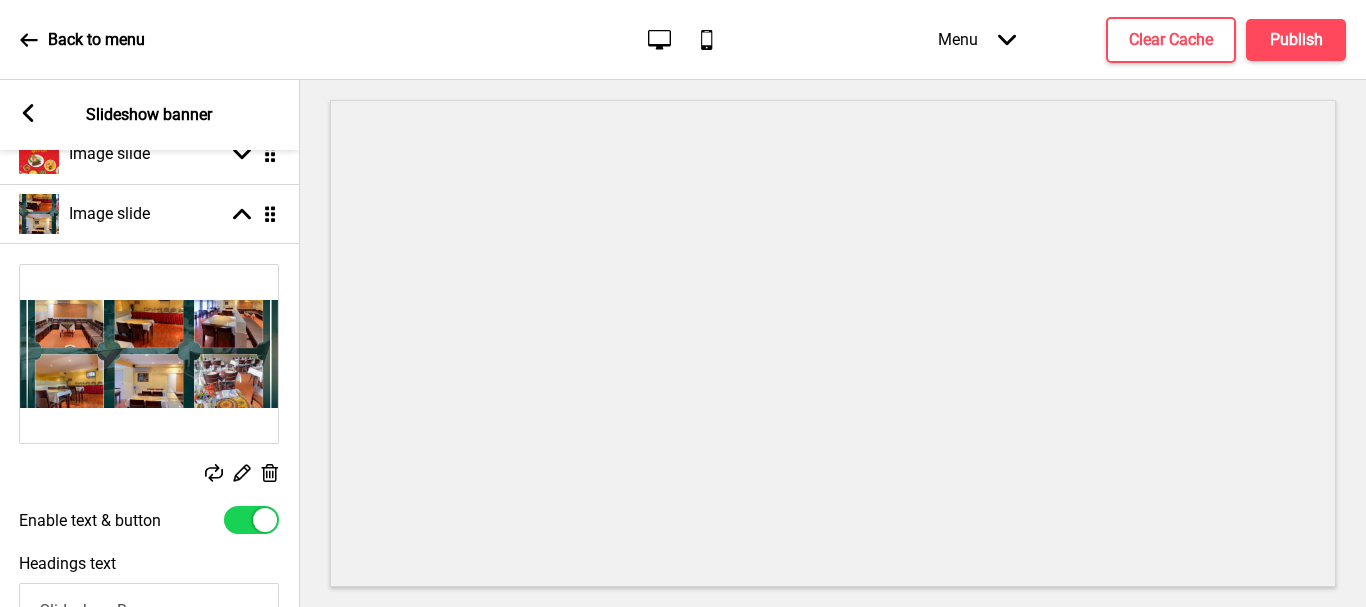 scroll, scrollTop: 300, scrollLeft: 0, axis: vertical 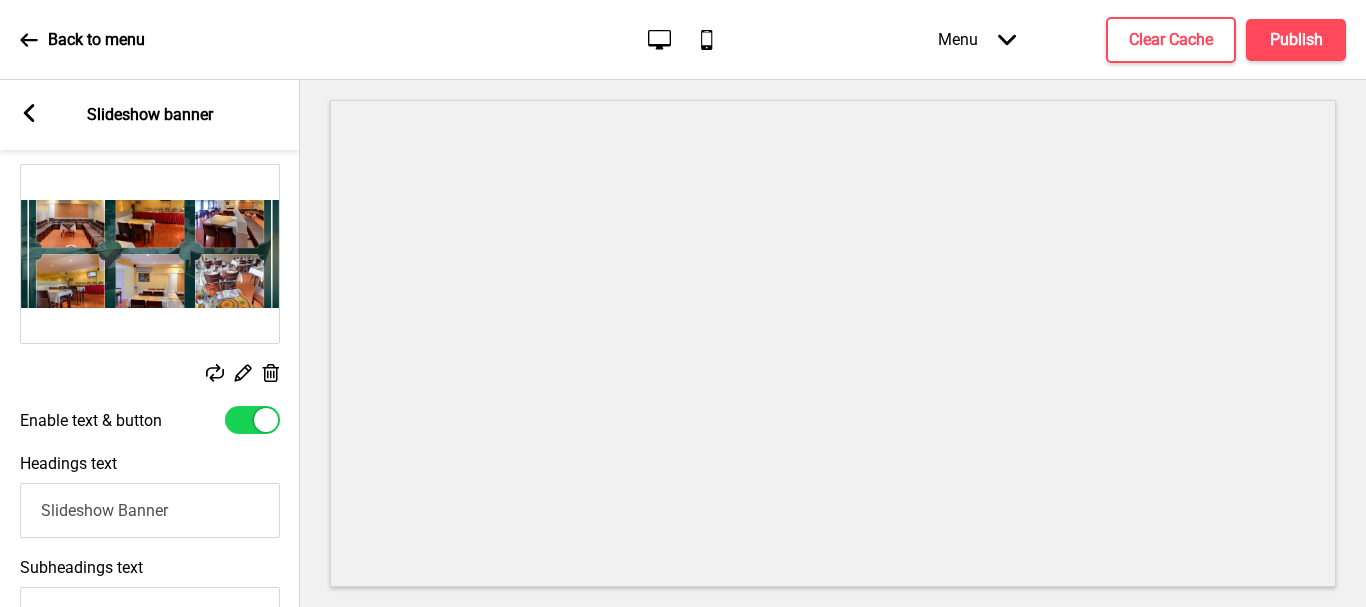 drag, startPoint x: 182, startPoint y: 510, endPoint x: 0, endPoint y: 525, distance: 182.61708 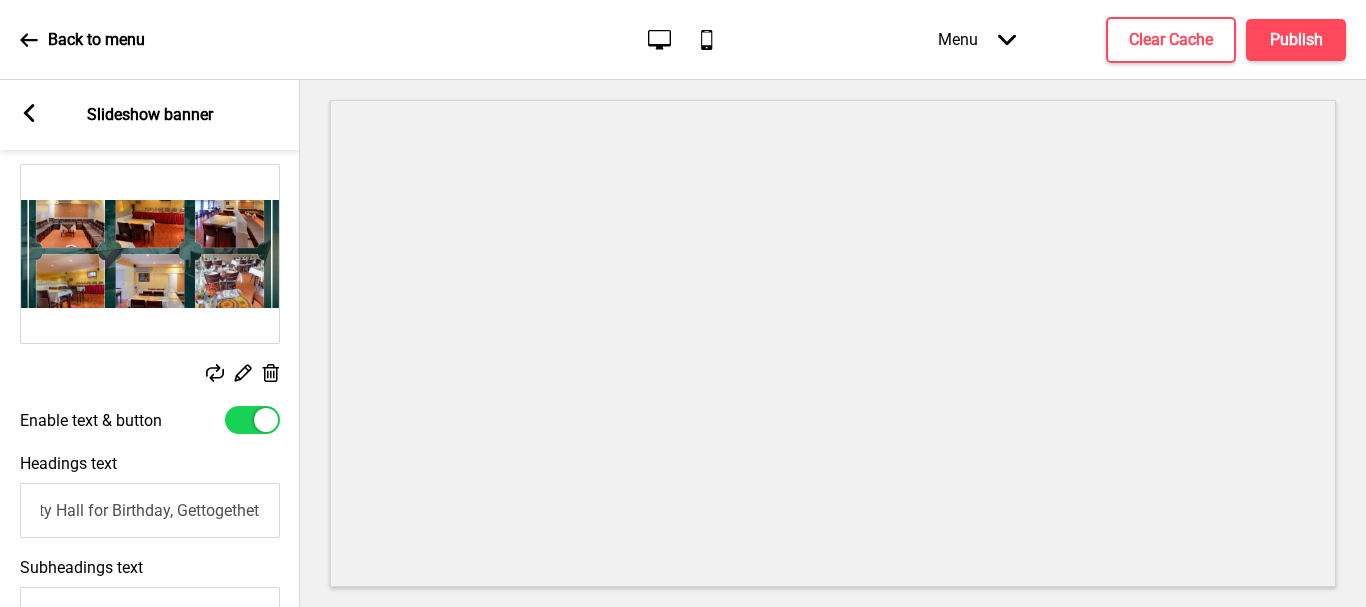 scroll, scrollTop: 0, scrollLeft: 33, axis: horizontal 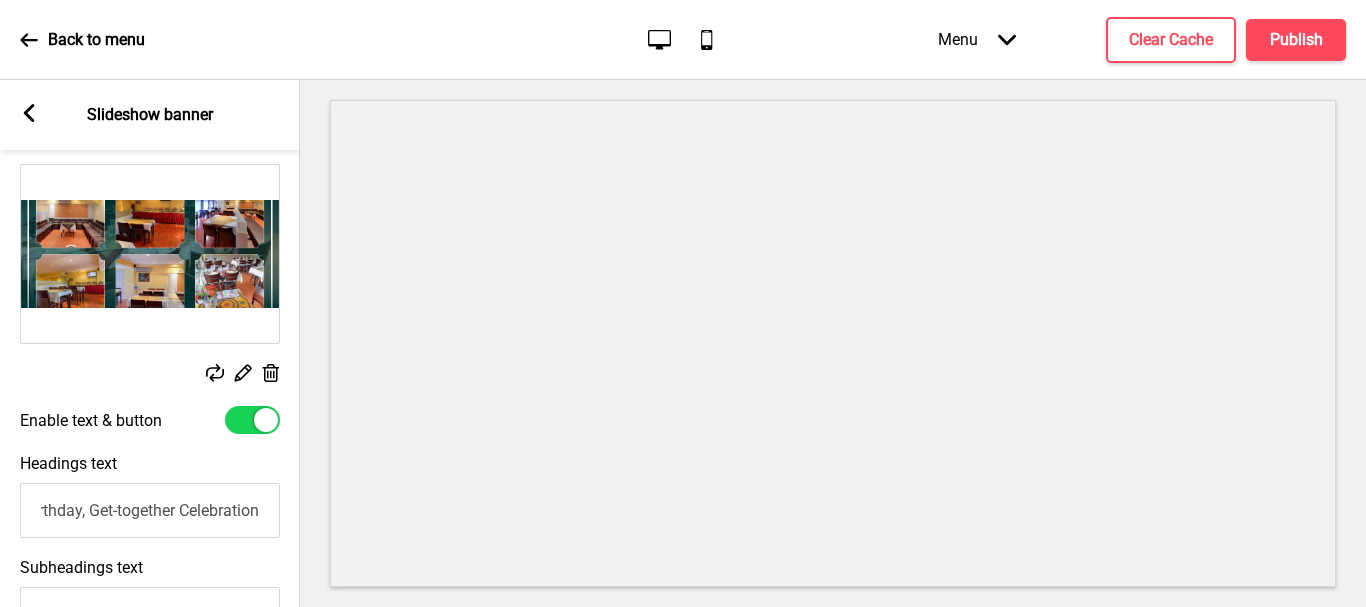 type on "Party Hall for Birthday, Get-together Celebration" 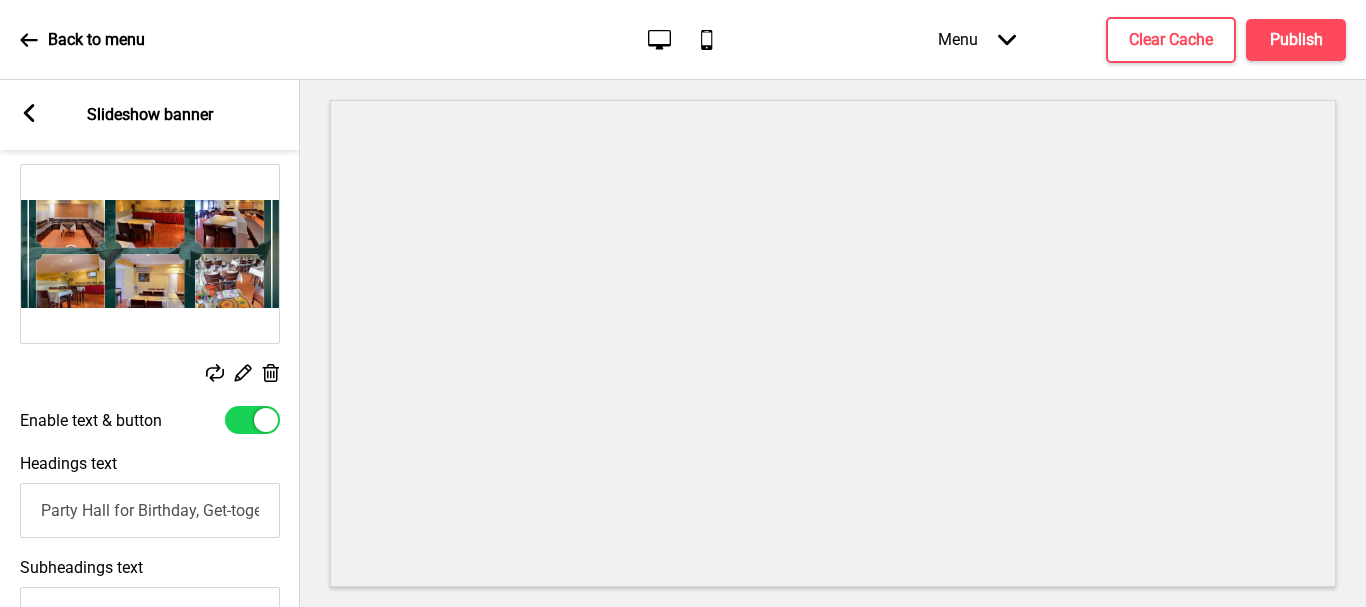 scroll, scrollTop: 0, scrollLeft: 0, axis: both 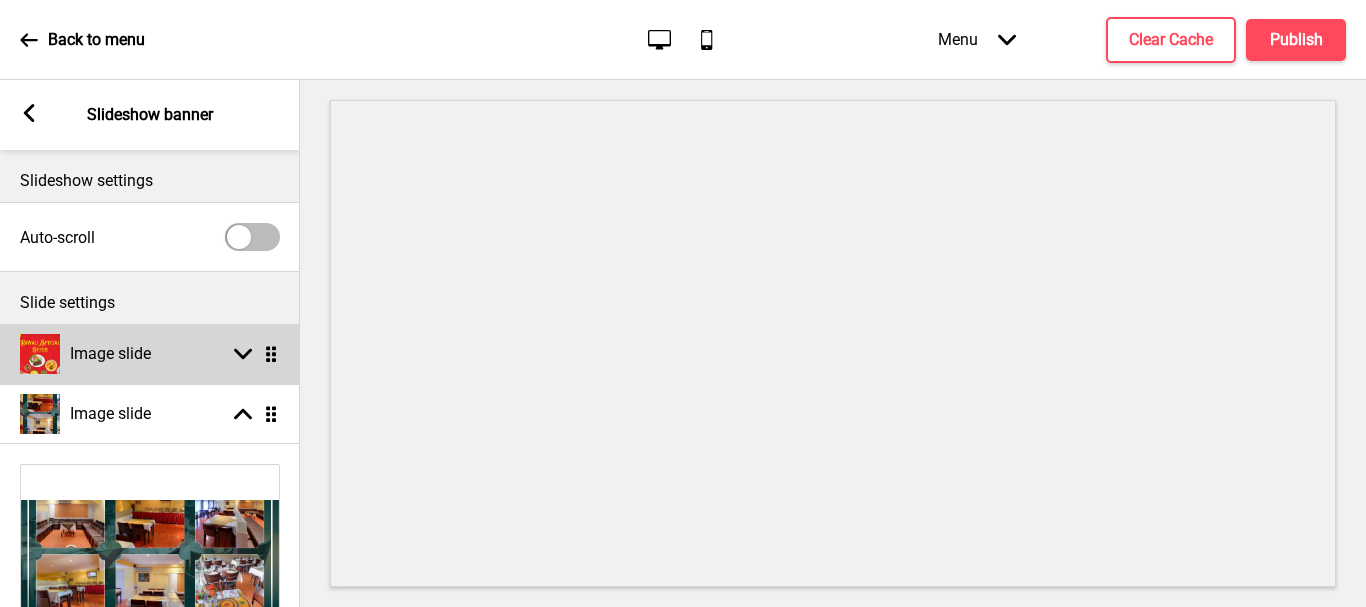 click on "Image slide Arrow down Drag" at bounding box center (150, 354) 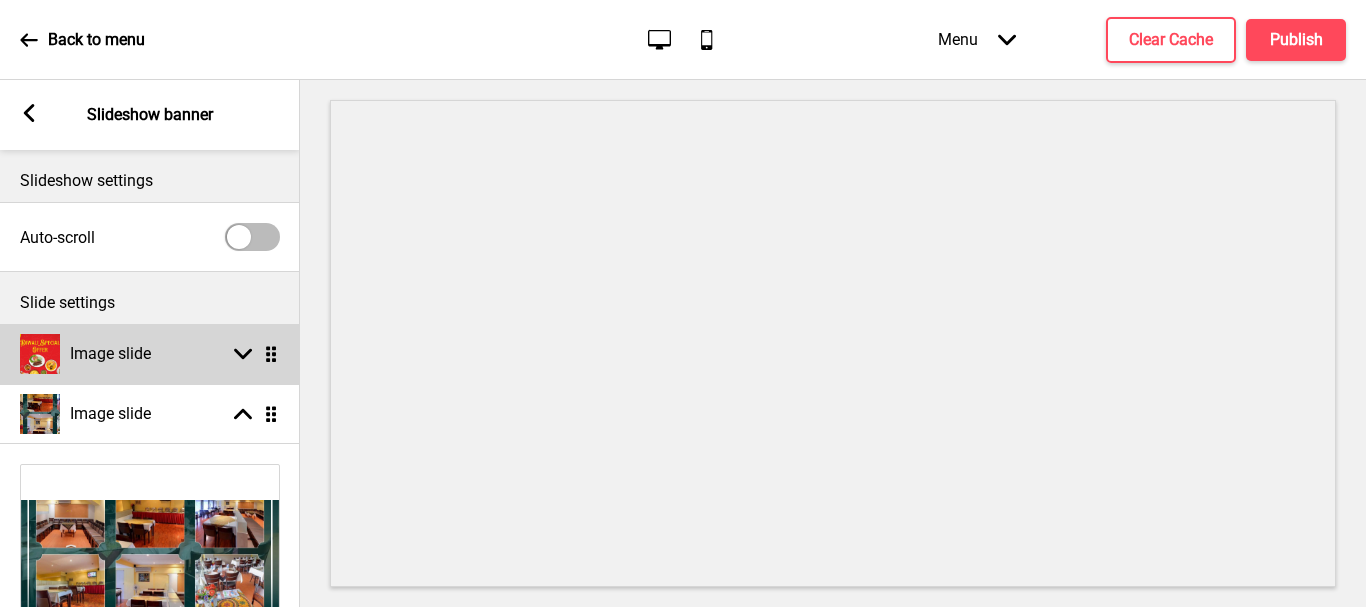 select on "right" 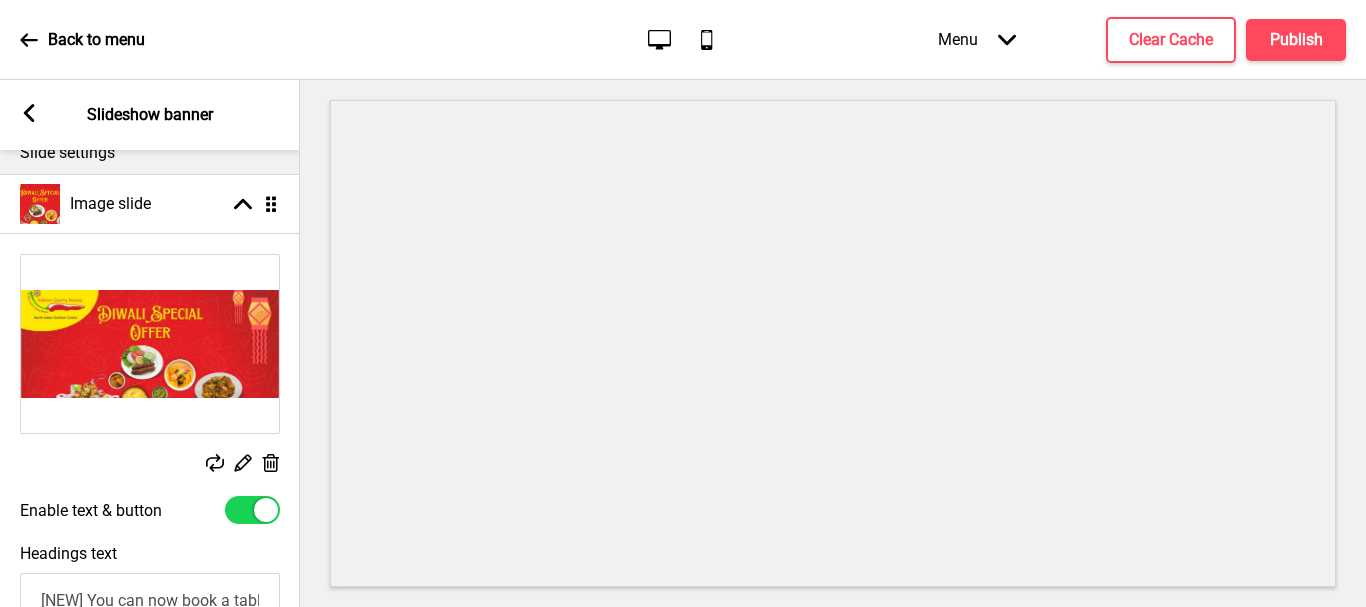 scroll, scrollTop: 200, scrollLeft: 0, axis: vertical 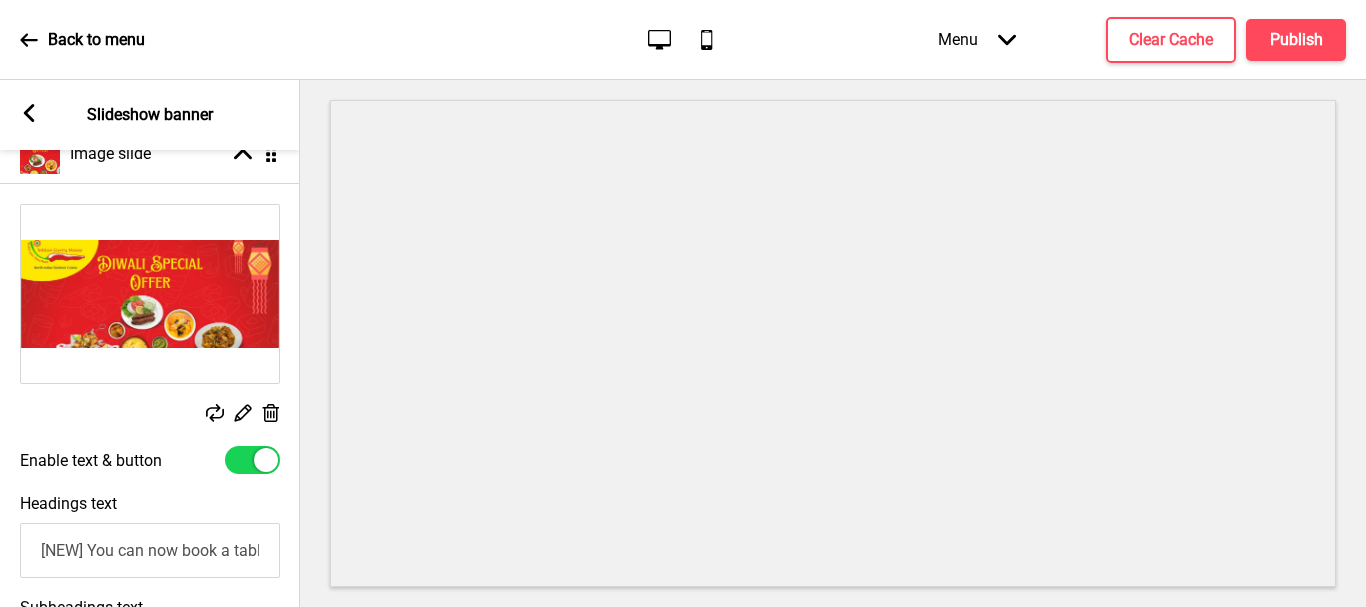click at bounding box center (252, 460) 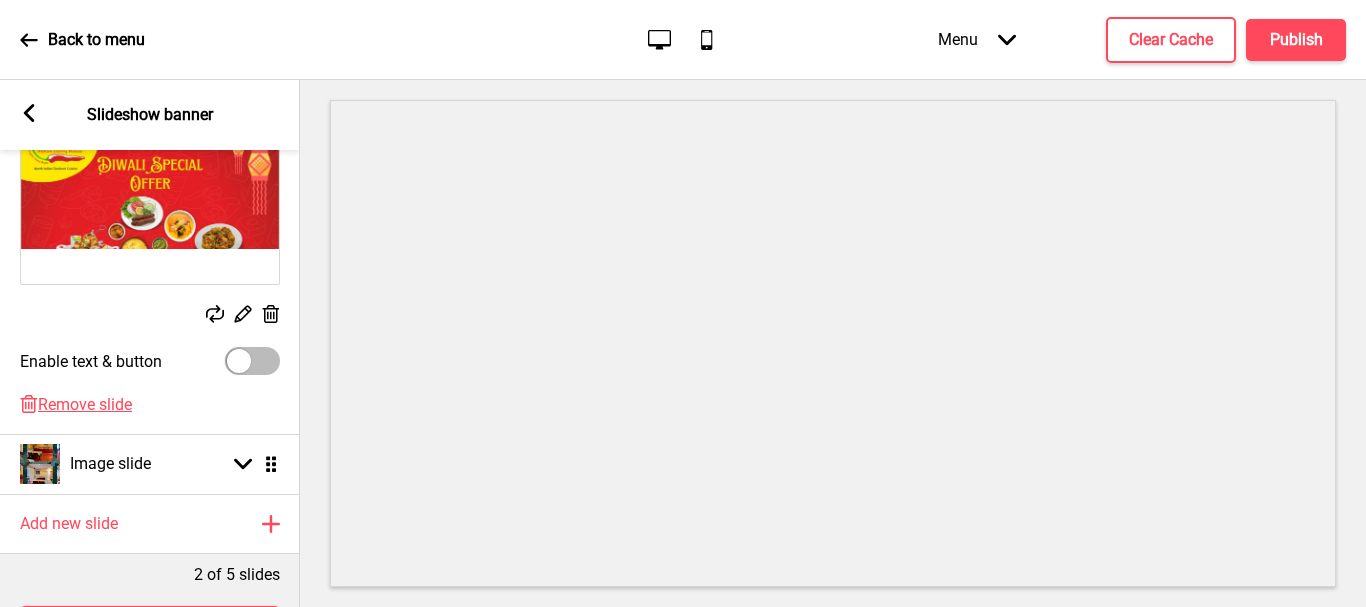 scroll, scrollTop: 199, scrollLeft: 0, axis: vertical 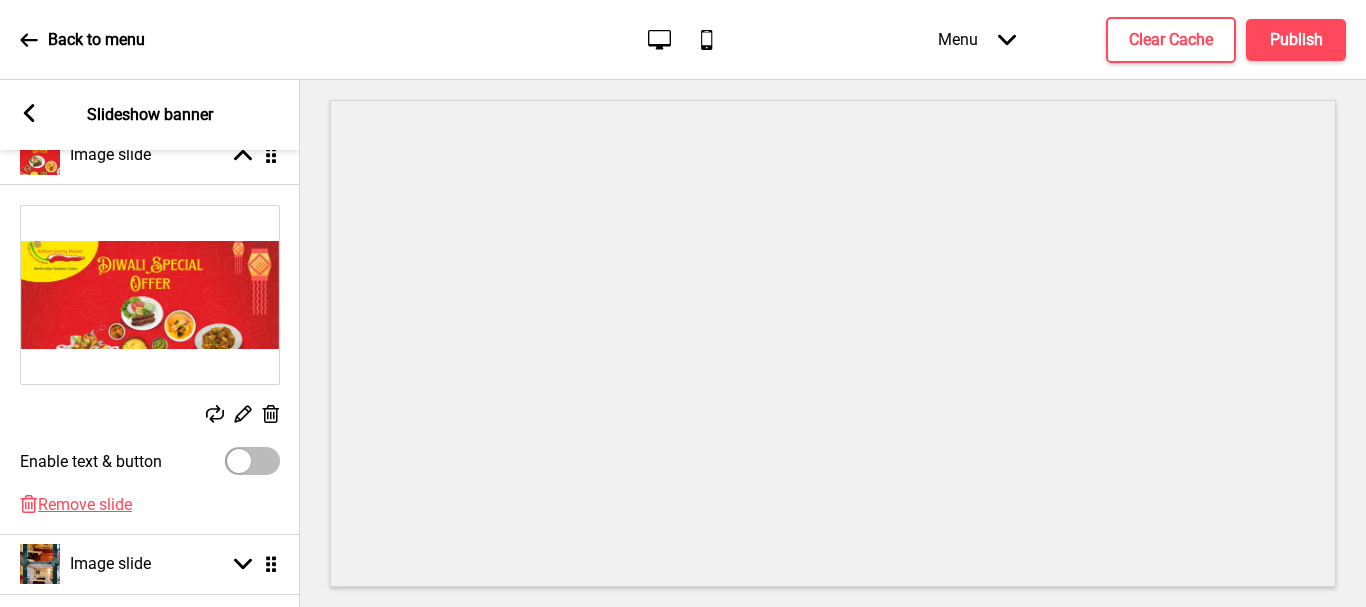 click 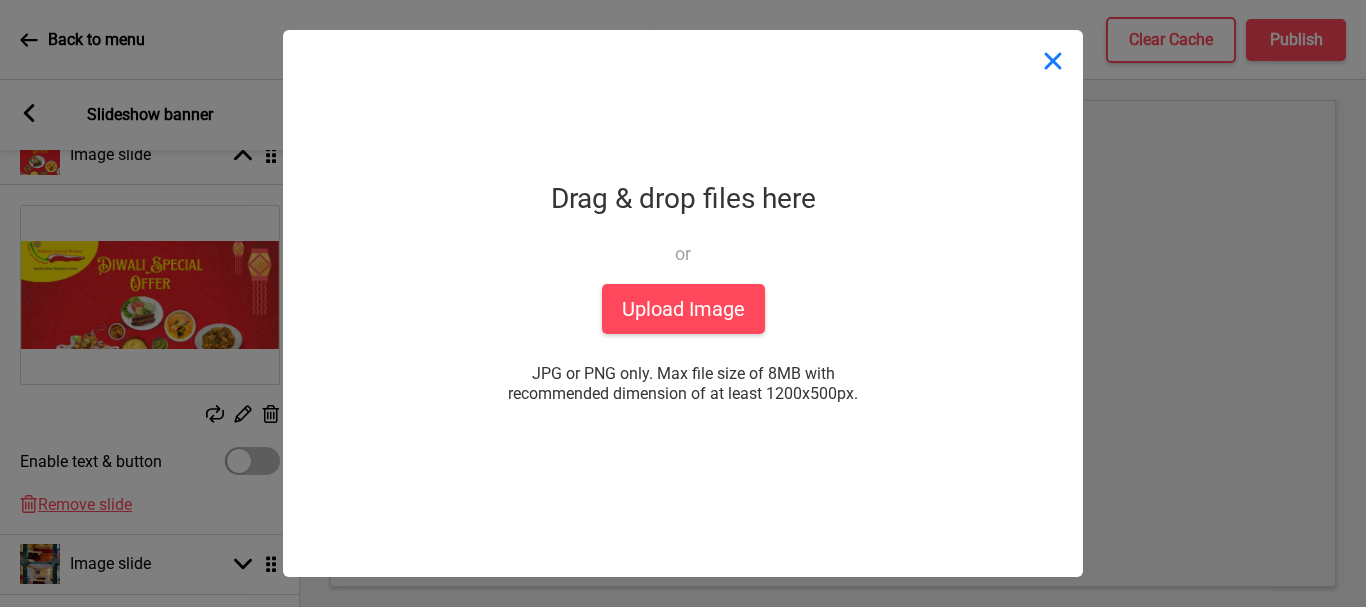 click at bounding box center [1053, 60] 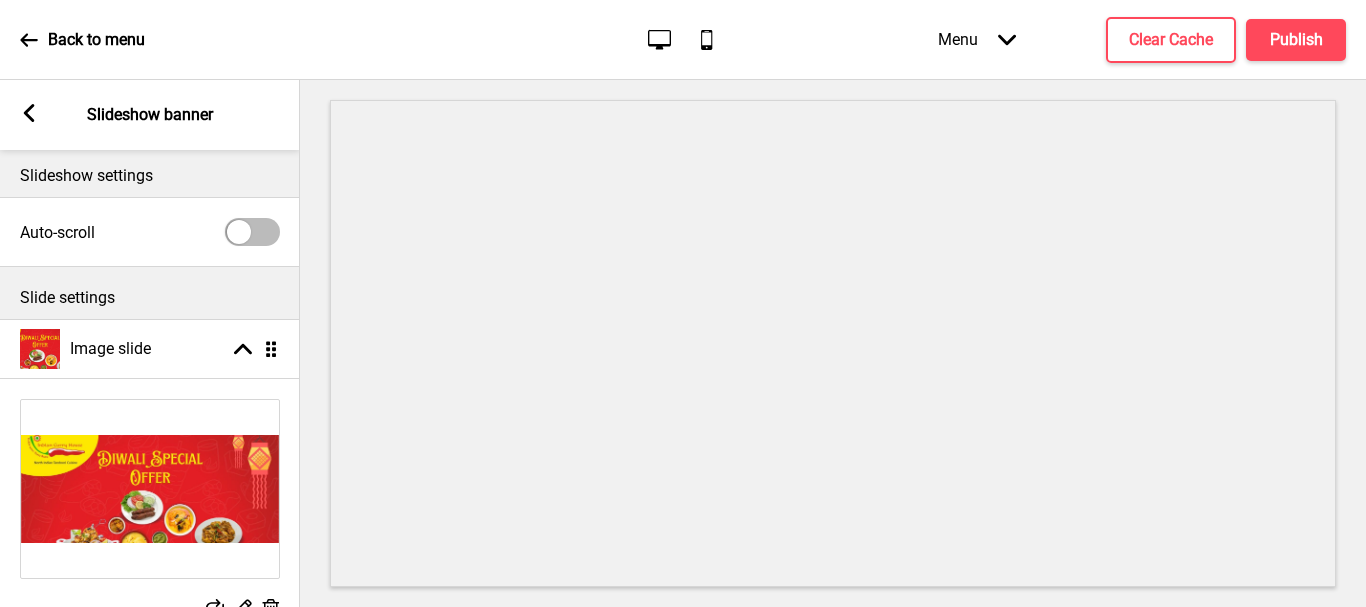 scroll, scrollTop: 0, scrollLeft: 0, axis: both 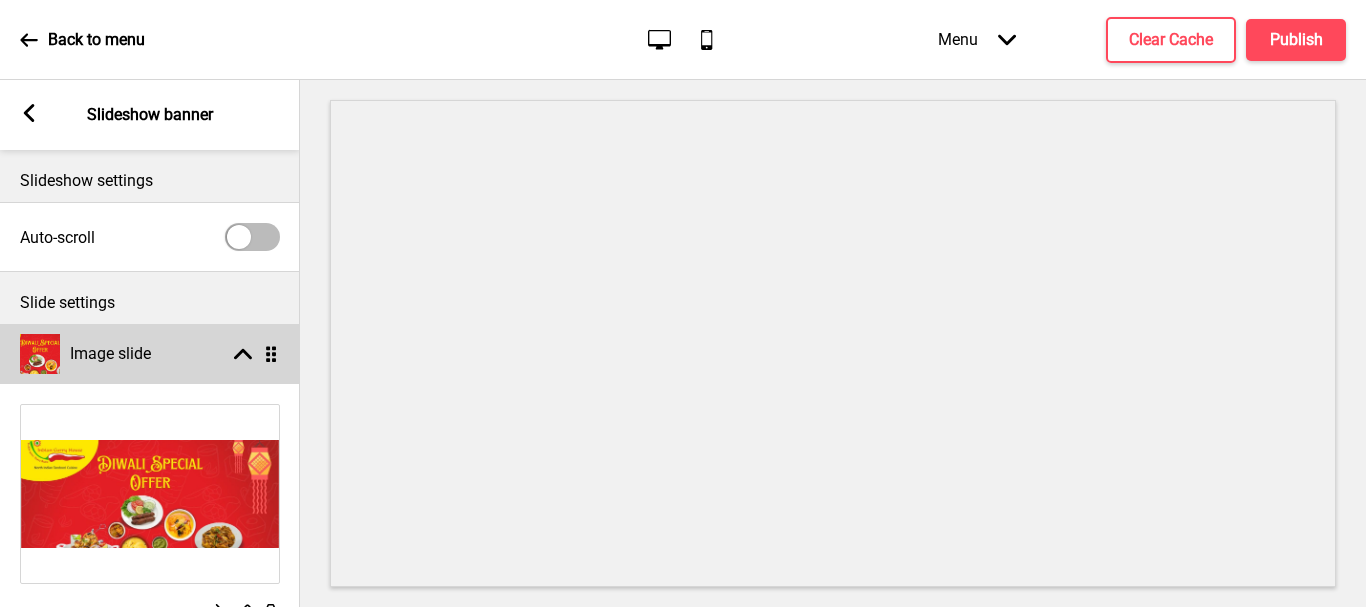 click 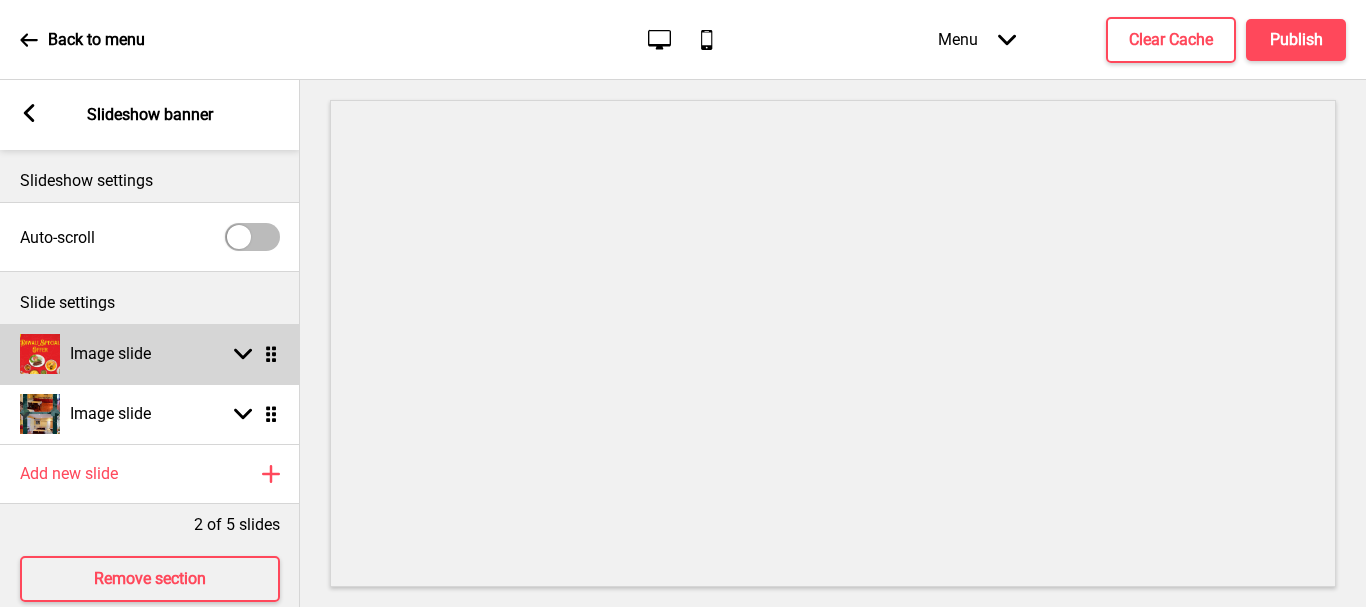 click on "Arrow down Drag" at bounding box center (252, 354) 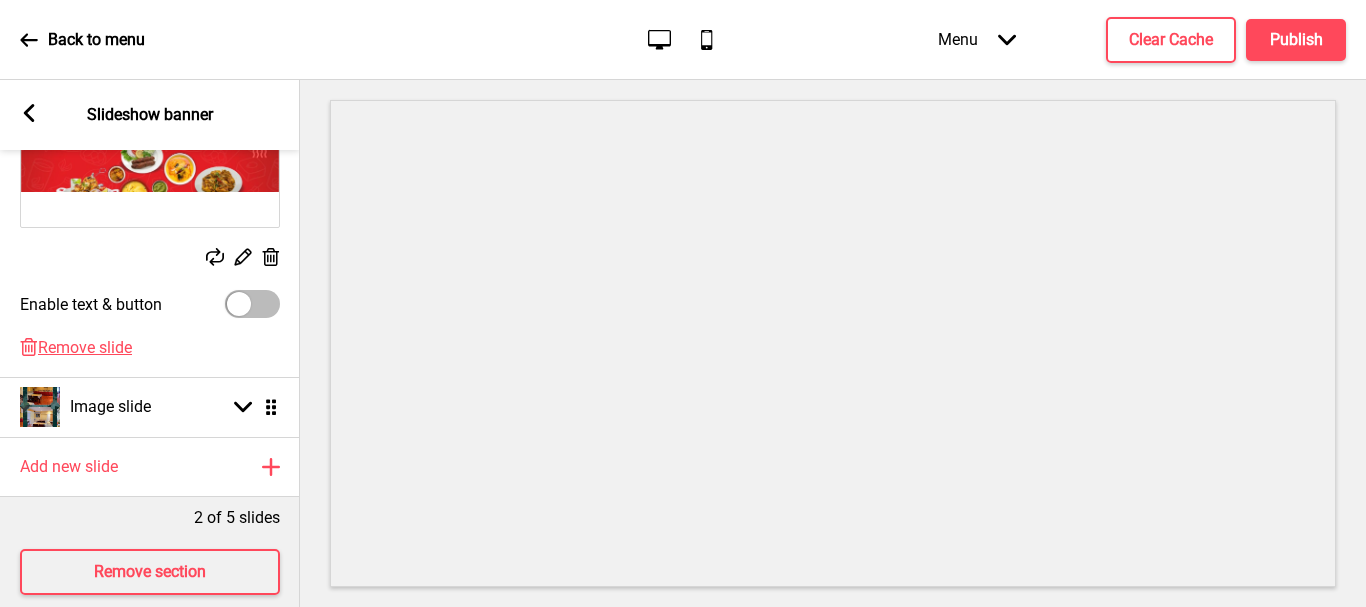 scroll, scrollTop: 399, scrollLeft: 0, axis: vertical 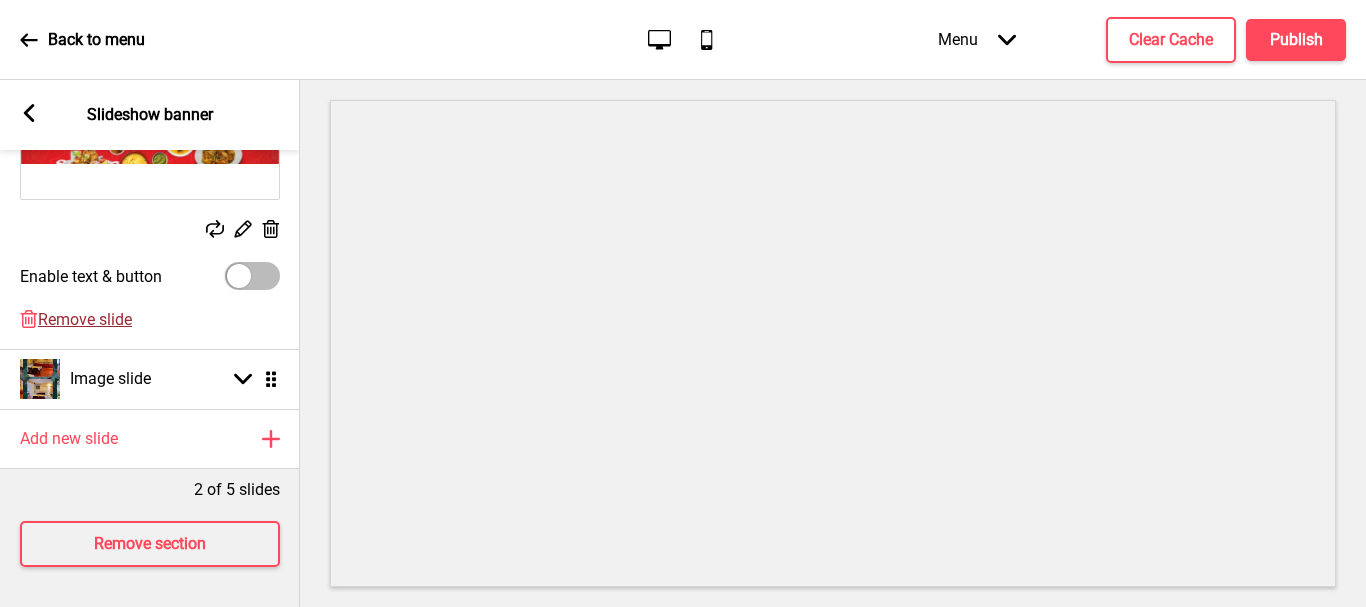 click on "Remove slide" at bounding box center (85, 319) 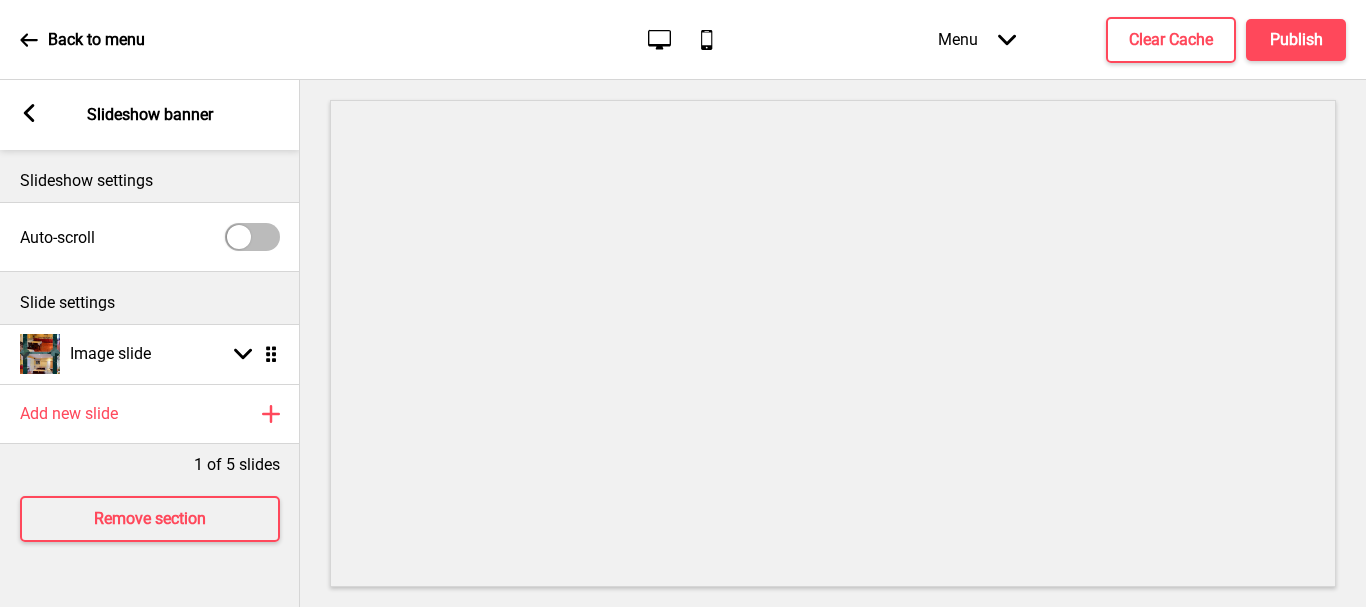 scroll, scrollTop: 0, scrollLeft: 0, axis: both 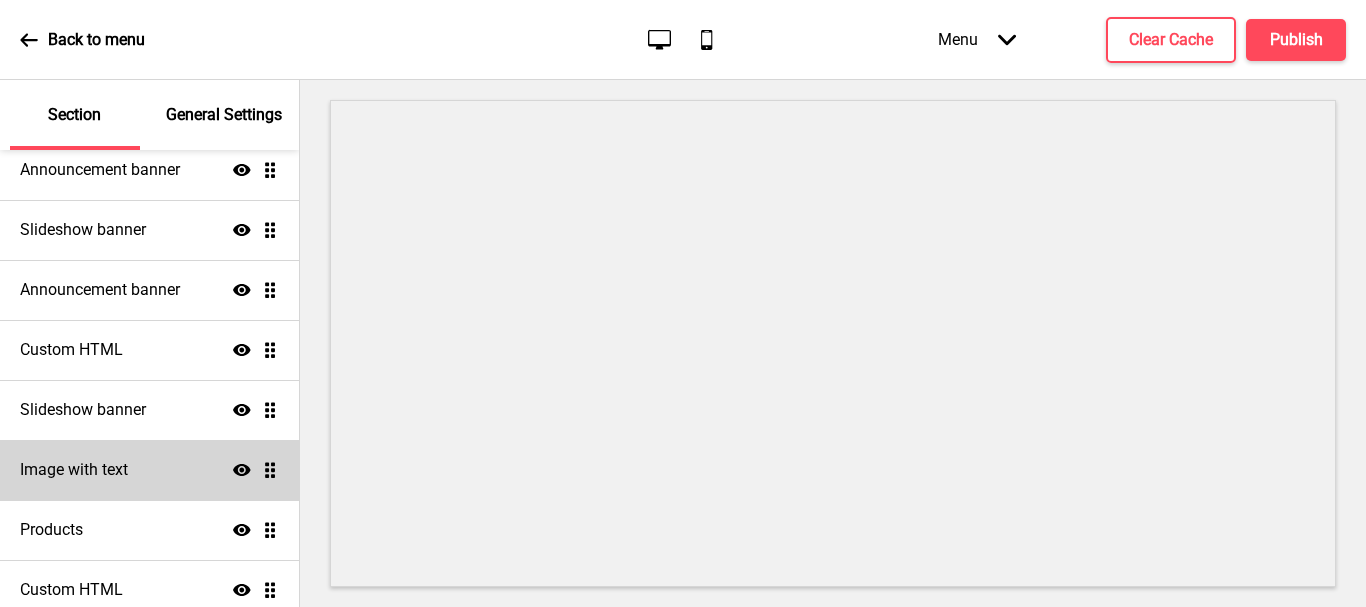 click on "Image with text" at bounding box center [74, 470] 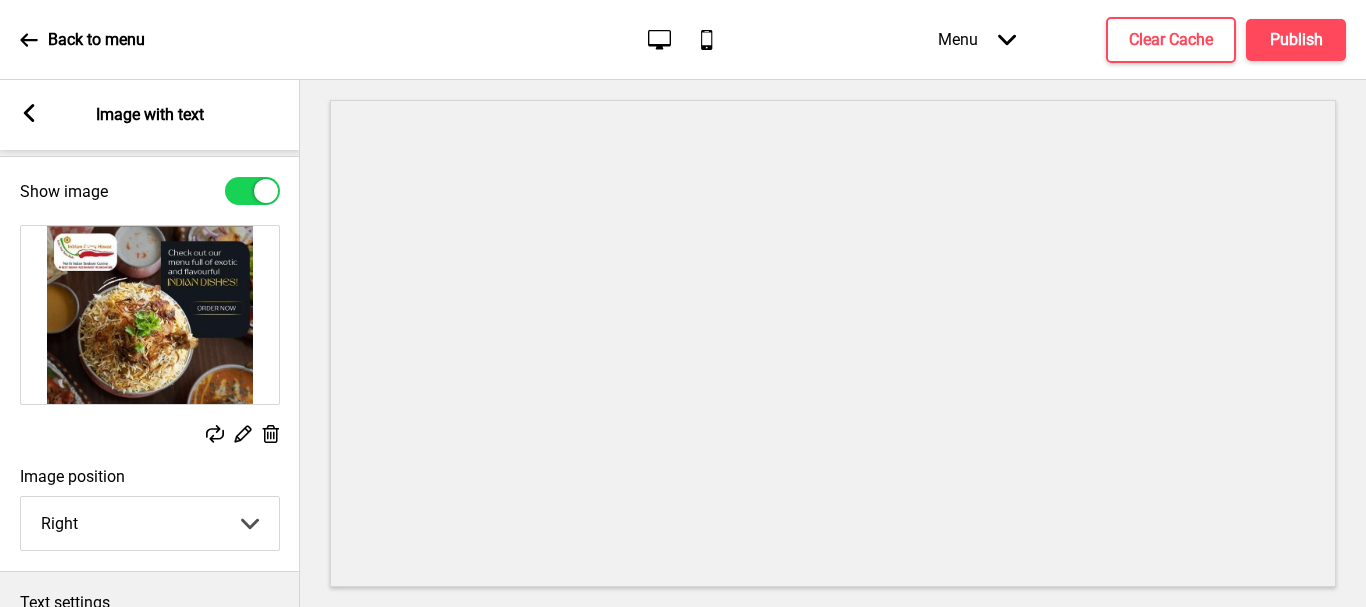 scroll, scrollTop: 0, scrollLeft: 0, axis: both 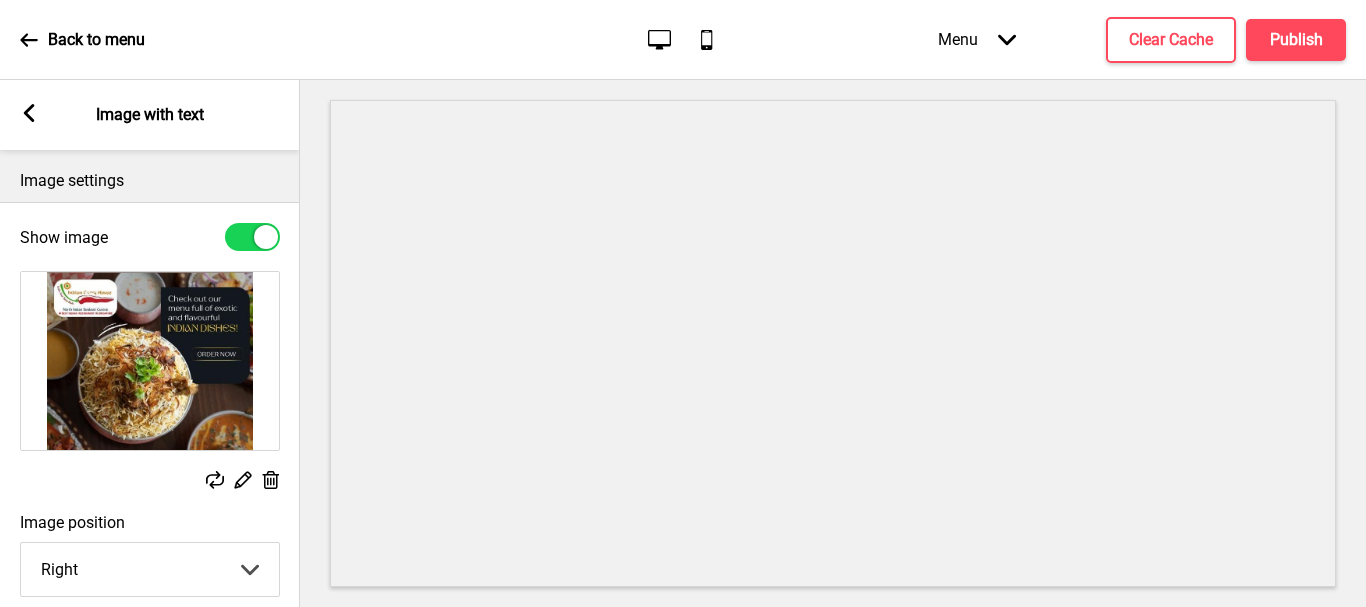 click 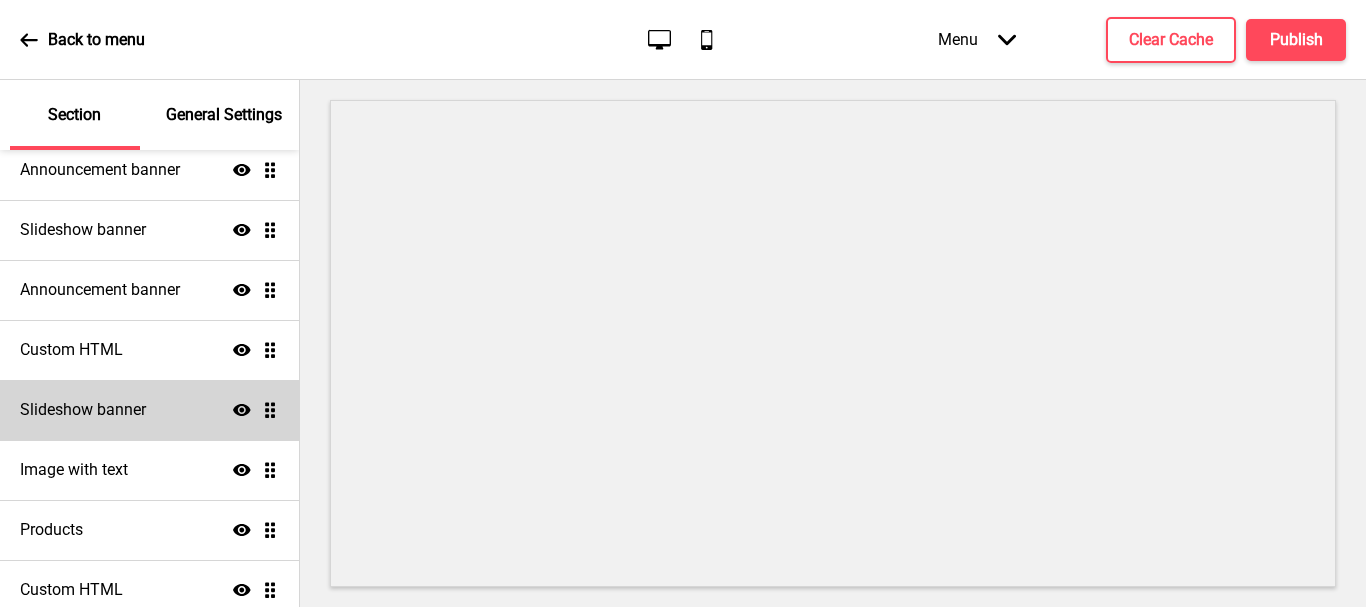 click on "Slideshow banner" at bounding box center [83, 410] 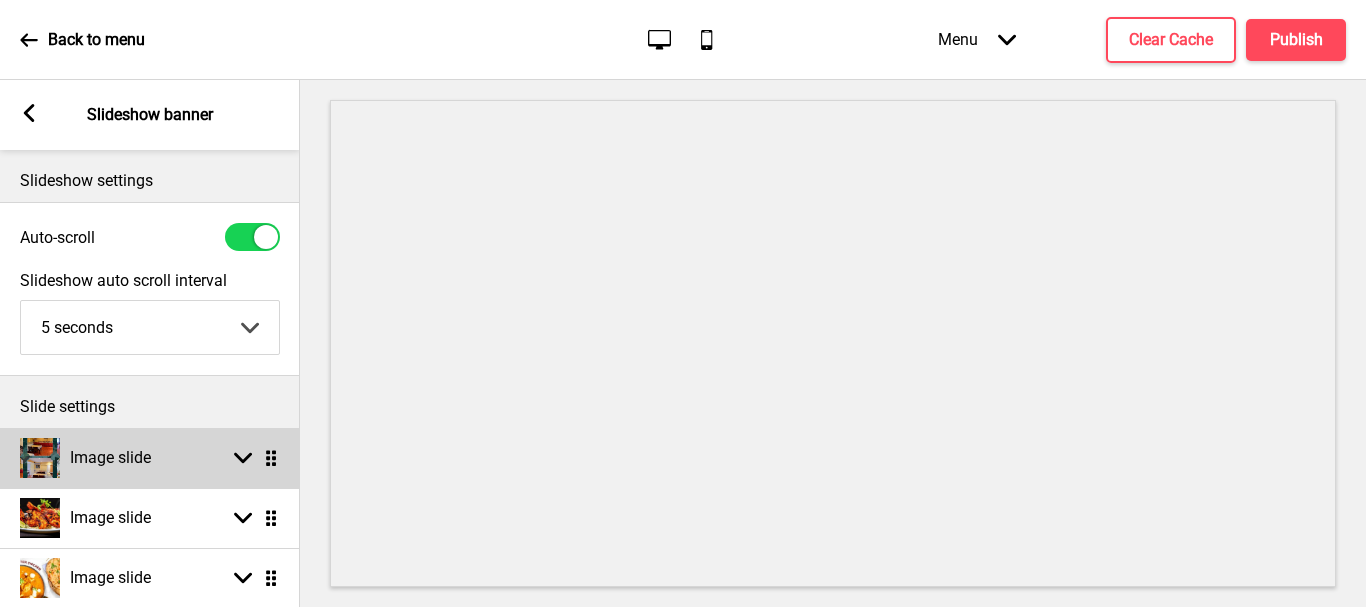 click 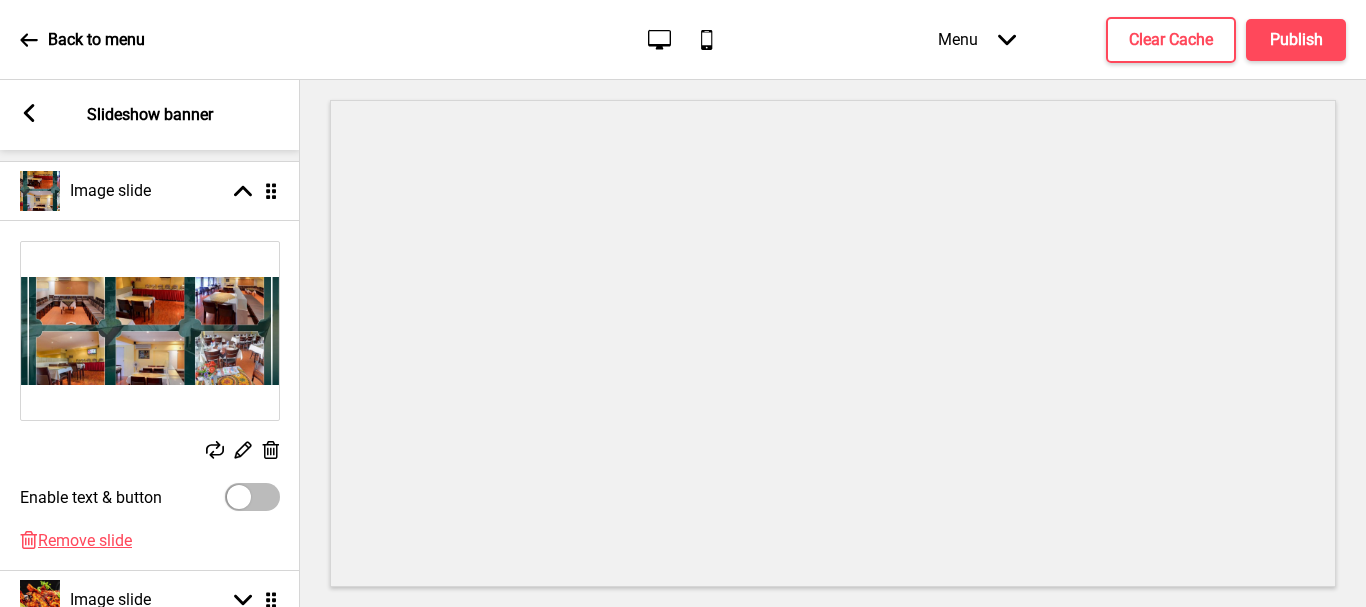 scroll, scrollTop: 300, scrollLeft: 0, axis: vertical 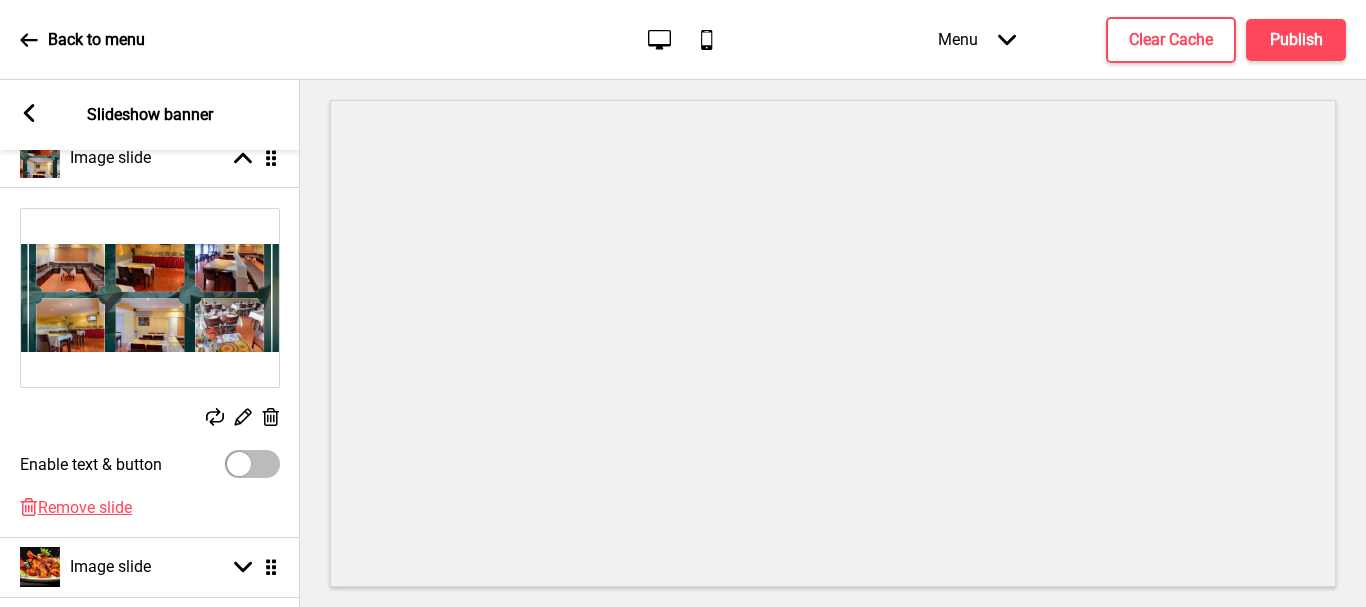 click 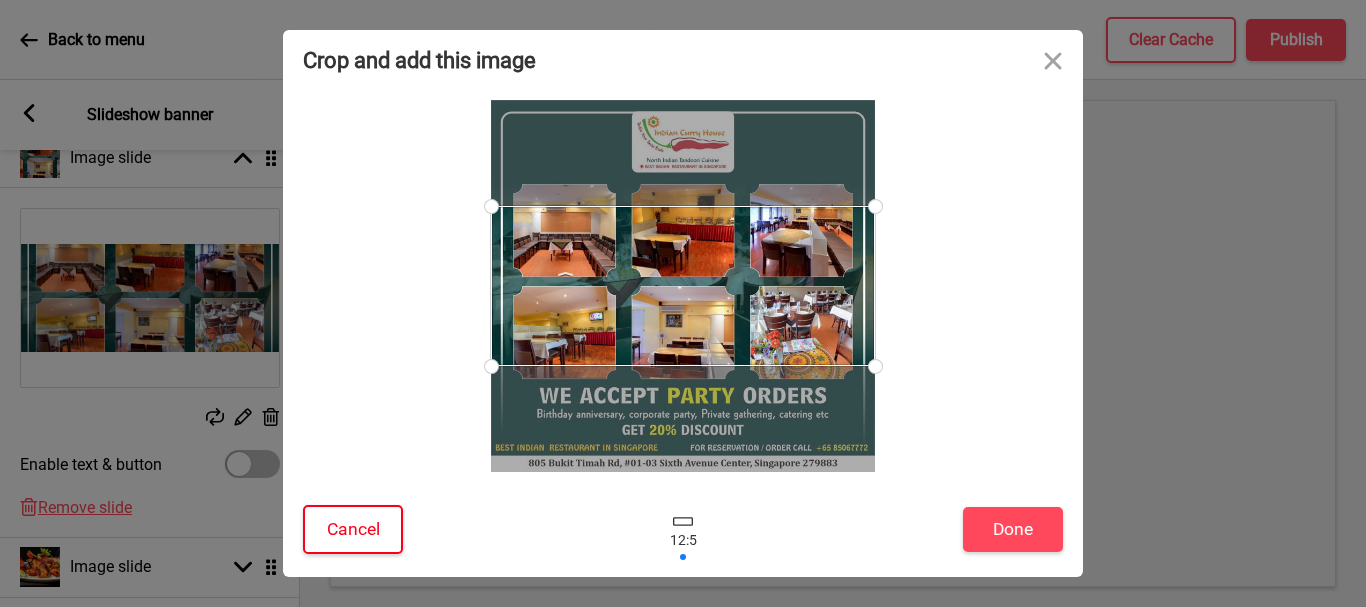 click on "Cancel" at bounding box center [353, 529] 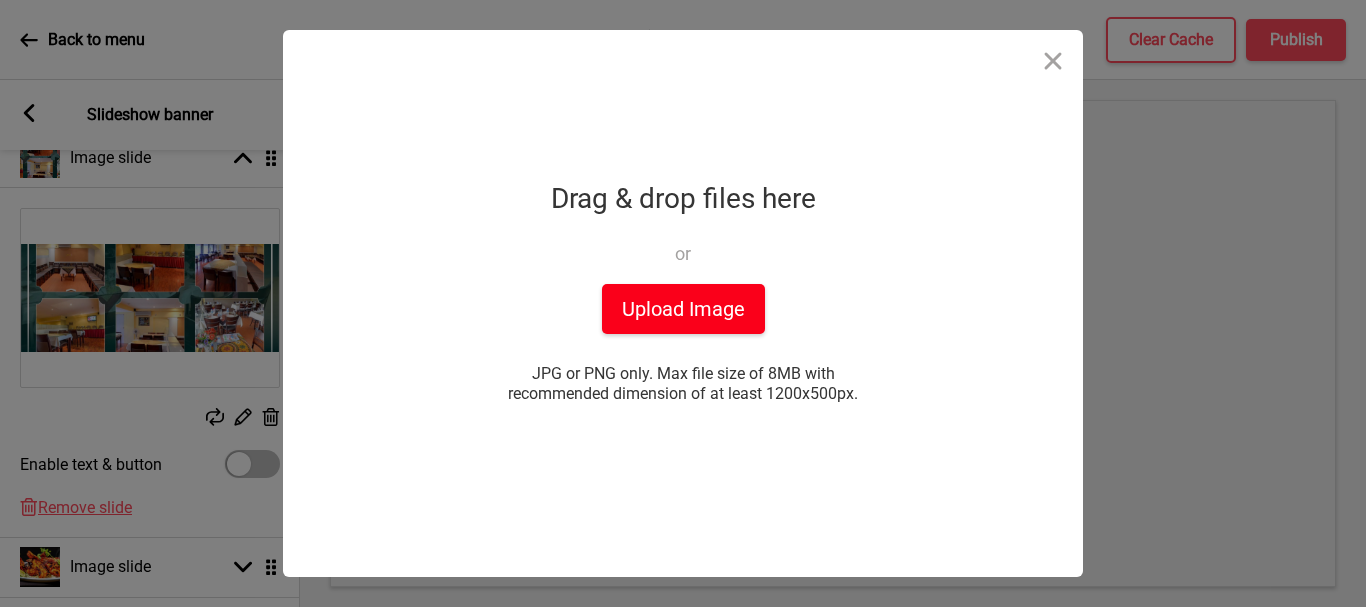 click on "Upload Image" at bounding box center [683, 309] 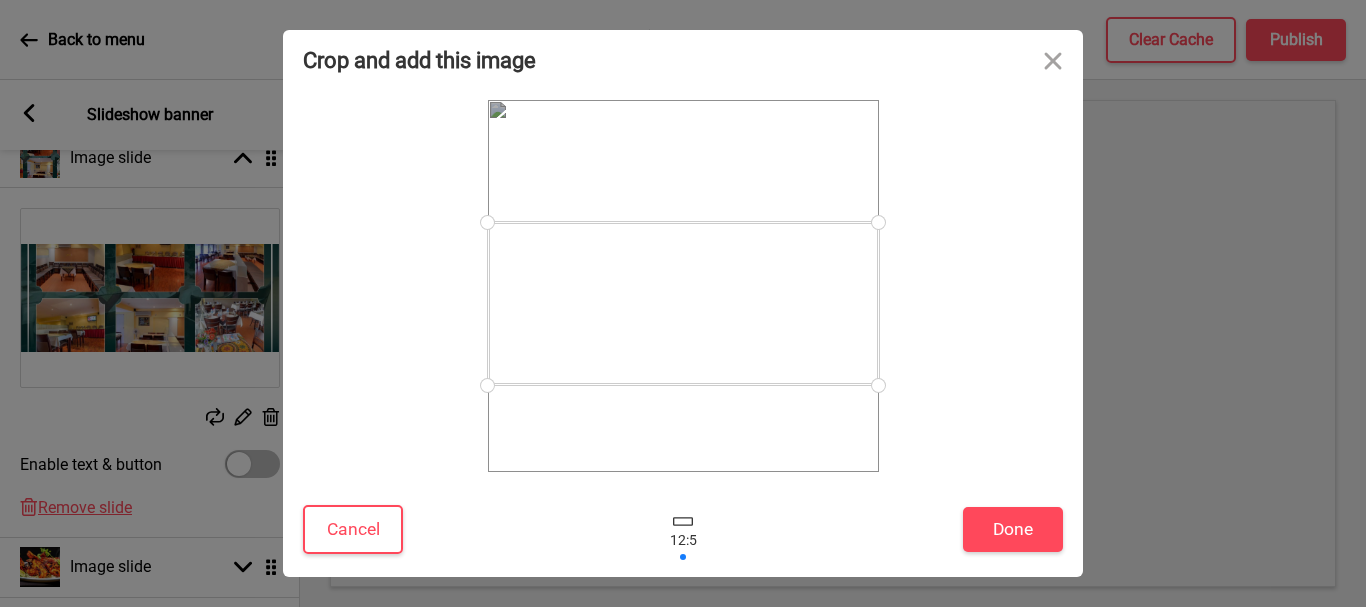 drag, startPoint x: 836, startPoint y: 300, endPoint x: 832, endPoint y: 318, distance: 18.439089 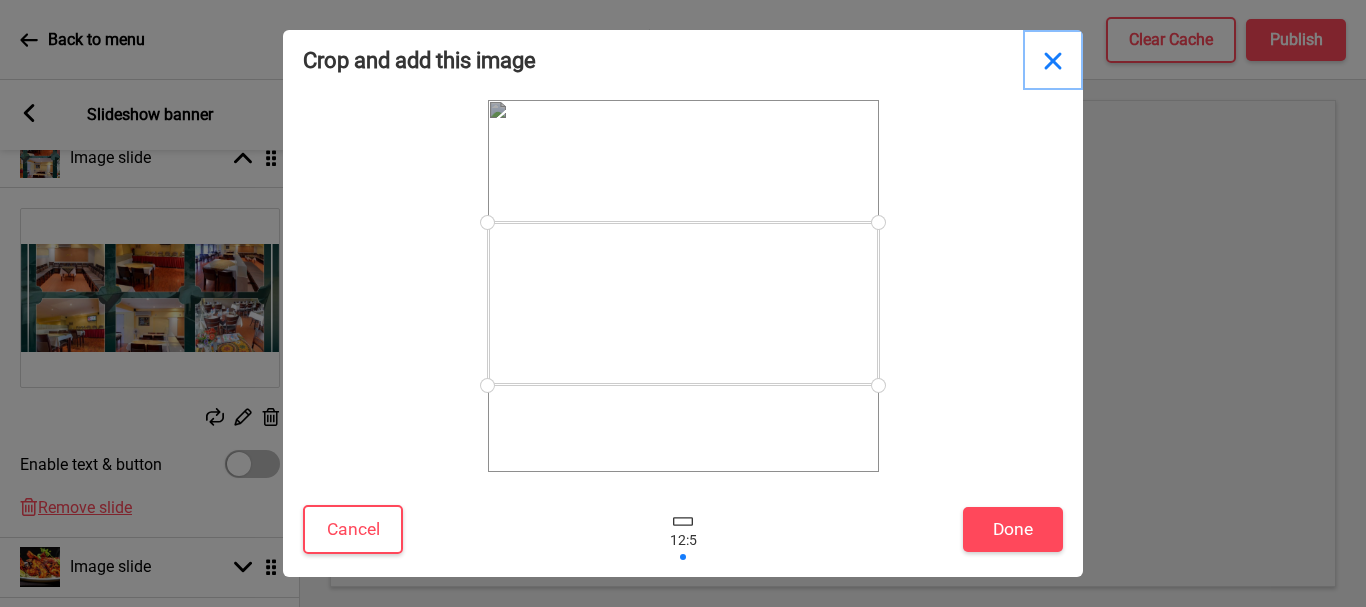 click at bounding box center (1053, 60) 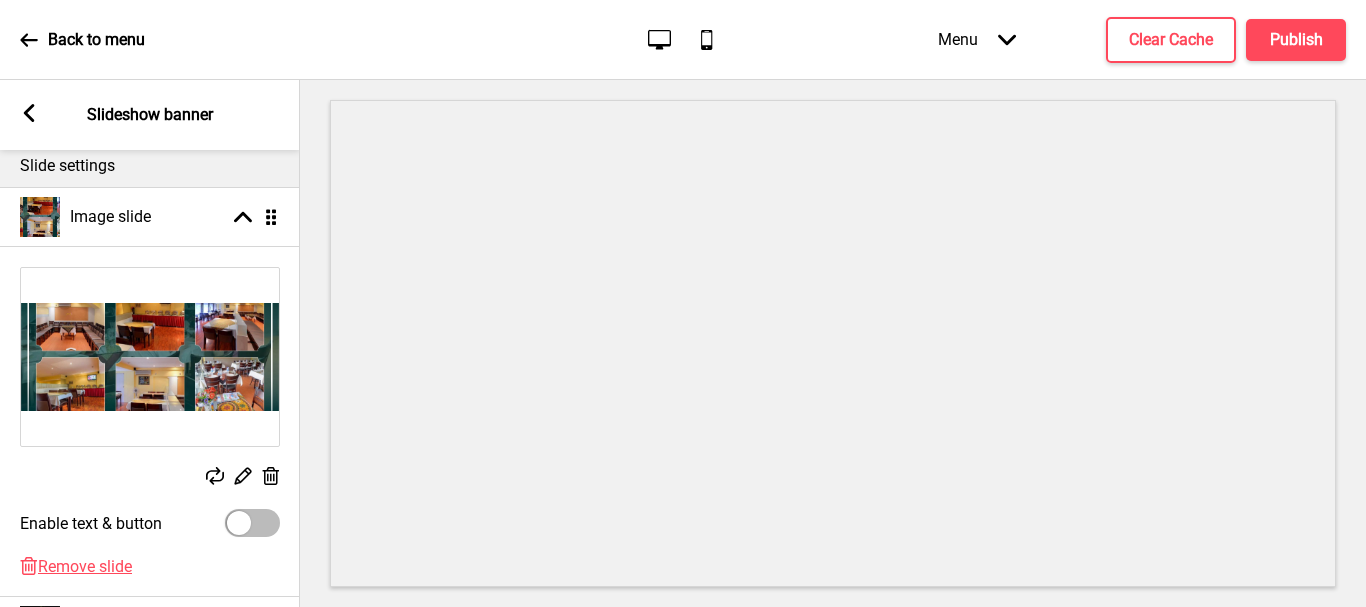 scroll, scrollTop: 200, scrollLeft: 0, axis: vertical 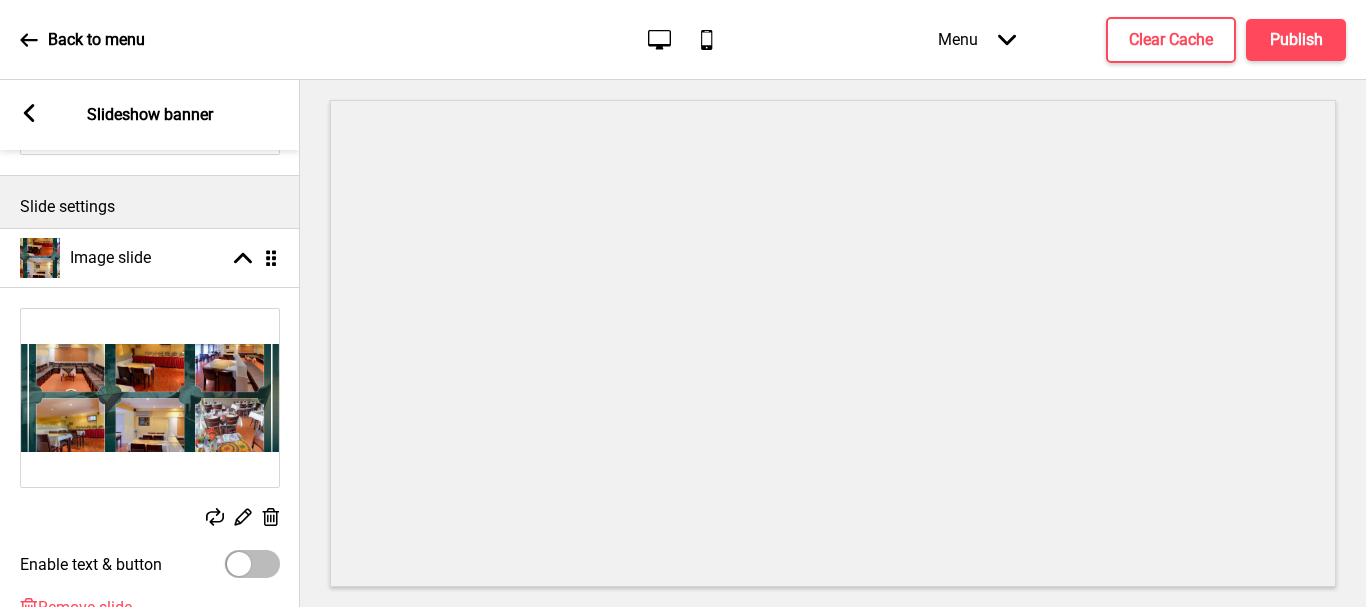 click 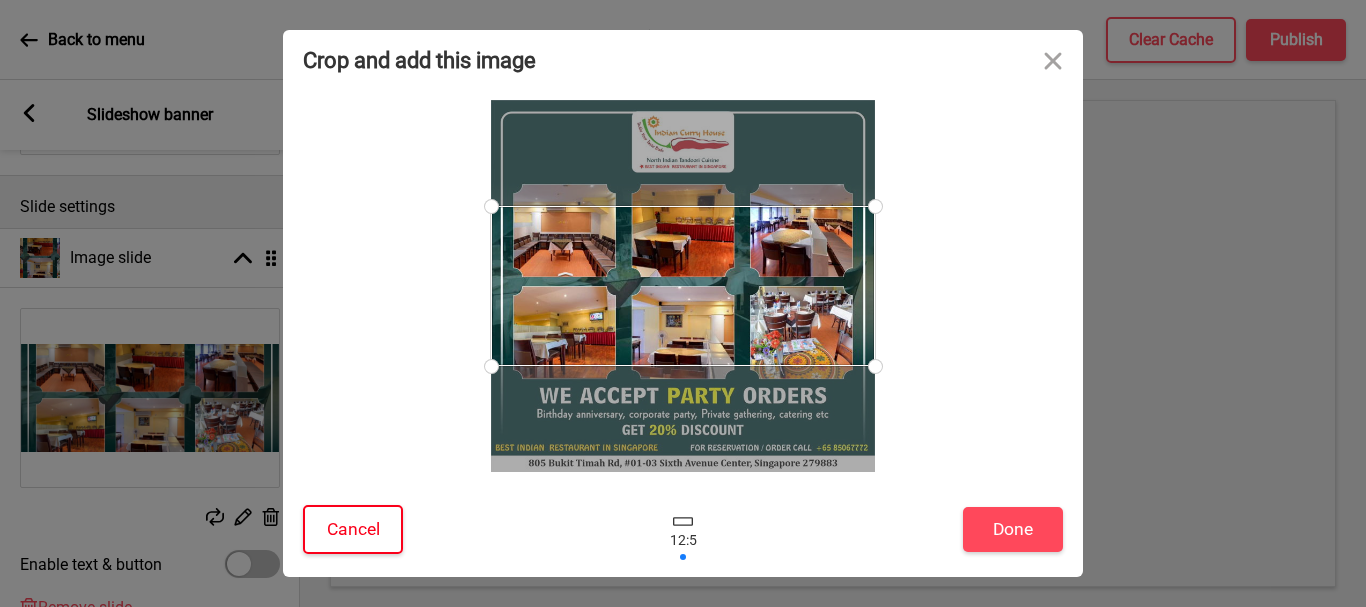 click on "Cancel" at bounding box center [353, 529] 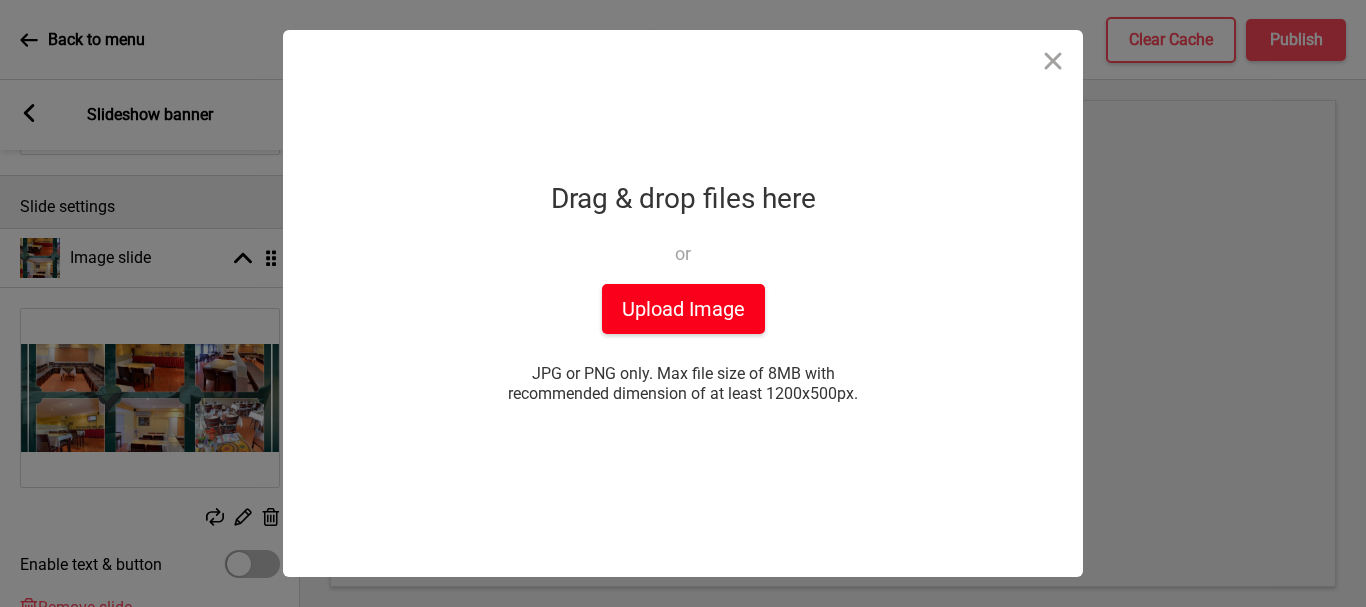 click on "Upload Image" at bounding box center (683, 309) 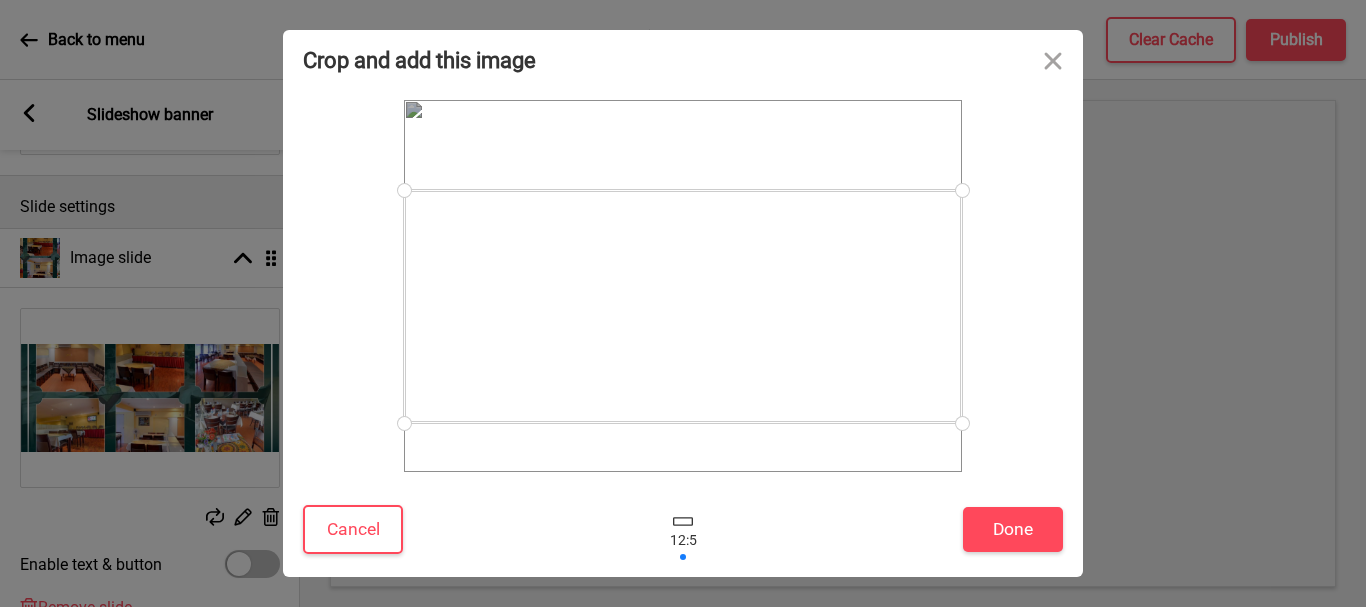 drag, startPoint x: 809, startPoint y: 291, endPoint x: 805, endPoint y: 311, distance: 20.396078 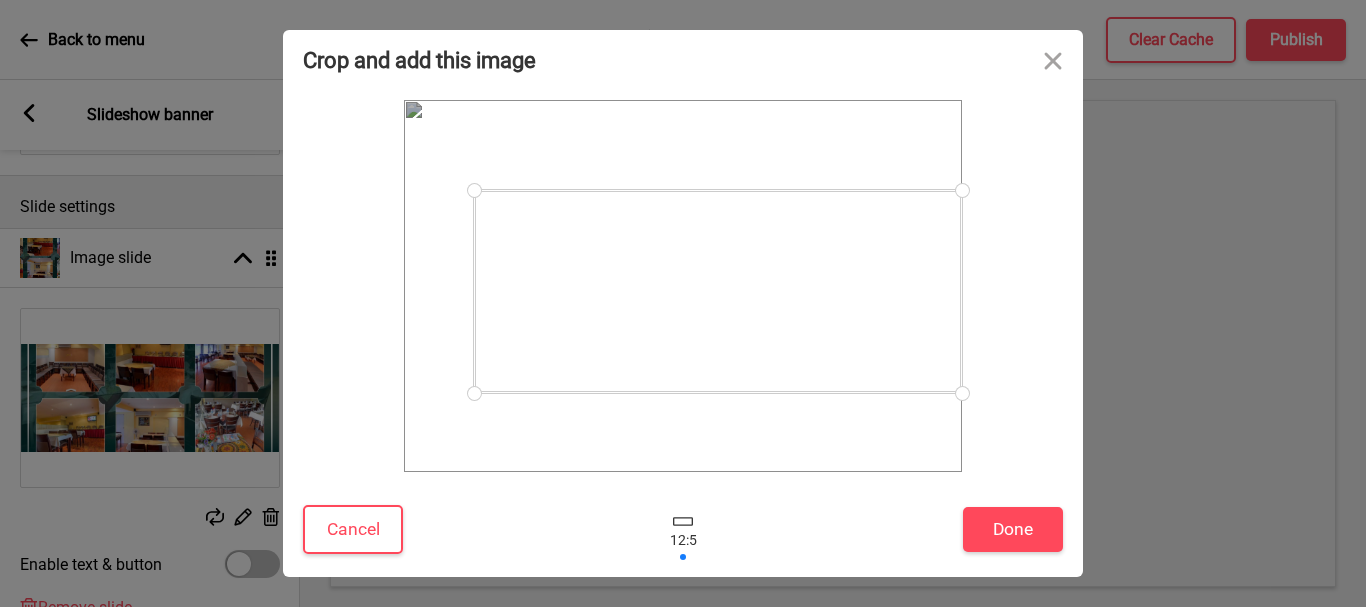 drag, startPoint x: 408, startPoint y: 417, endPoint x: 549, endPoint y: 393, distance: 143.02797 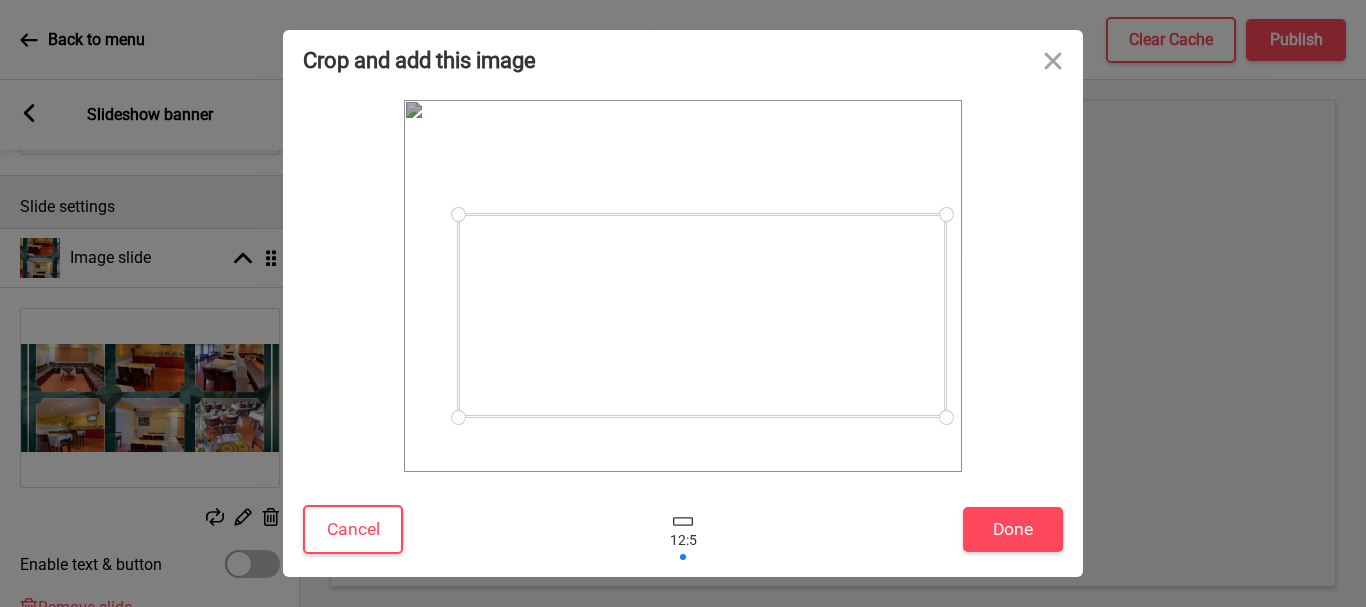 drag, startPoint x: 654, startPoint y: 279, endPoint x: 638, endPoint y: 303, distance: 28.84441 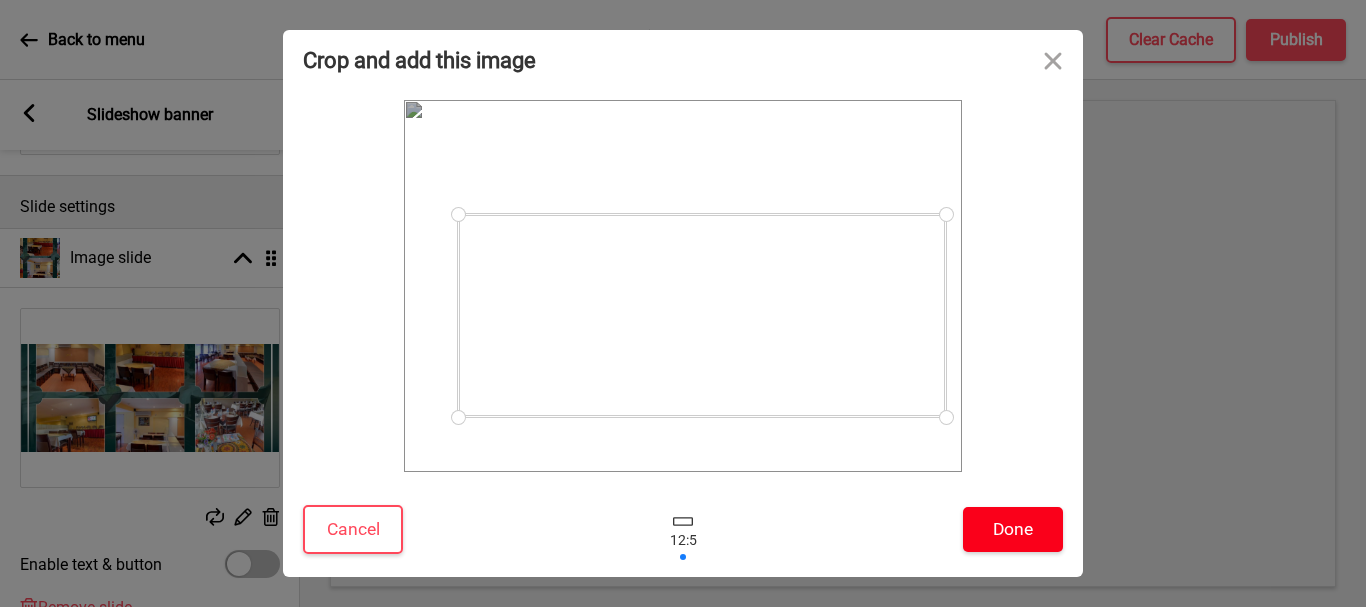 click on "Done" at bounding box center (1013, 529) 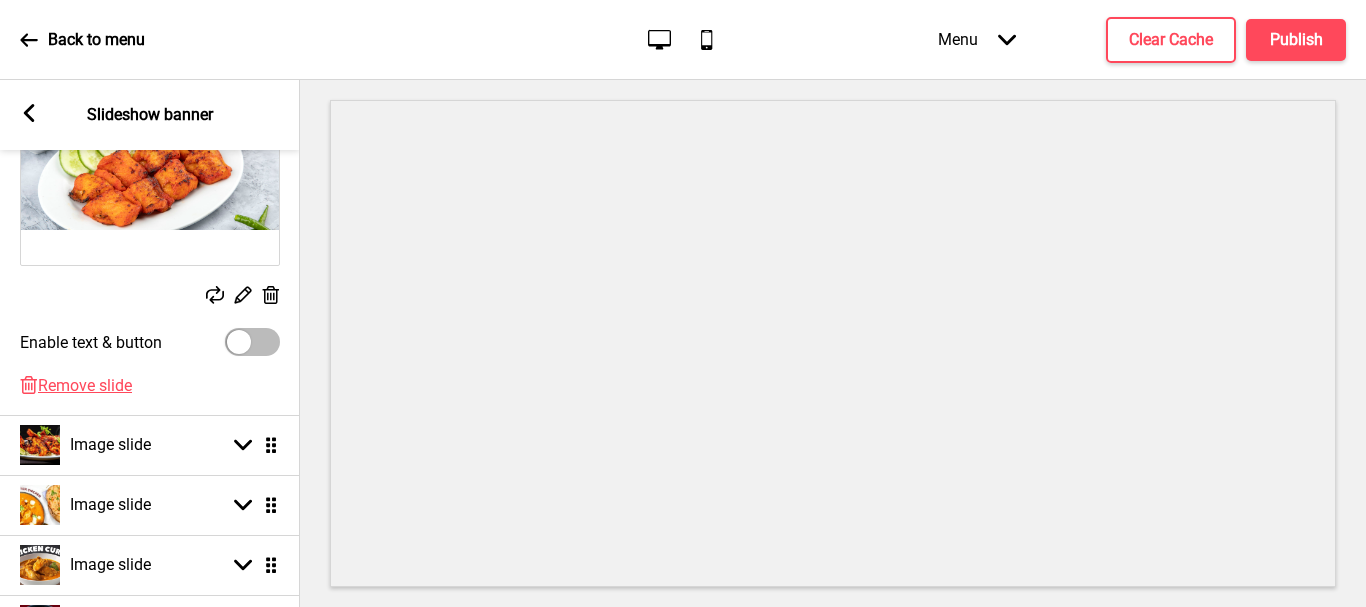 scroll, scrollTop: 400, scrollLeft: 0, axis: vertical 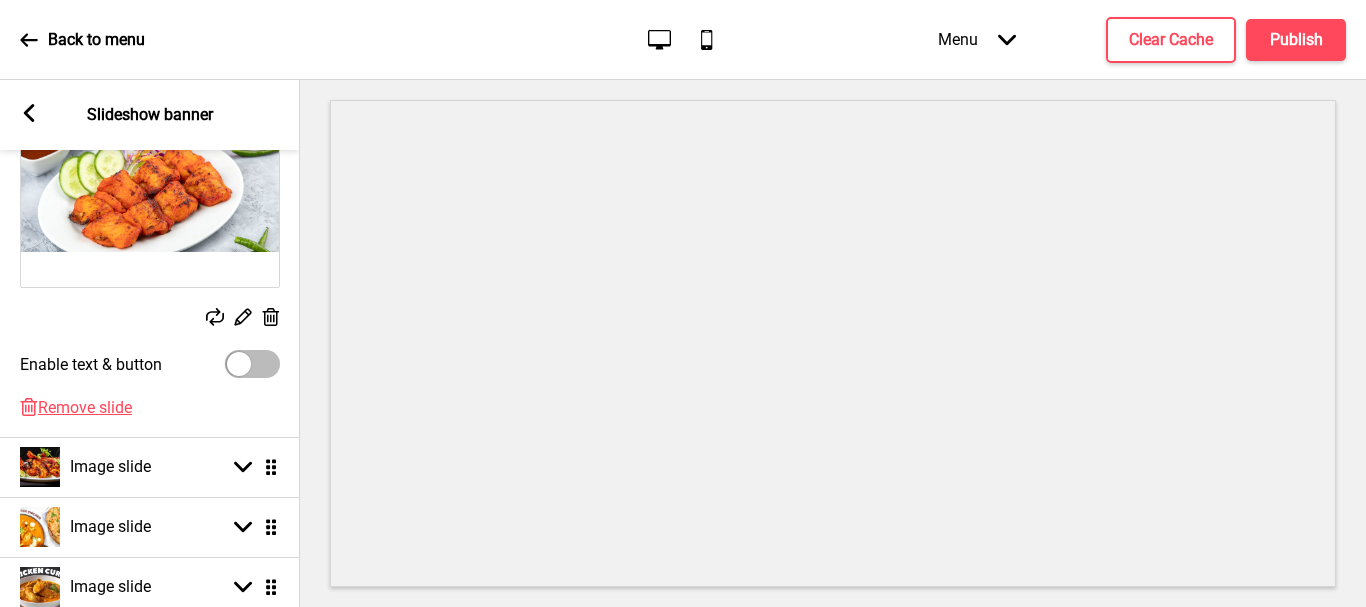 click at bounding box center (252, 364) 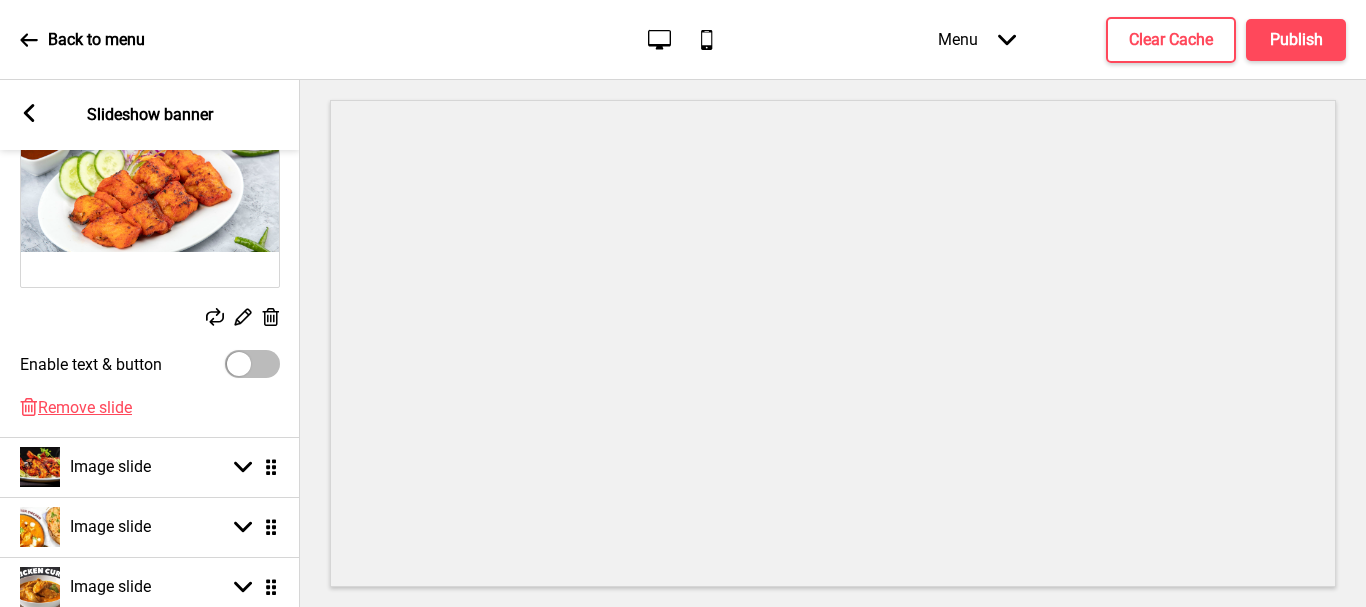 checkbox on "true" 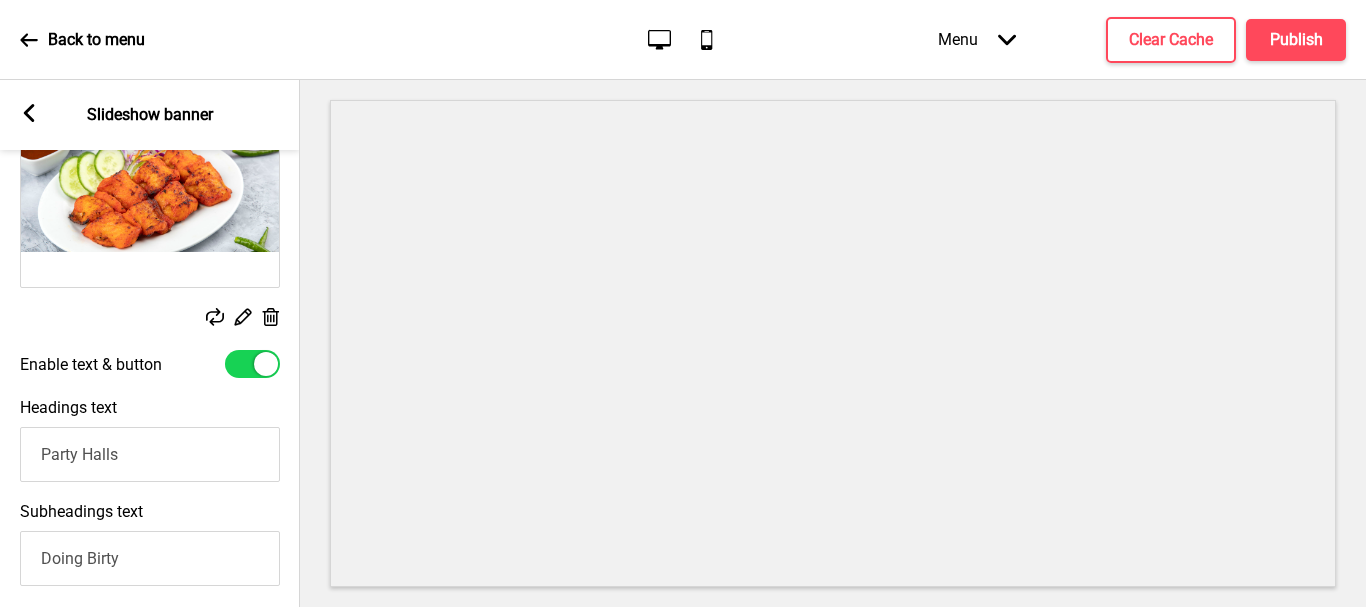 drag, startPoint x: 153, startPoint y: 450, endPoint x: 0, endPoint y: 434, distance: 153.83432 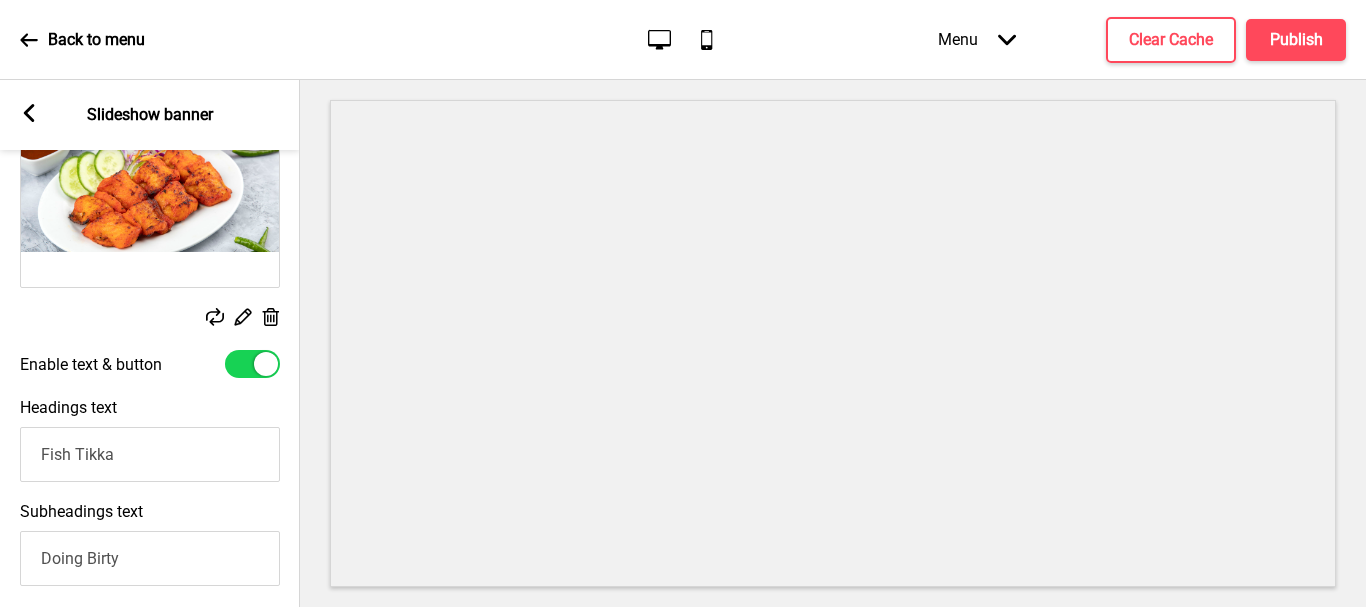 type on "Fish Tikka" 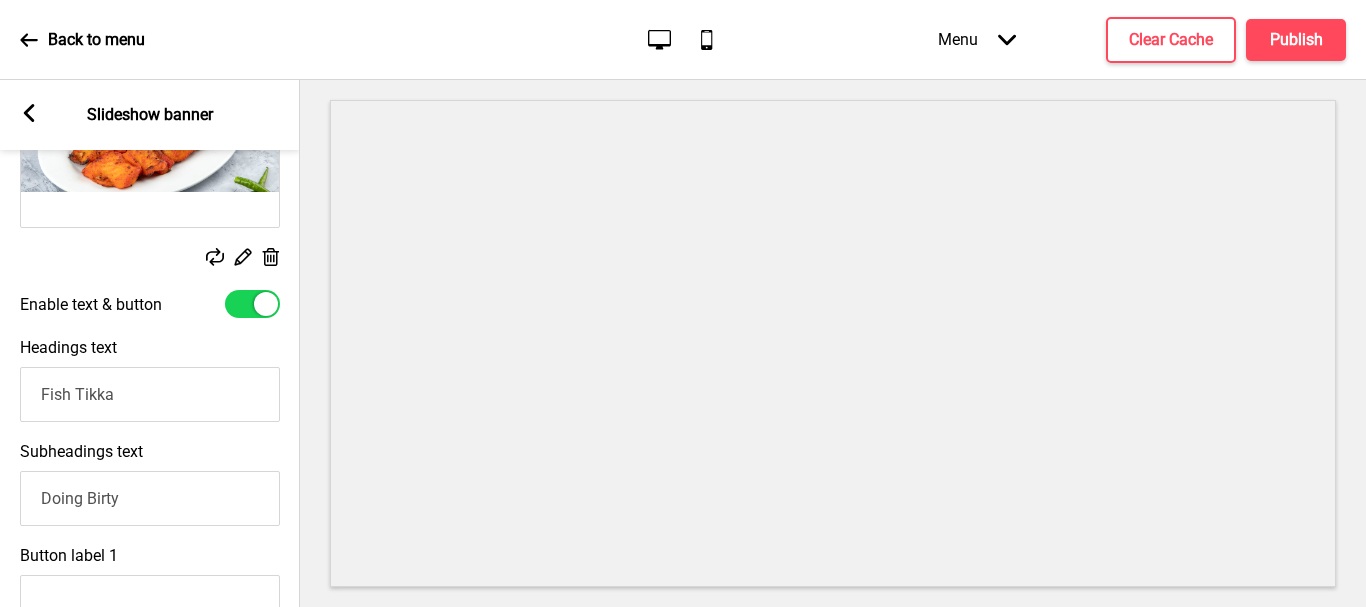 scroll, scrollTop: 500, scrollLeft: 0, axis: vertical 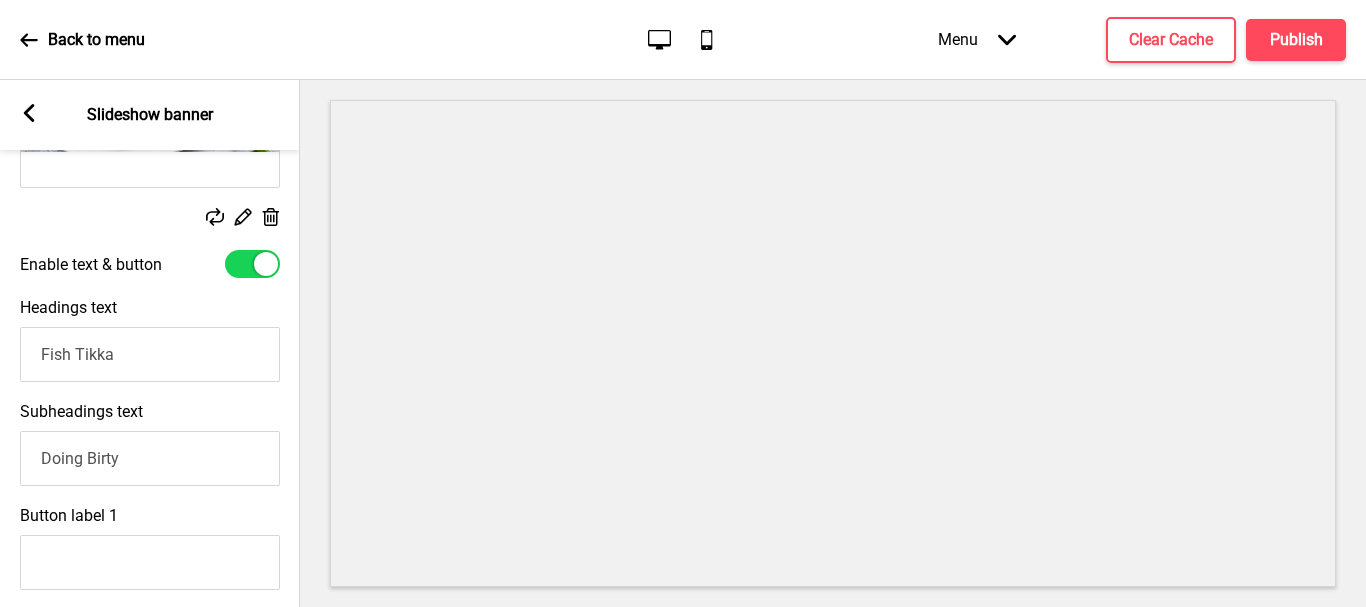 drag, startPoint x: 154, startPoint y: 458, endPoint x: 146, endPoint y: 465, distance: 10.630146 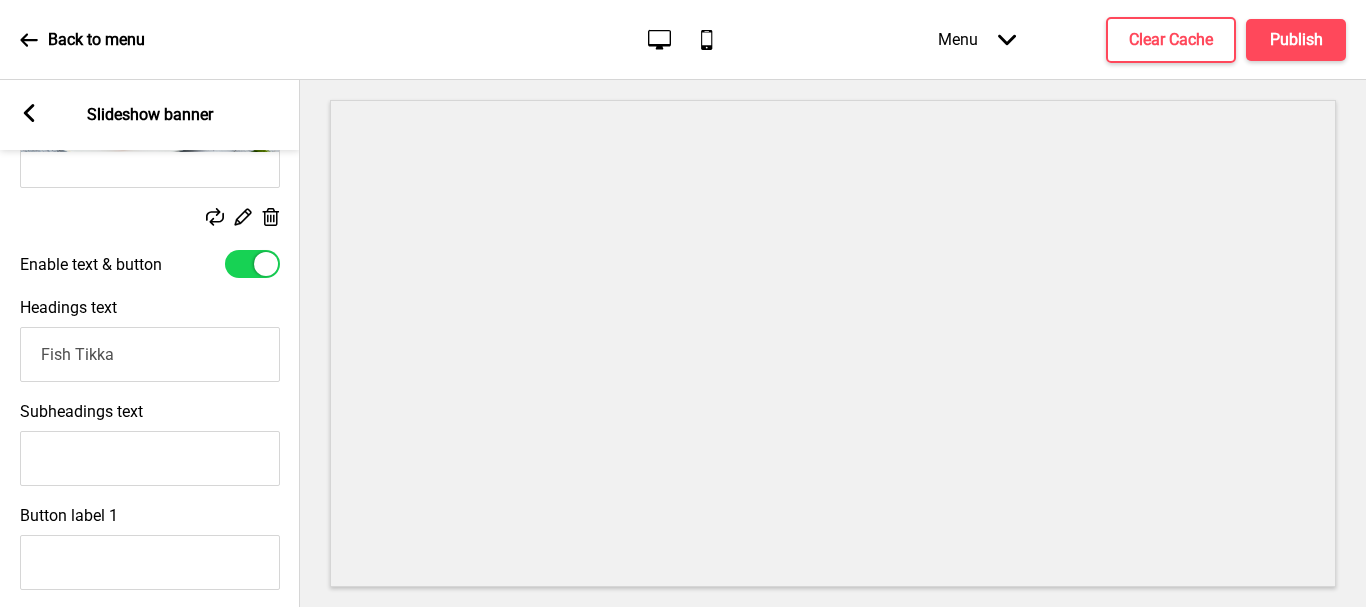 paste on "Fish Tikka is a popular South Asian dish, especially in Indian and Pakistani cuisines" 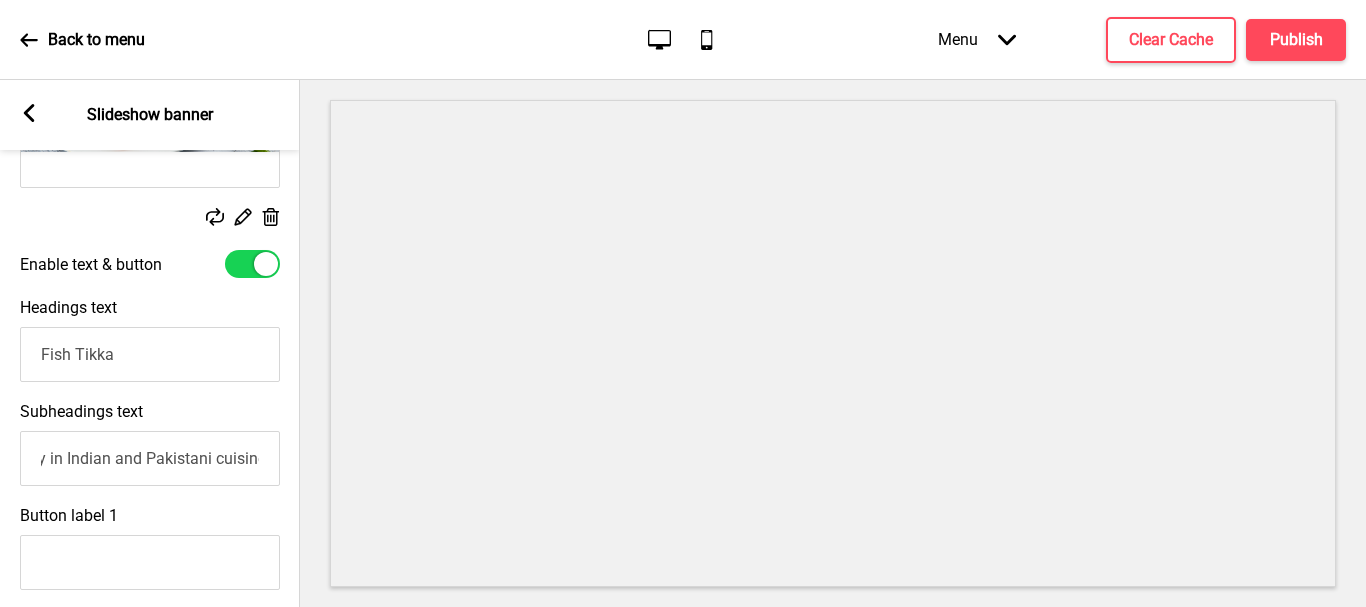scroll, scrollTop: 0, scrollLeft: 360, axis: horizontal 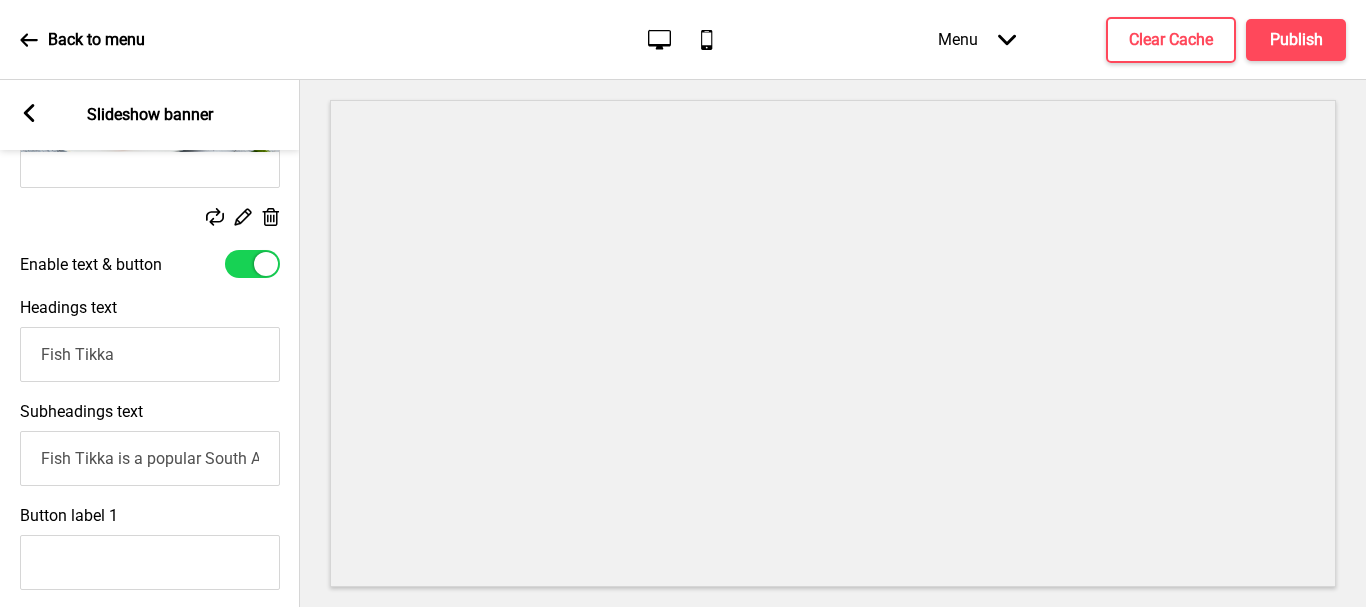 click on "Fish Tikka is a popular South Asian dish, especially in Indian and Pakistani cuisines." at bounding box center (150, 458) 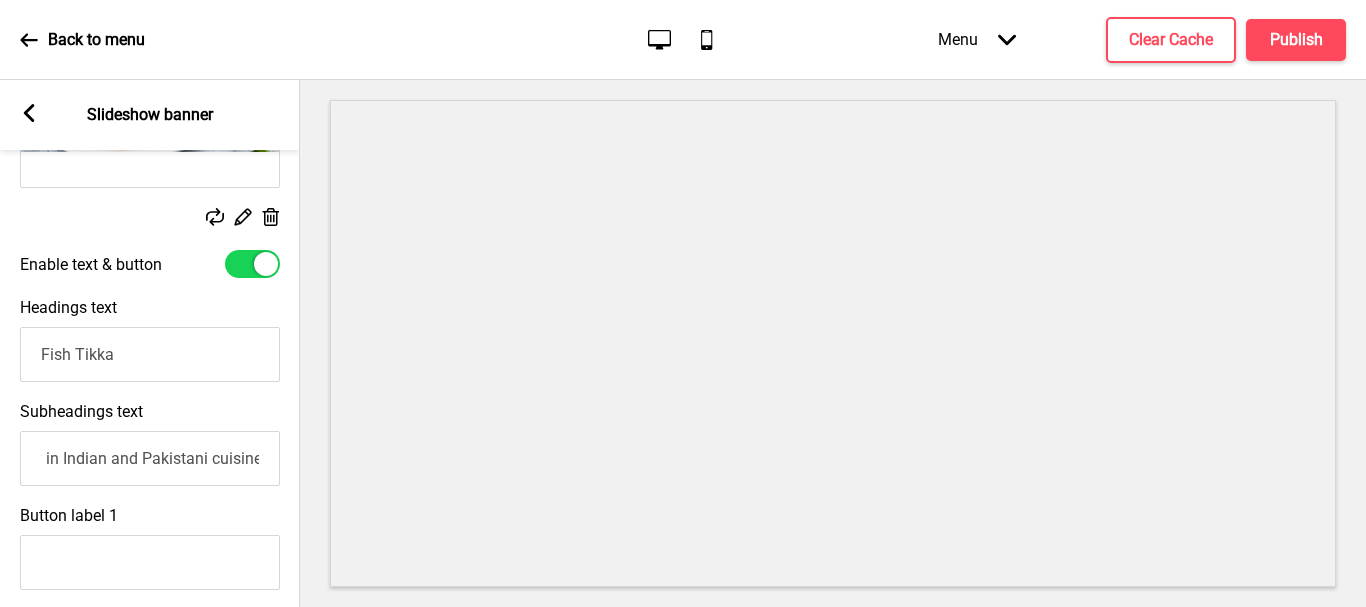 paste on "It's a flavorful and aromatic dish made by marinating chunks of fish in a spiced yogurt mixture and then grilling or baking them until they're tender and slightly charred." 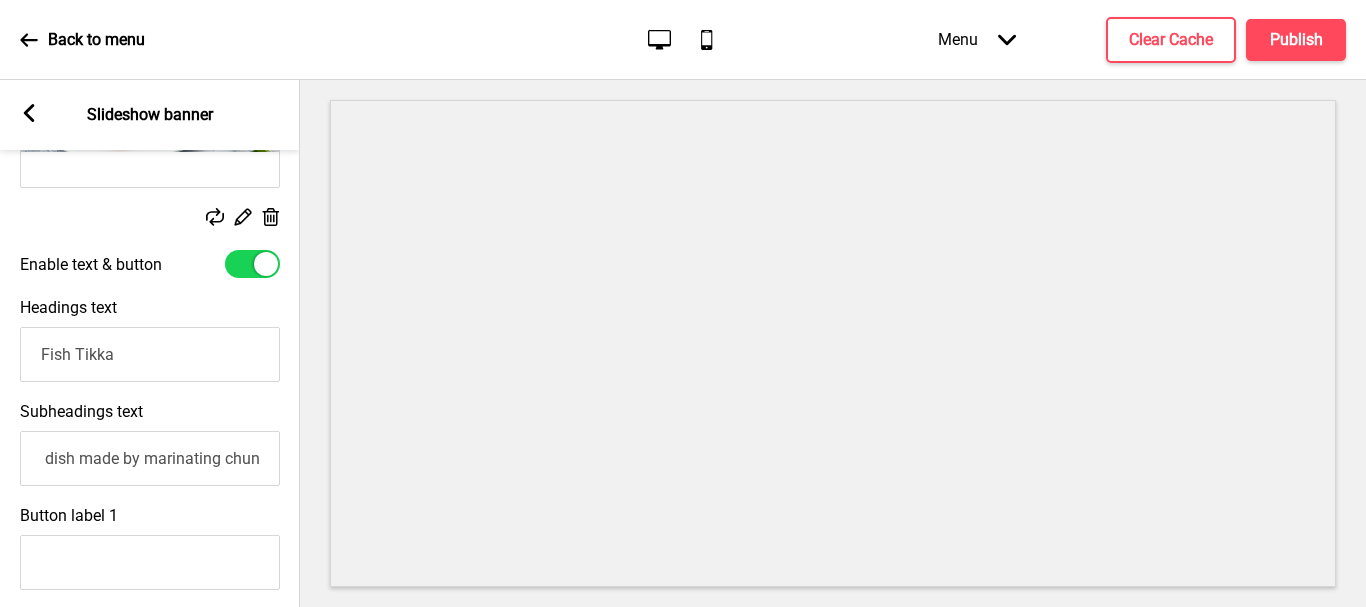 scroll, scrollTop: 0, scrollLeft: 795, axis: horizontal 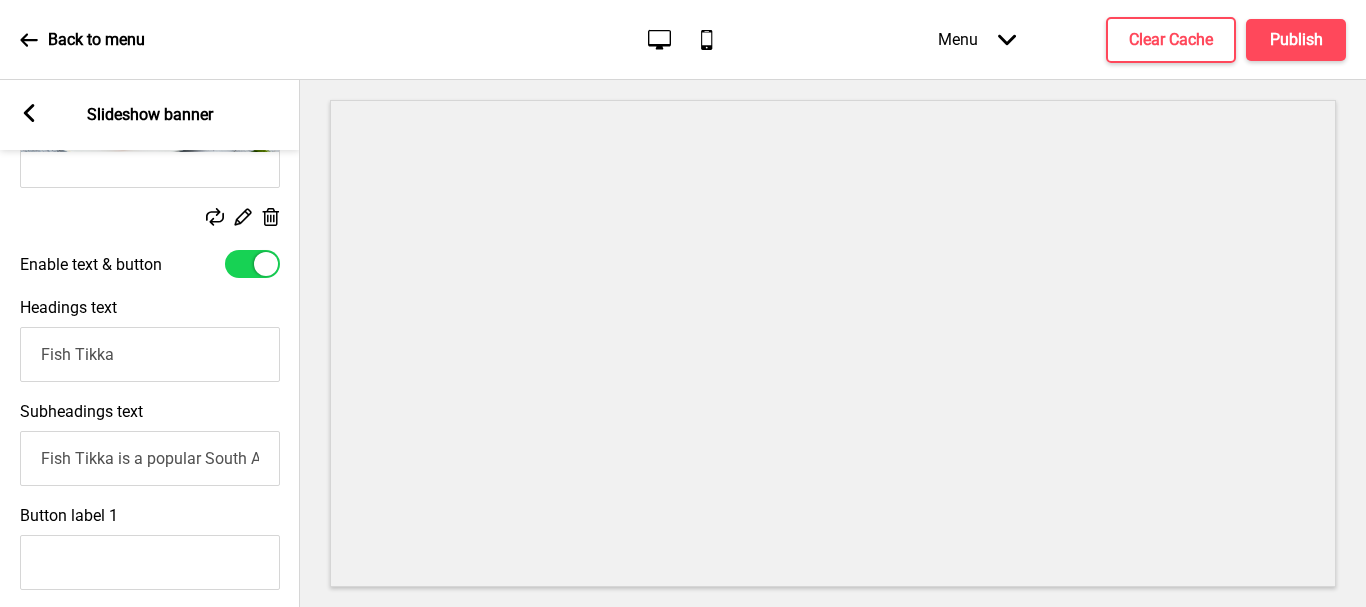 click on "Fish Tikka is a popular South Asian dish, especially in Indian and Pakistani cuisines. It's a flavorful and aromatic dish made by marinating chunks of fish in a spiced yogurt mixture and then" at bounding box center (150, 458) 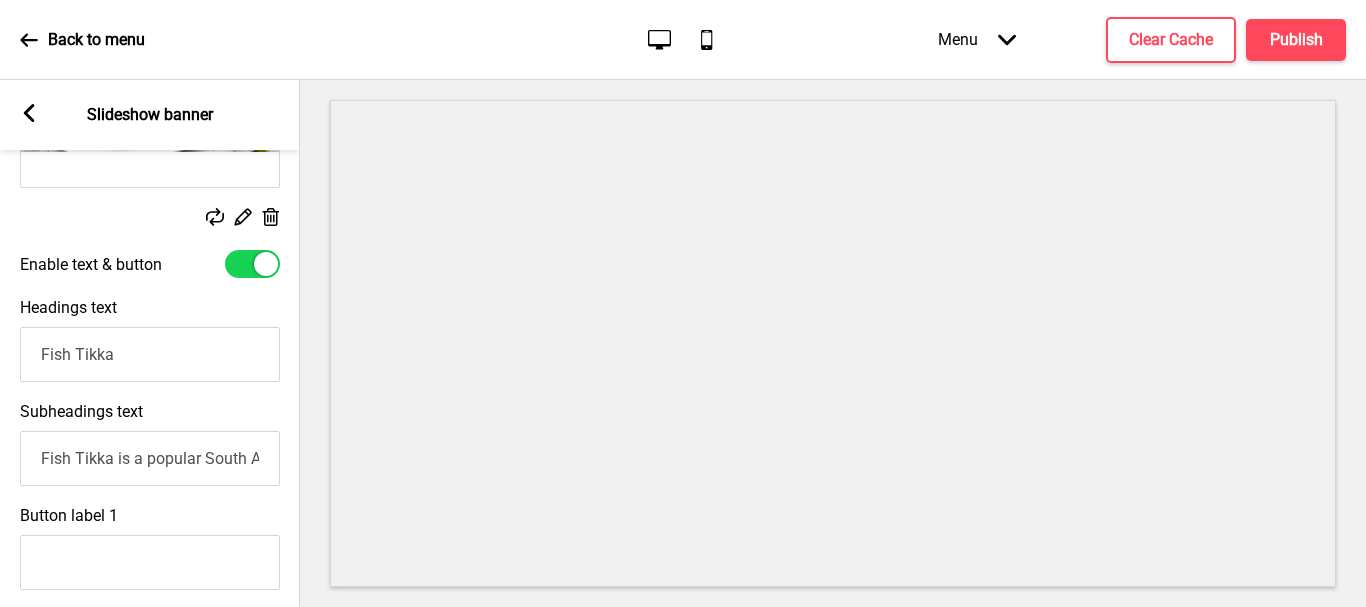 scroll, scrollTop: 0, scrollLeft: 1097, axis: horizontal 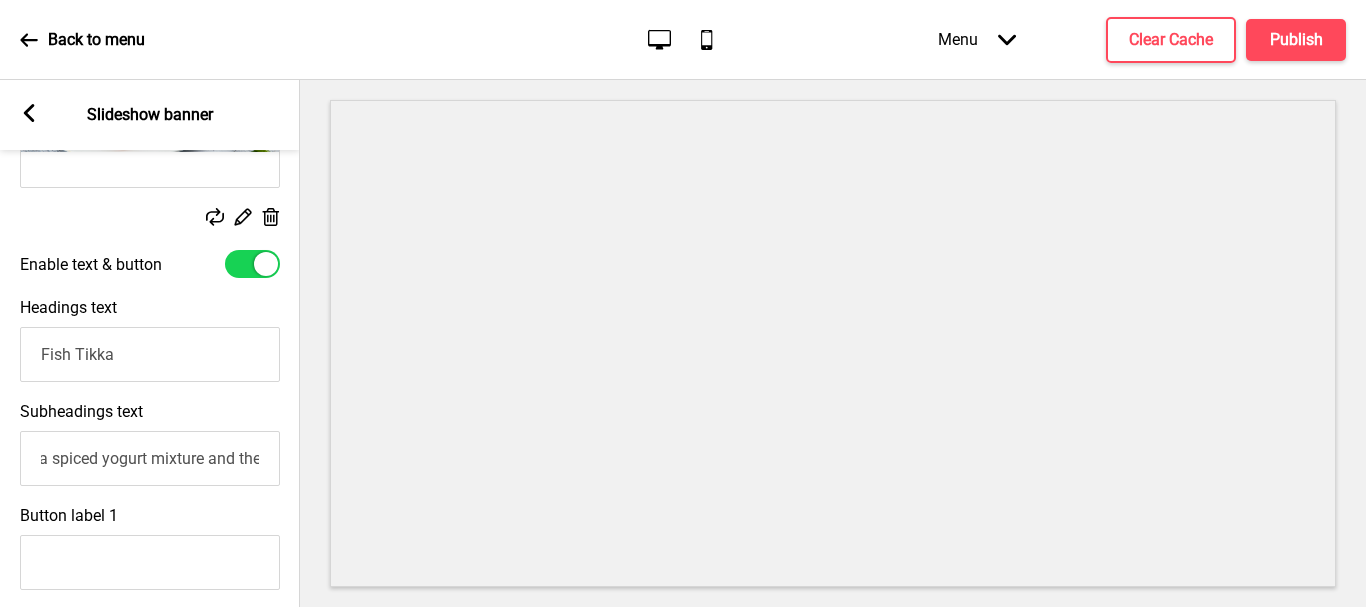 paste on "Cooked in a tandoor for a more authentic flavor." 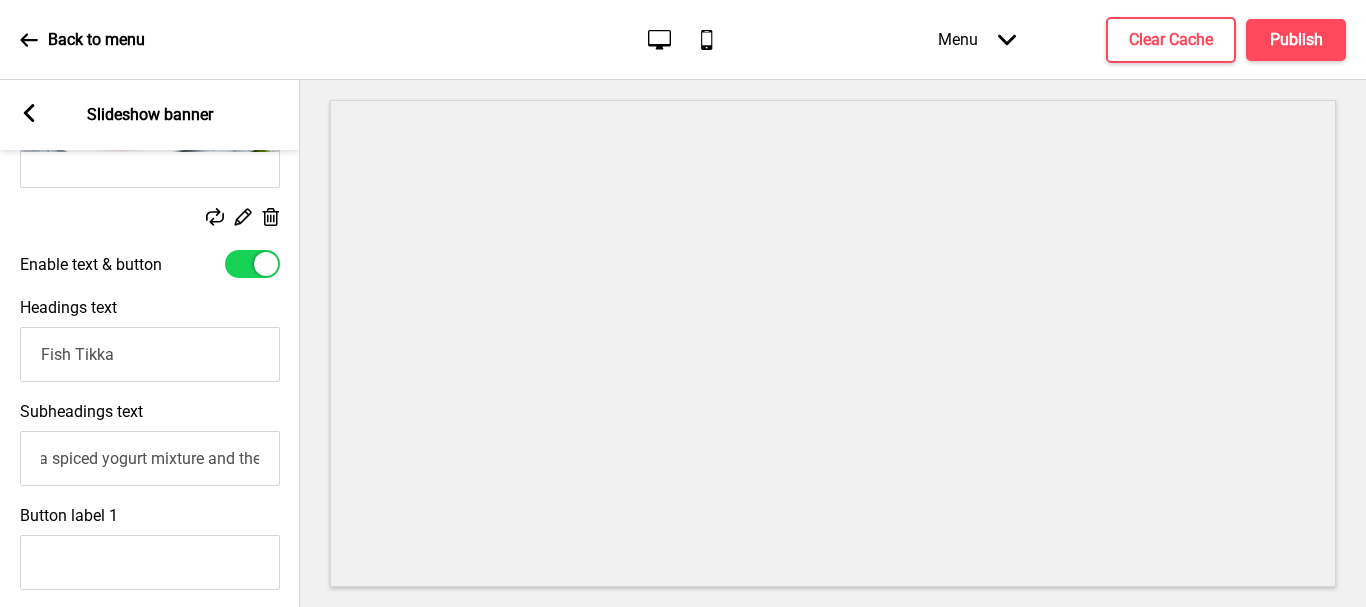scroll, scrollTop: 0, scrollLeft: 1442, axis: horizontal 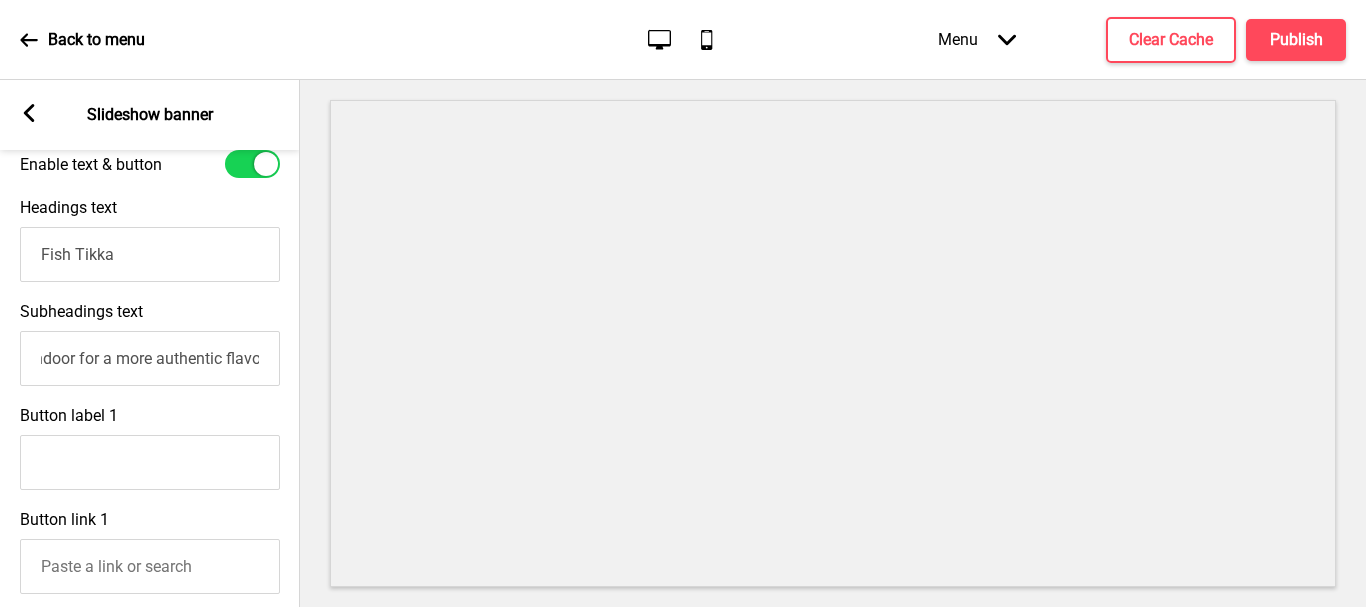 type on "Fish Tikka is a popular South Asian dish, especially in Indian and Pakistani cuisines. It's a flavorful and aromatic dish made by marinating chunks of fish in a spiced yogurt mixture and then  Cooked in a tandoor for a more authentic flavor." 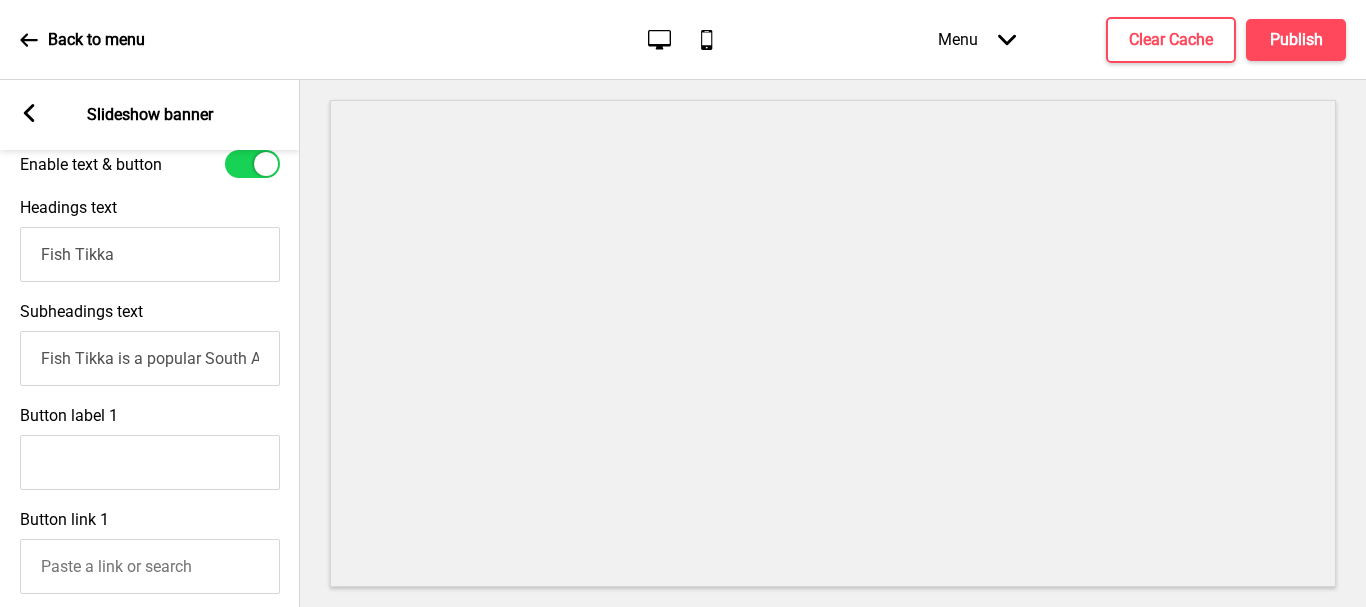 click on "Button label 1" at bounding box center [150, 462] 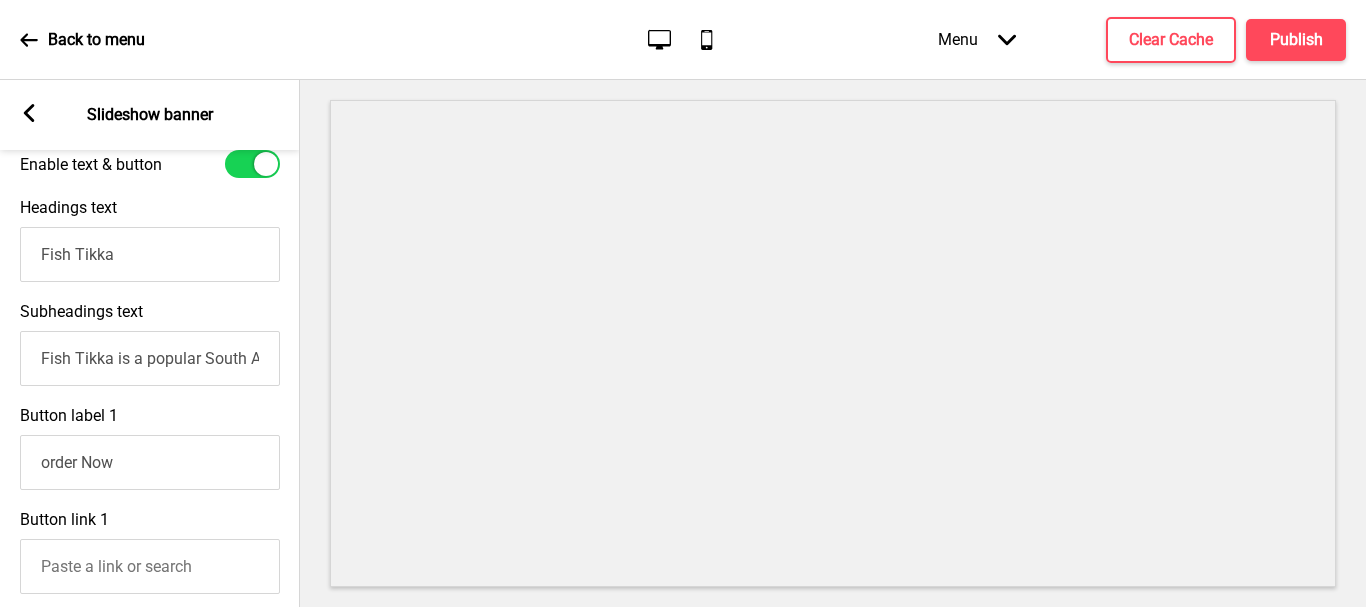 drag, startPoint x: 44, startPoint y: 469, endPoint x: 88, endPoint y: 467, distance: 44.04543 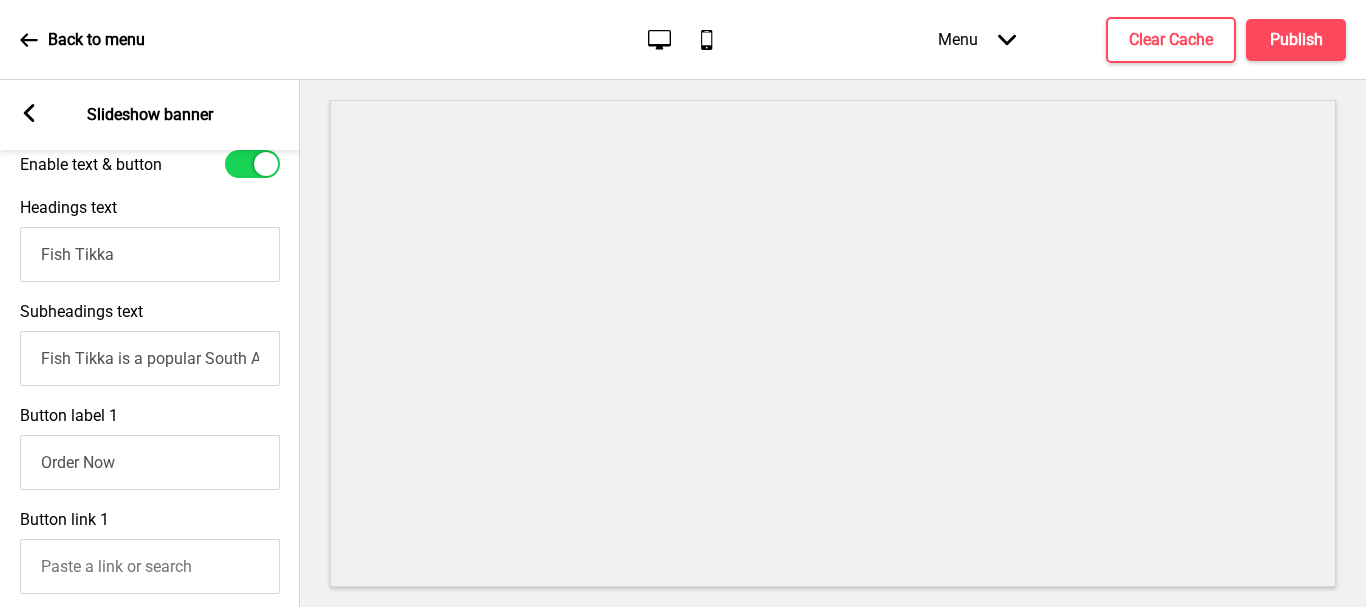 type on "Order Now" 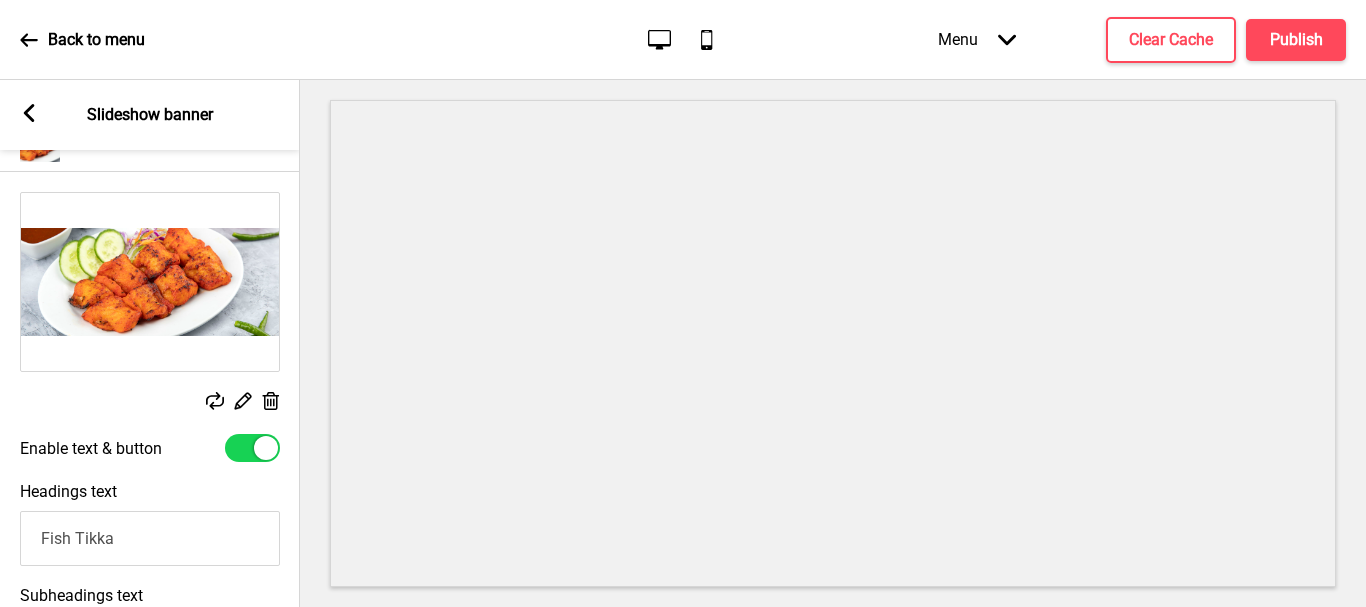 scroll, scrollTop: 300, scrollLeft: 0, axis: vertical 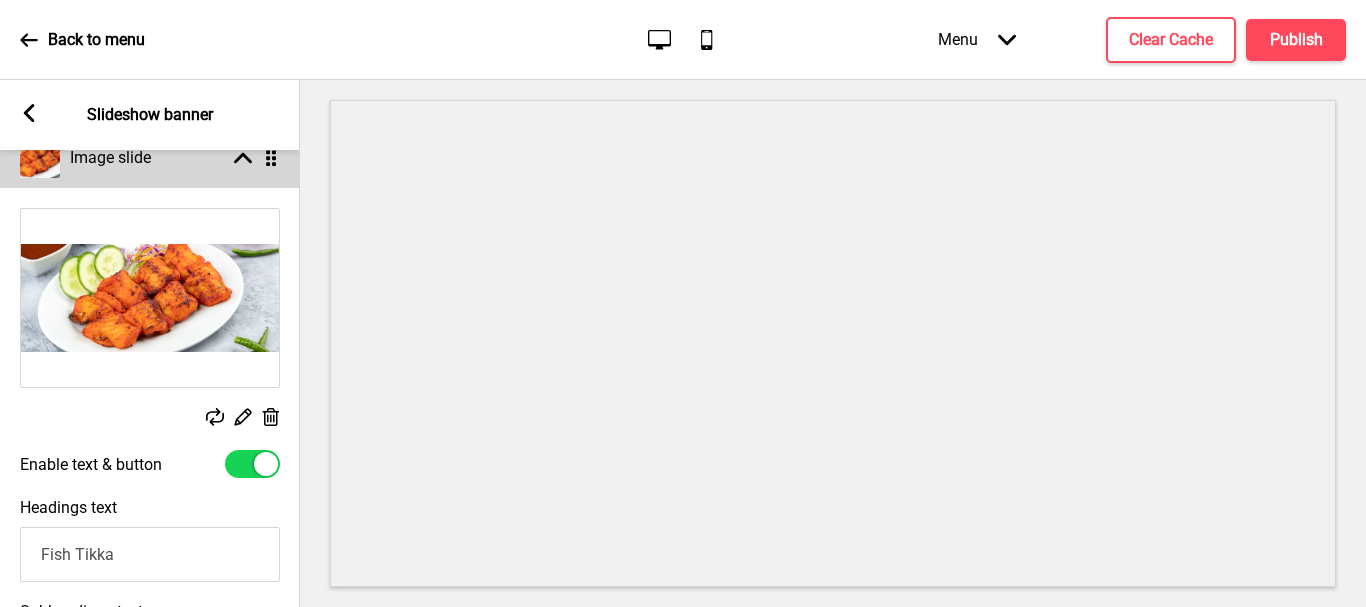 click on "Image slide Arrow up Drag" at bounding box center [150, 158] 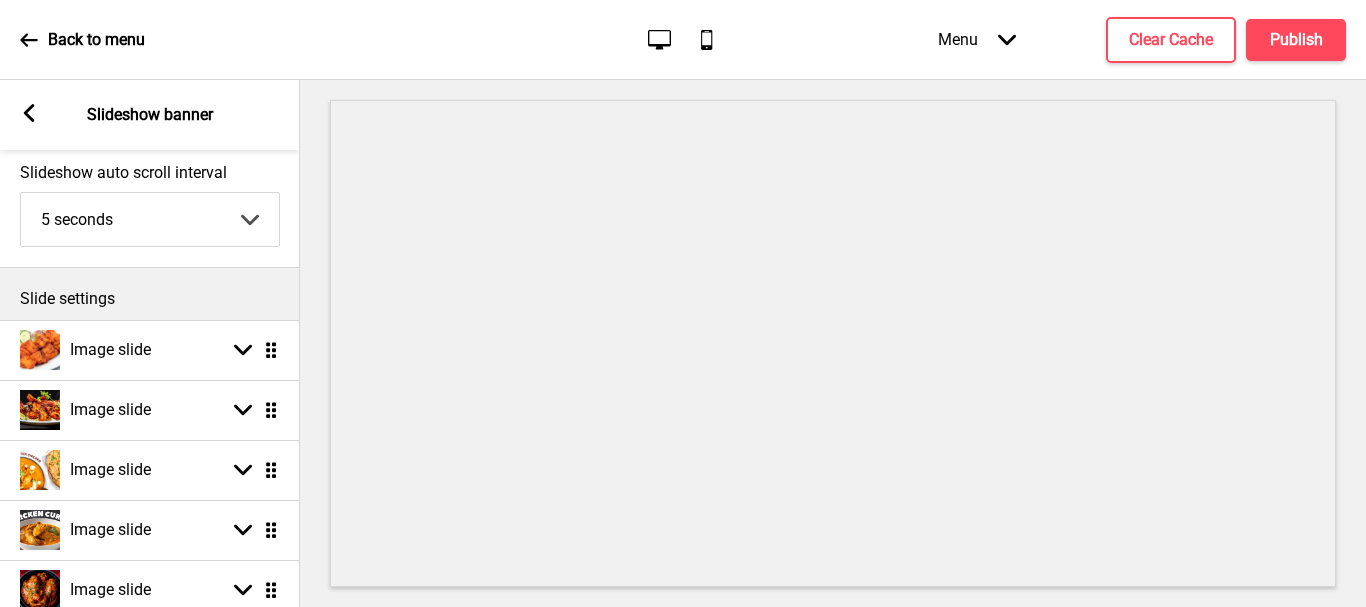 scroll, scrollTop: 100, scrollLeft: 0, axis: vertical 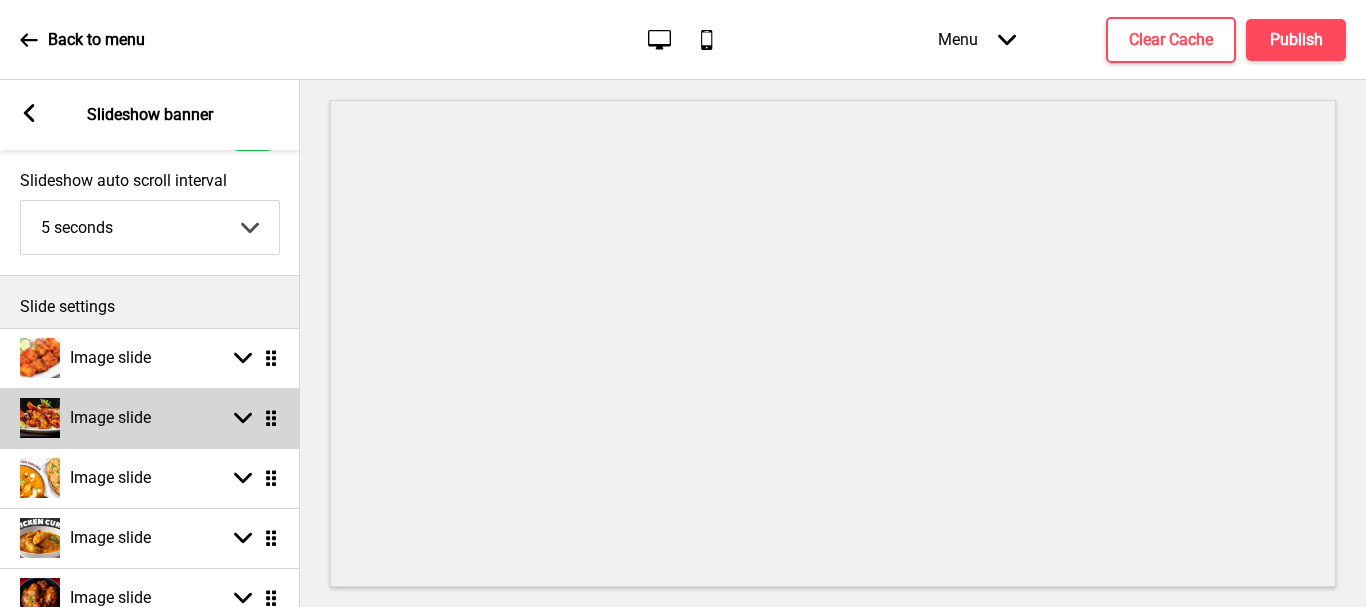 click on "Image slide Arrow down Drag" at bounding box center [150, 418] 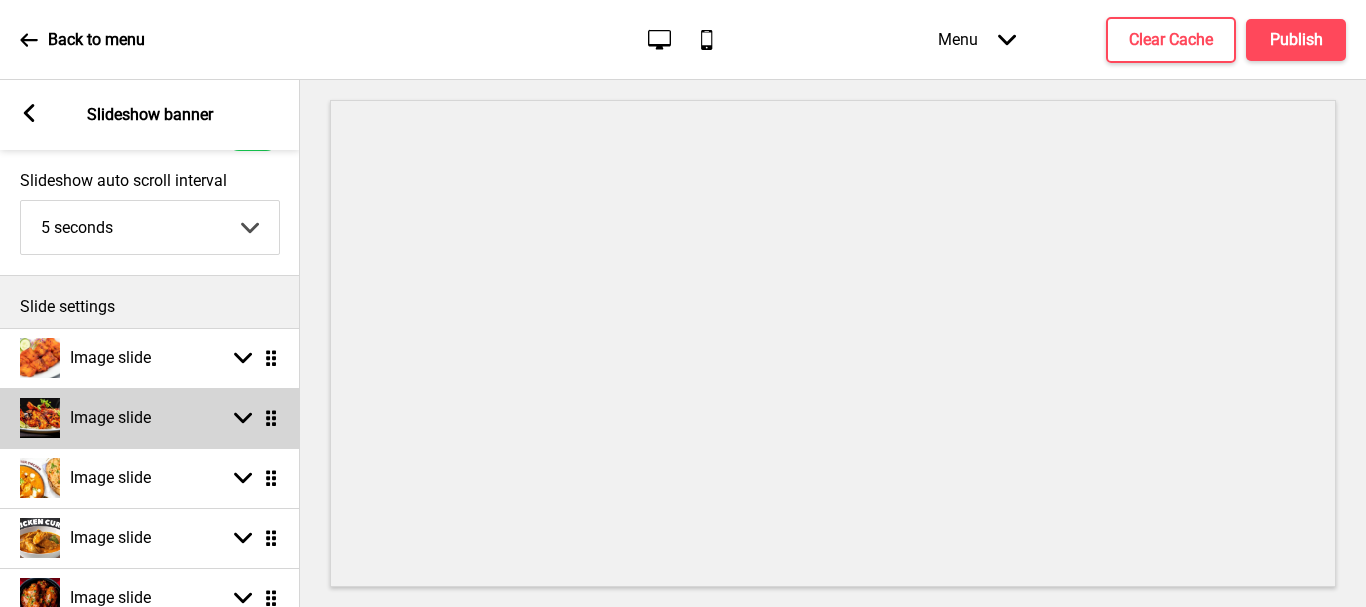 select on "right" 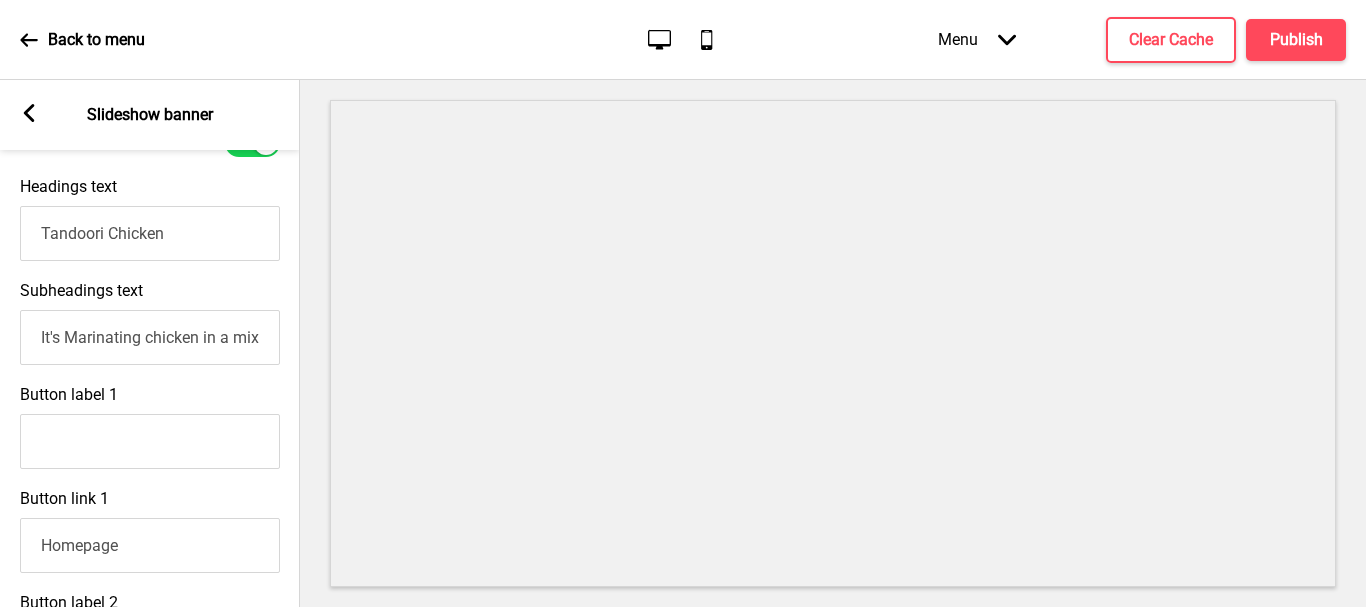 scroll, scrollTop: 700, scrollLeft: 0, axis: vertical 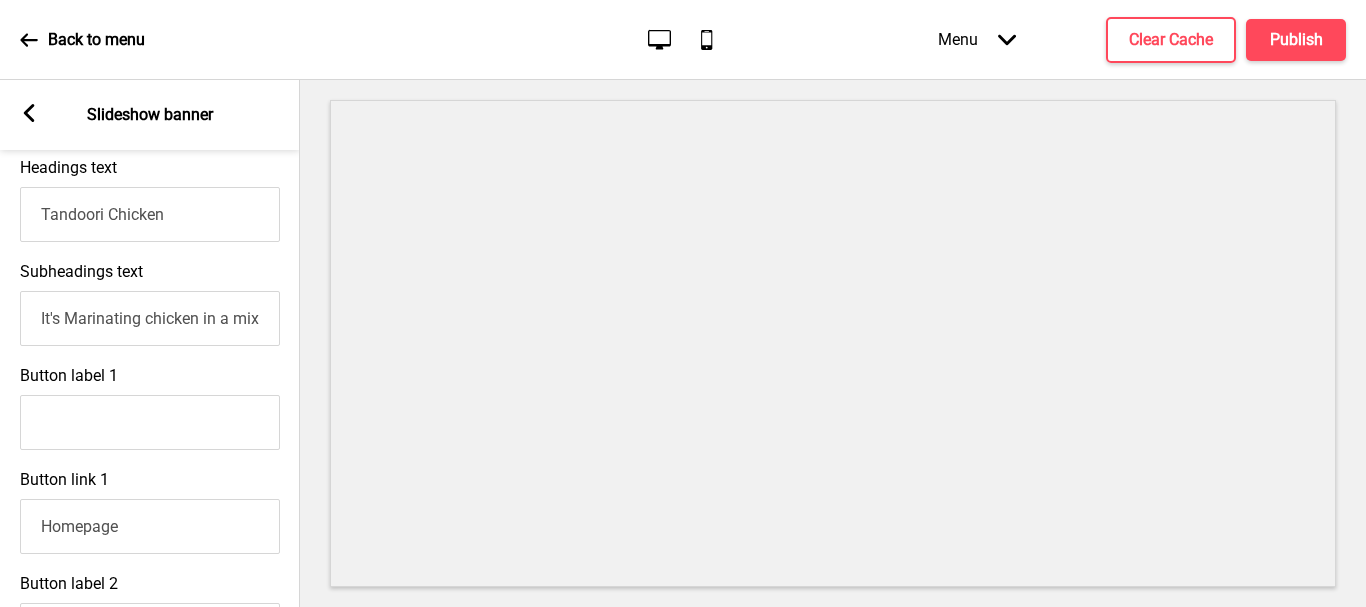 click on "Button label 1" at bounding box center [150, 422] 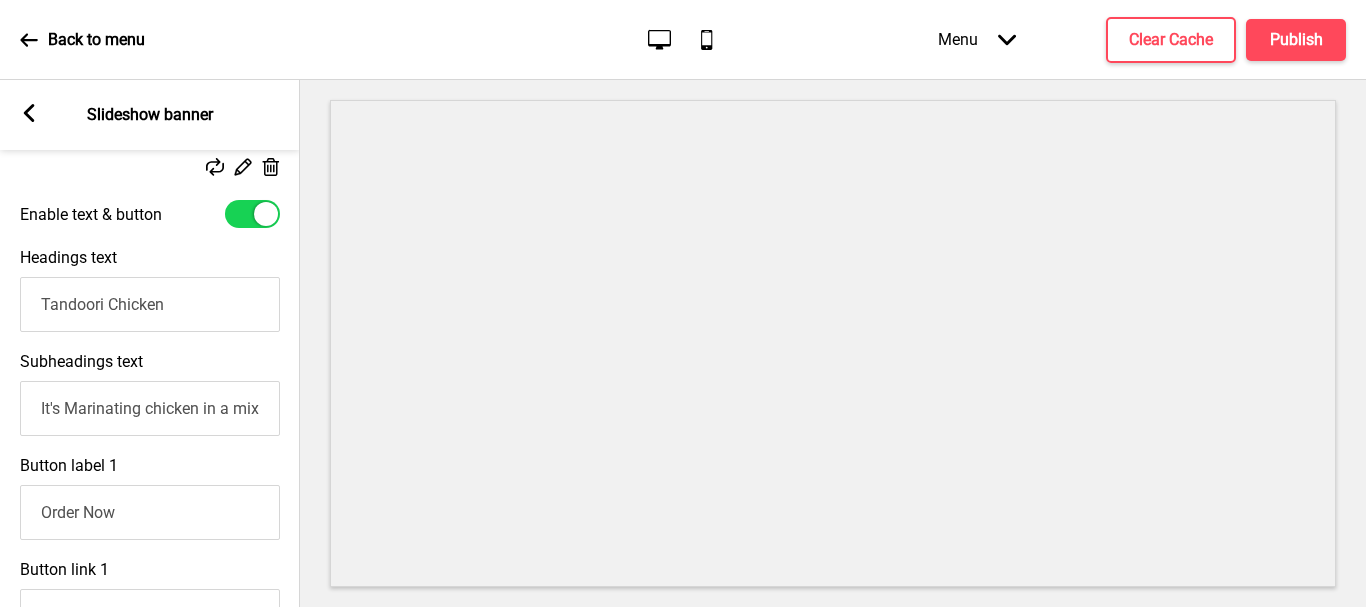 scroll, scrollTop: 500, scrollLeft: 0, axis: vertical 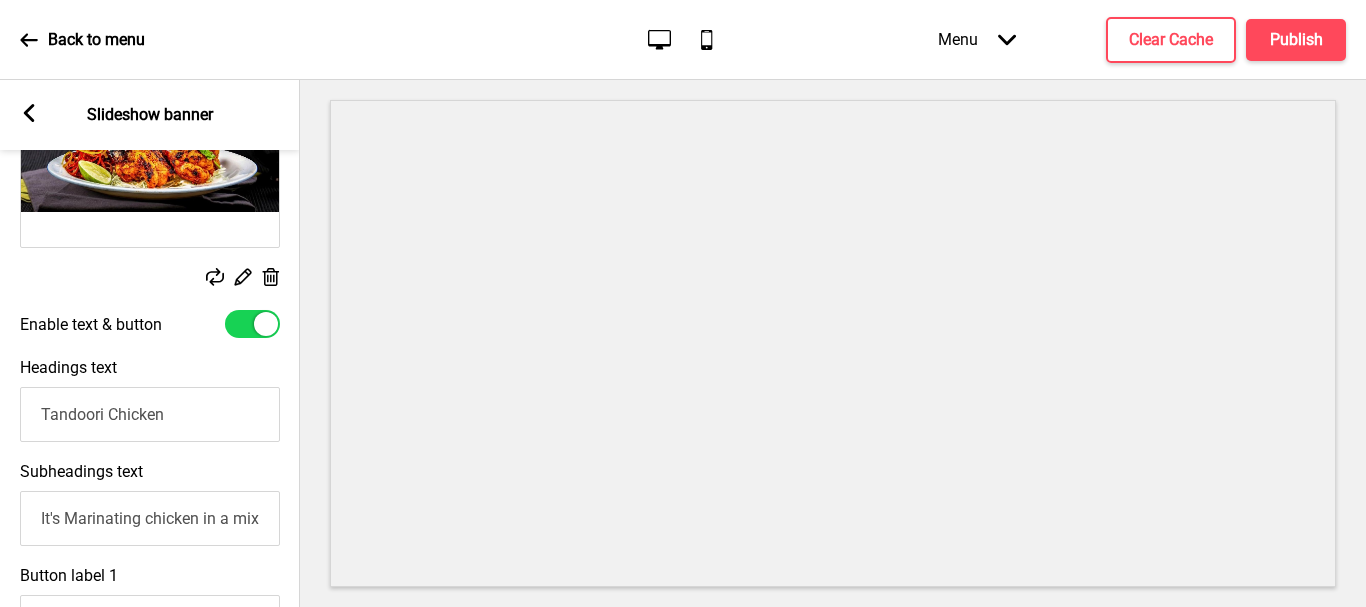 type on "Order Now" 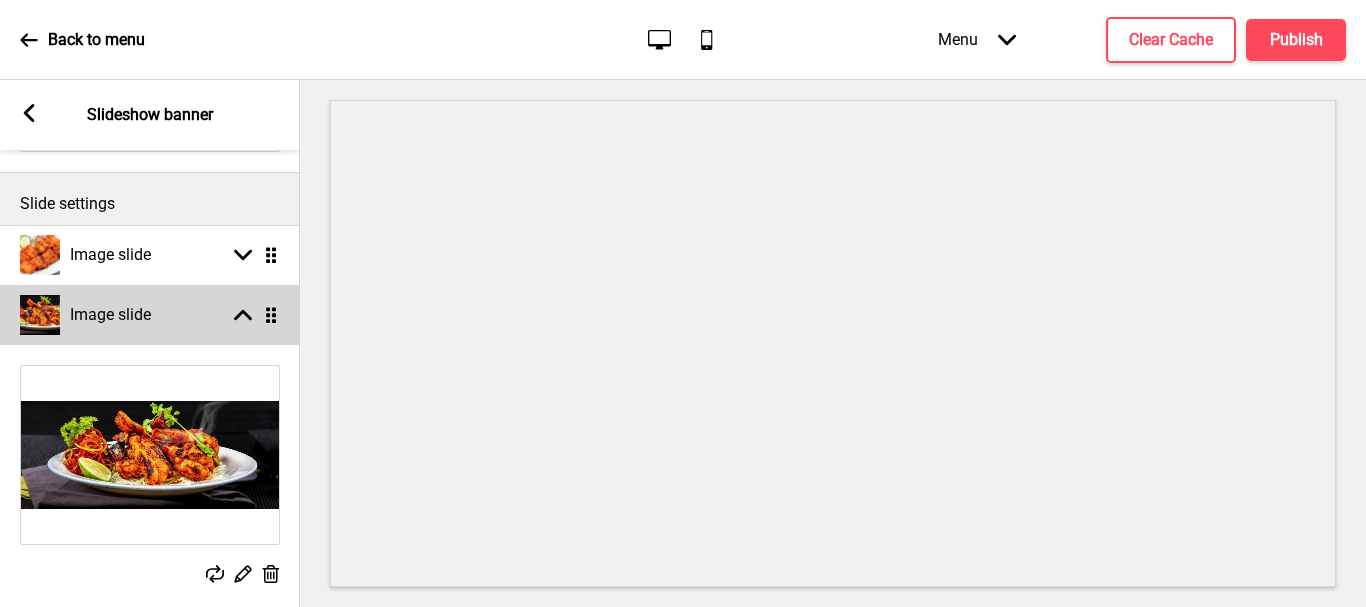scroll, scrollTop: 0, scrollLeft: 0, axis: both 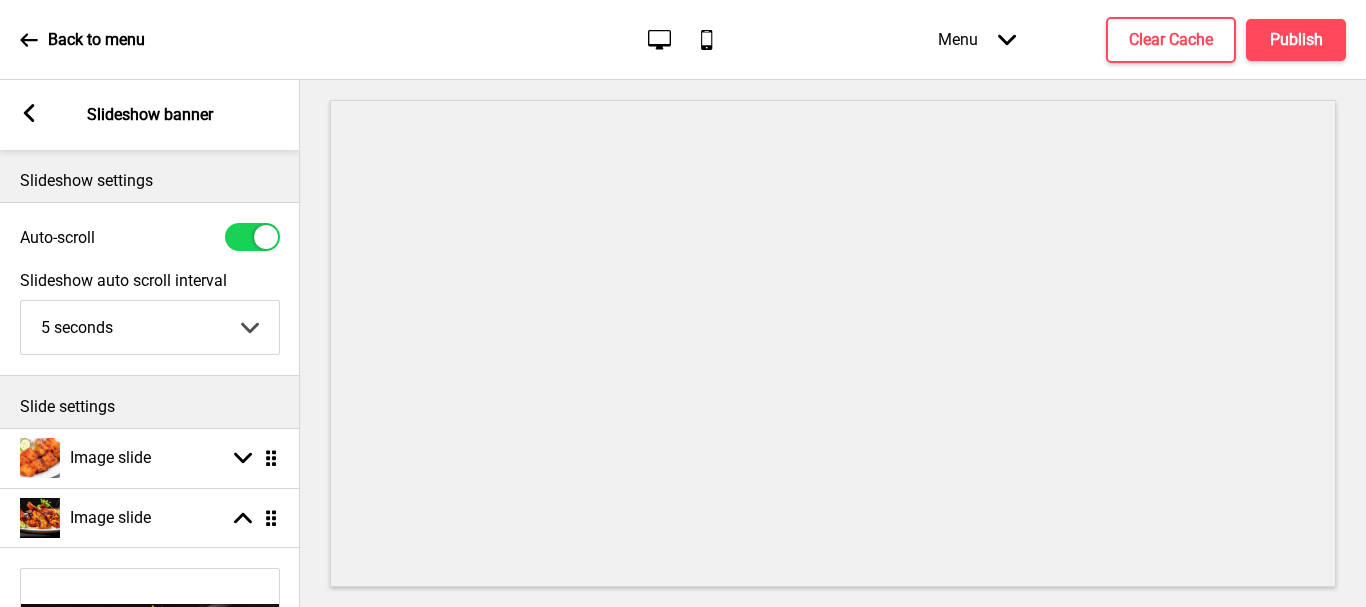 click 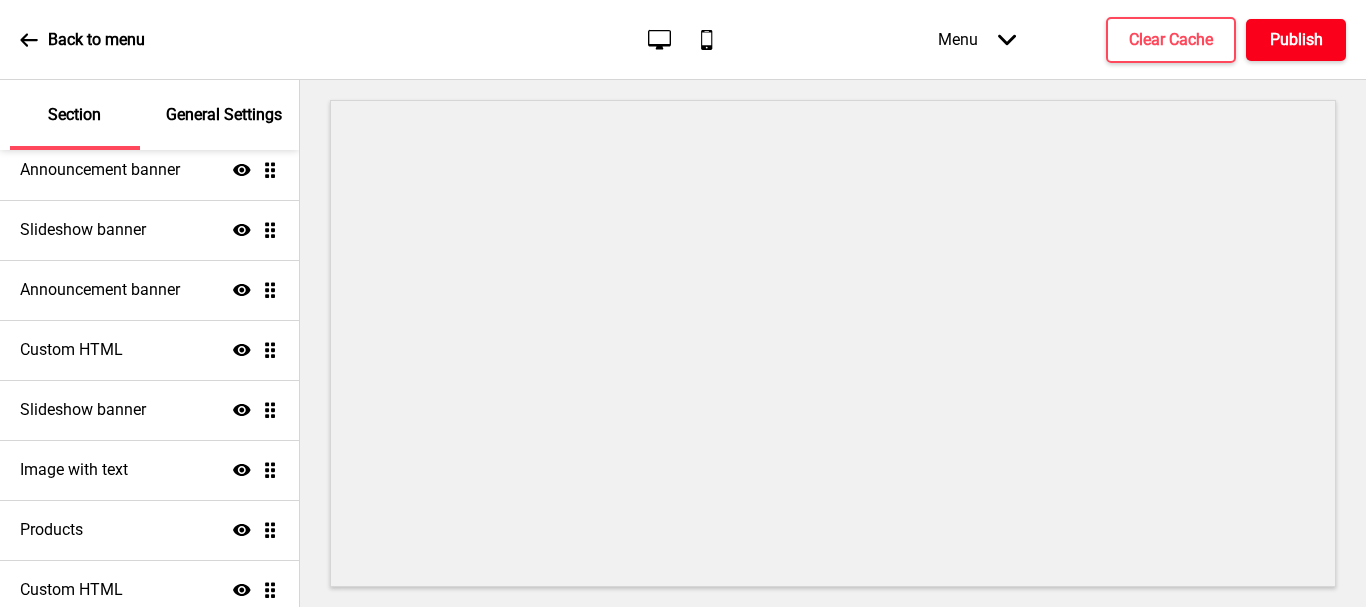 click on "Publish" at bounding box center (1296, 40) 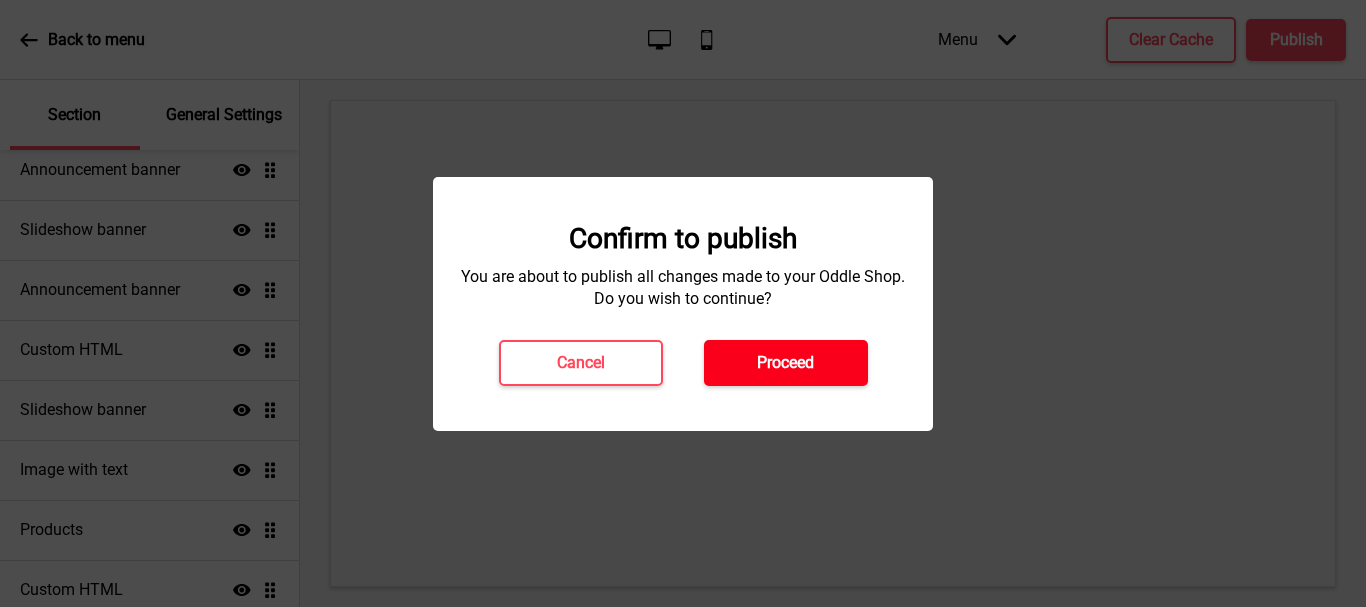 click on "Proceed" at bounding box center (785, 363) 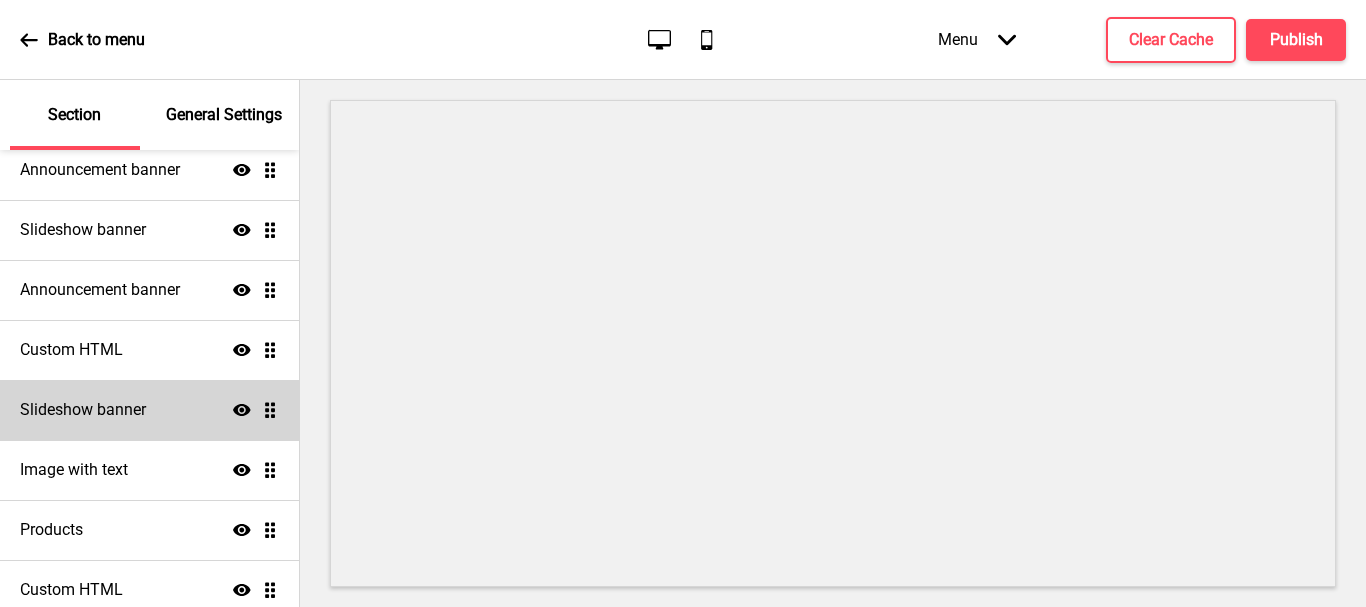 click on "Slideshow banner Show Drag" at bounding box center [149, 410] 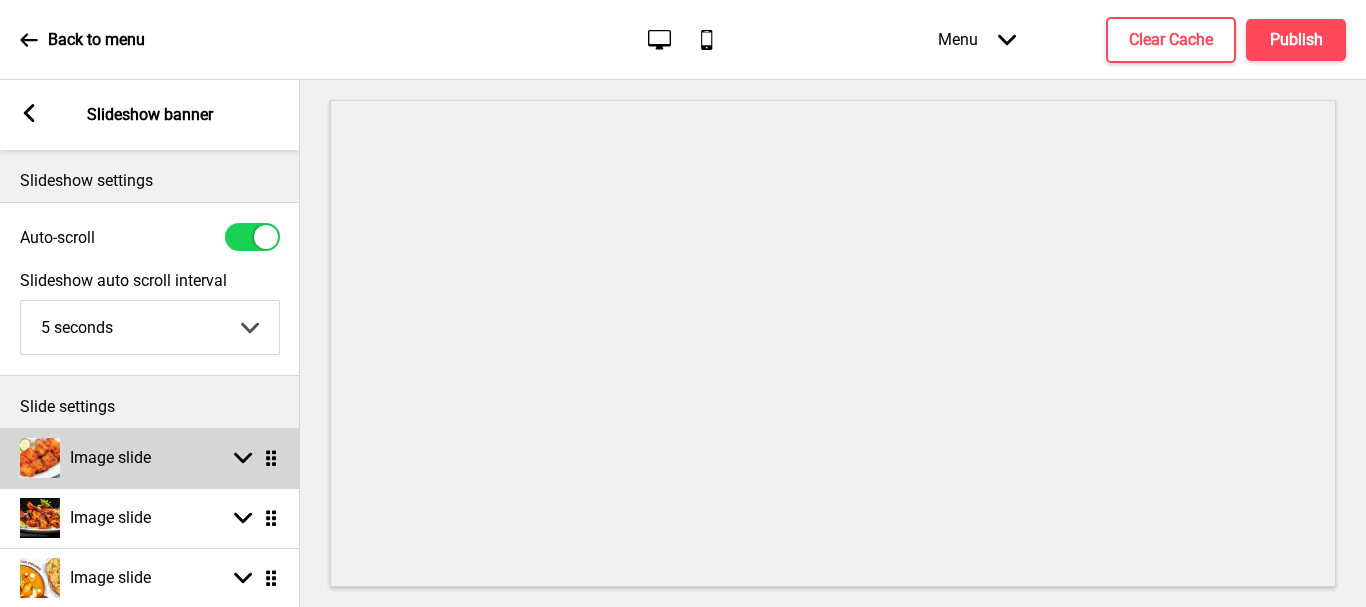 click on "Image slide Arrow down Drag" at bounding box center (150, 458) 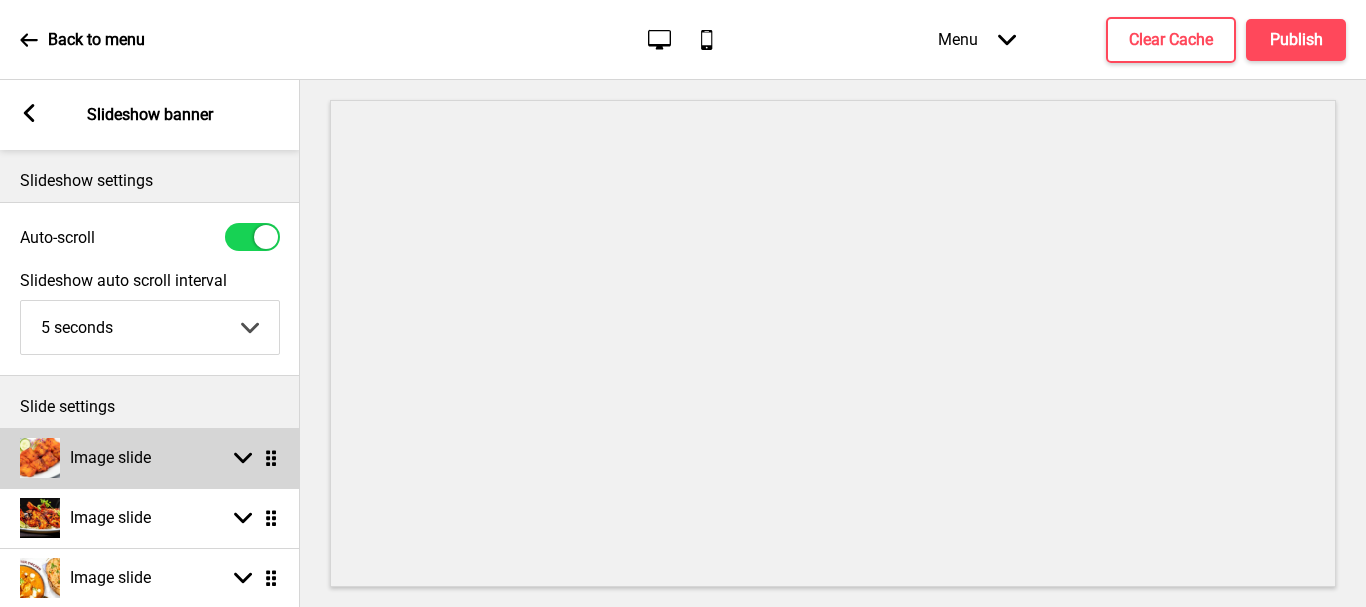 select on "right" 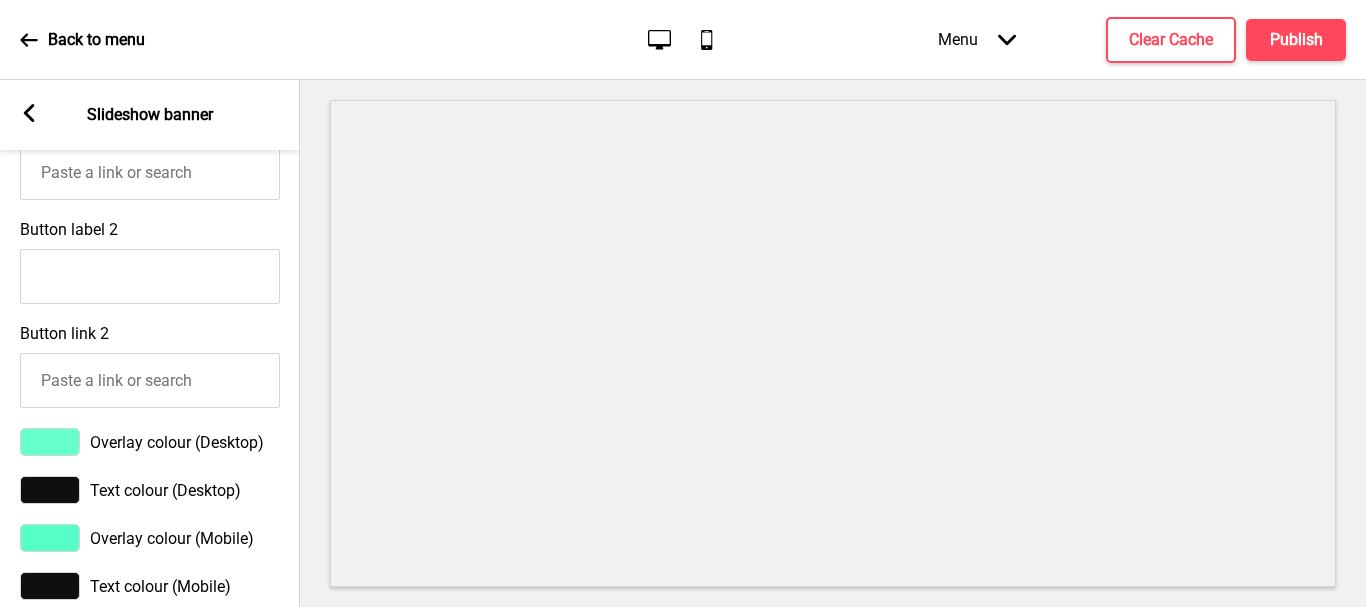 scroll, scrollTop: 1000, scrollLeft: 0, axis: vertical 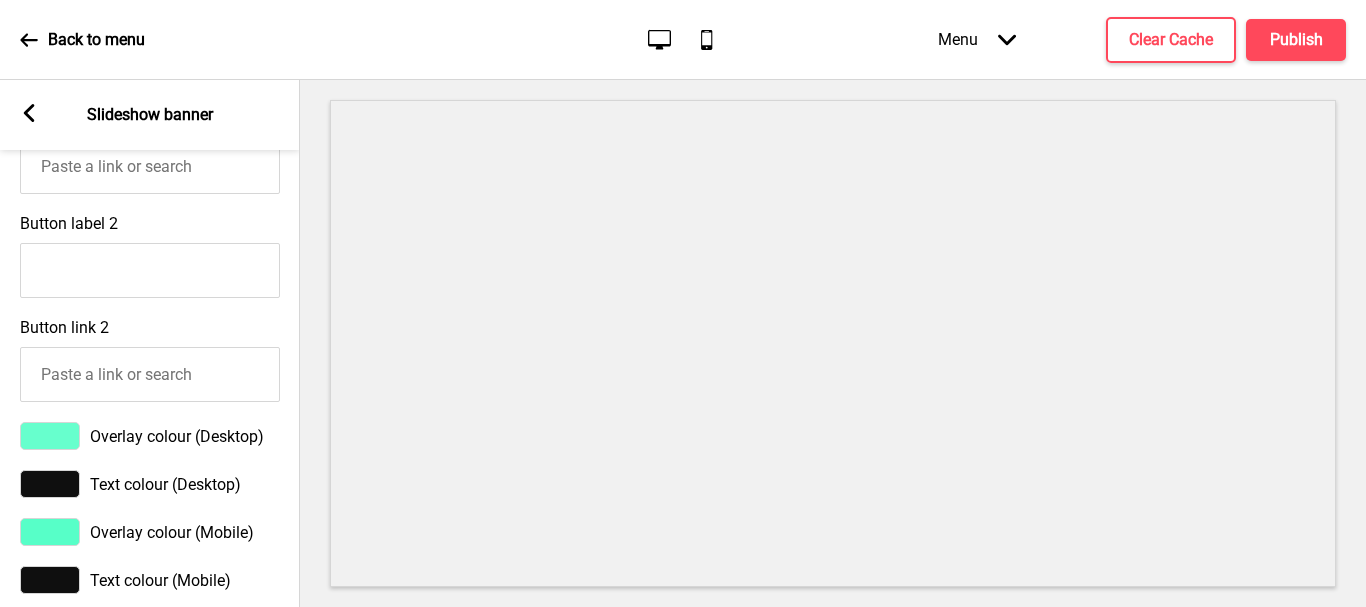 click at bounding box center [50, 436] 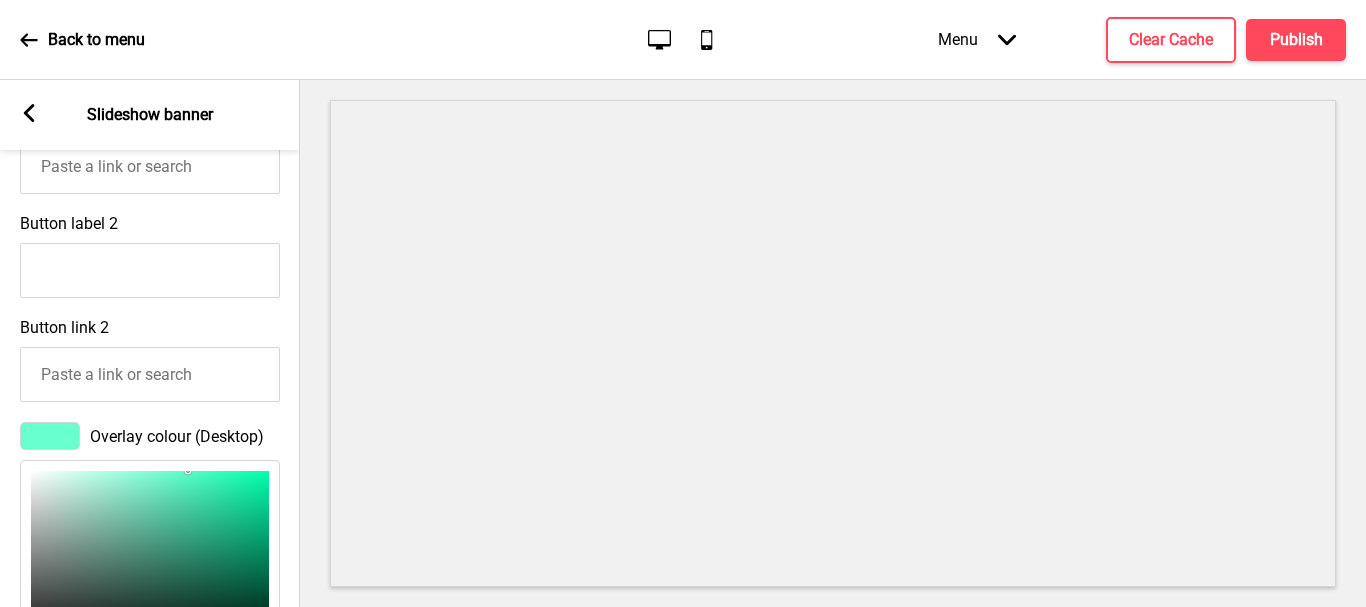 type on "F0FBF7" 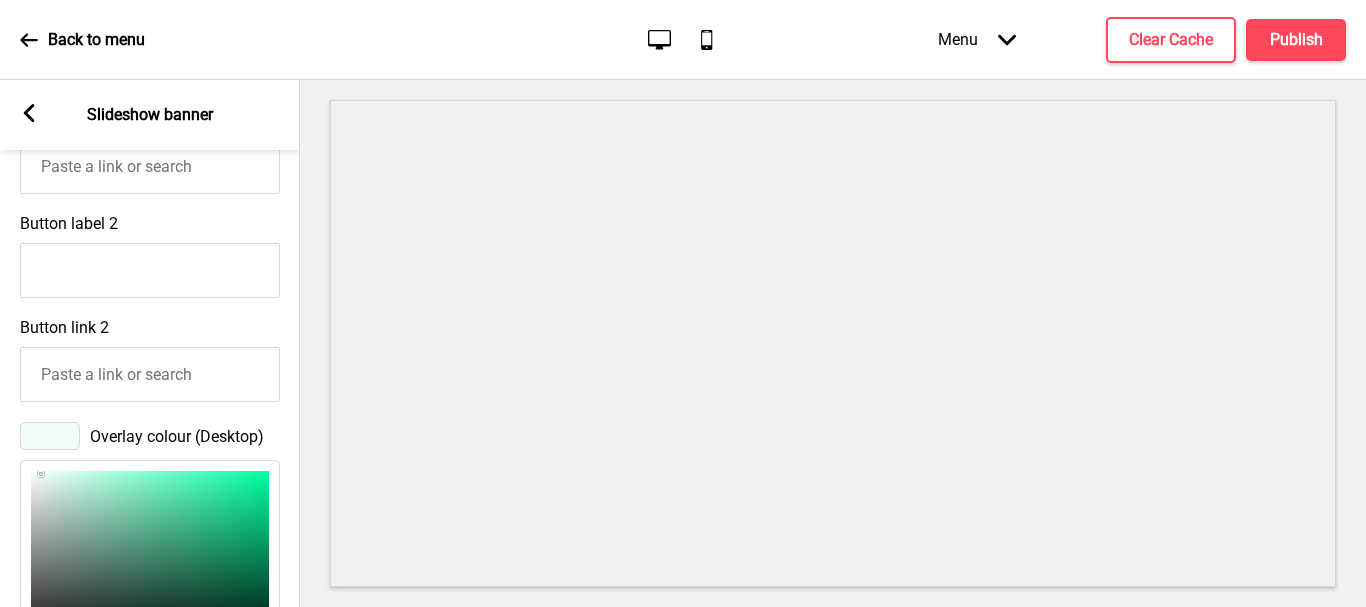 scroll, scrollTop: 1100, scrollLeft: 0, axis: vertical 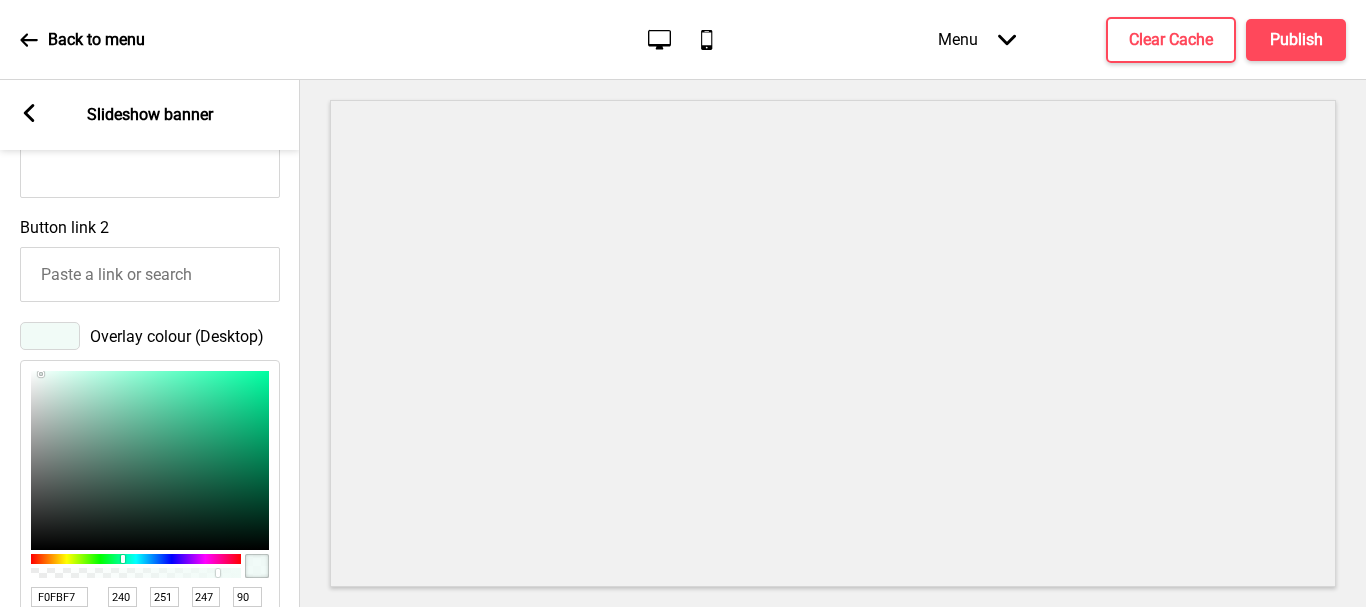 type on "F1F8F5" 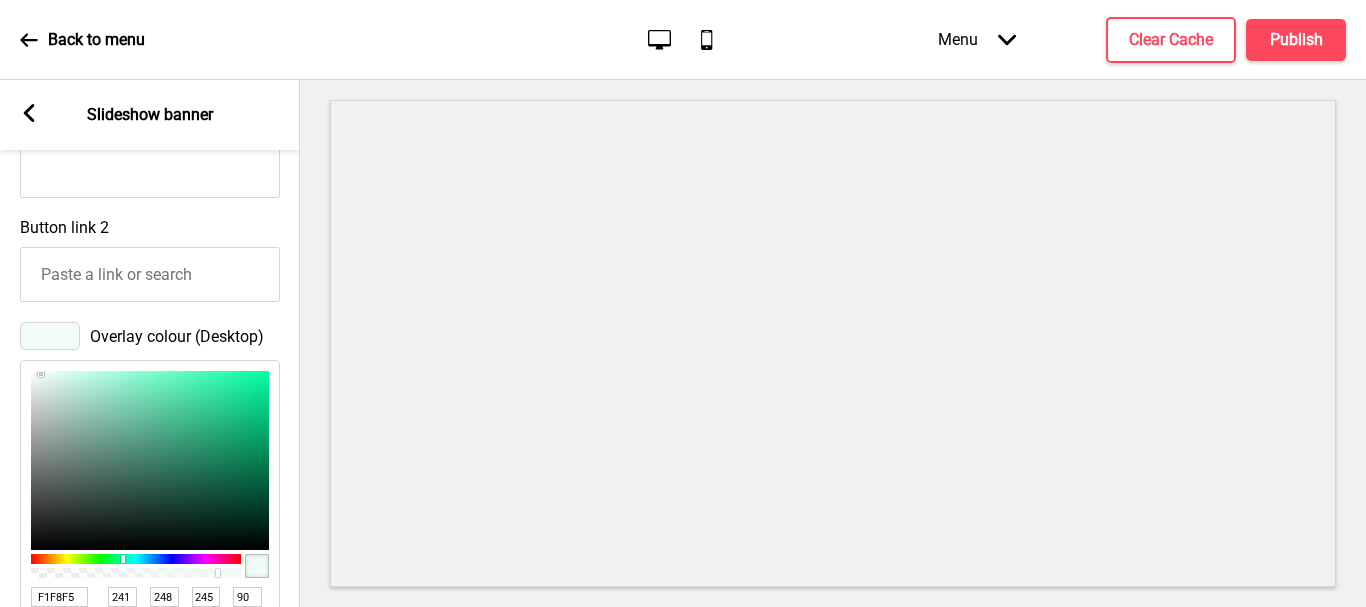 click at bounding box center (150, 460) 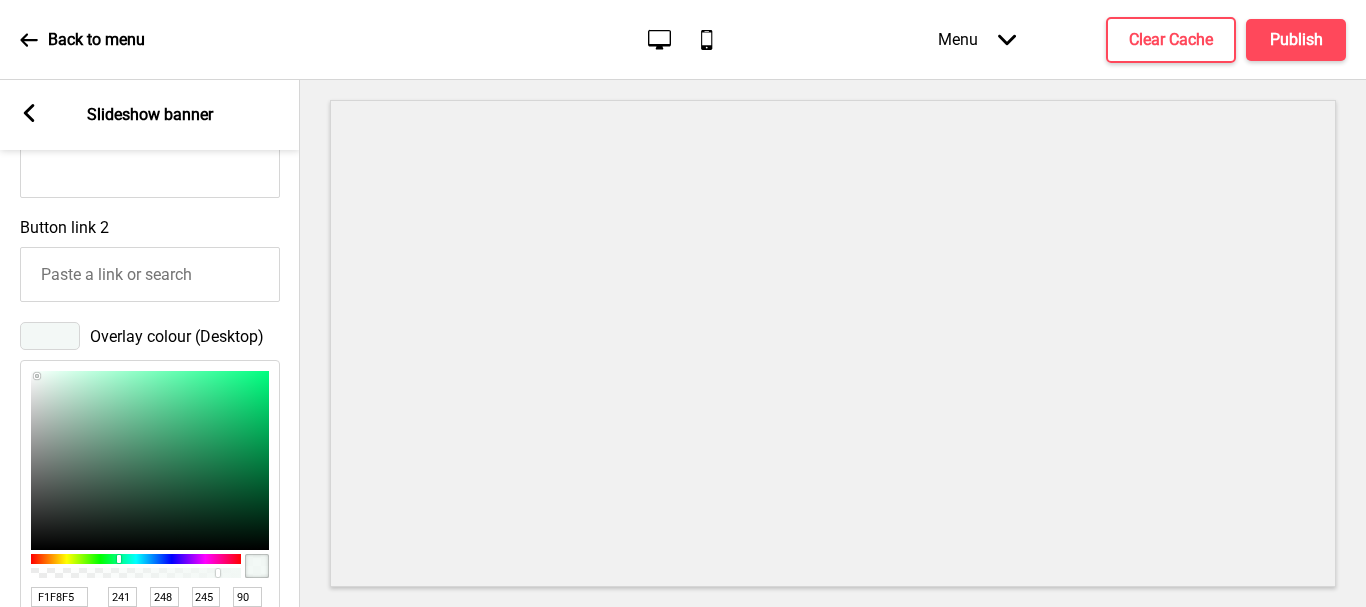 type on "F2F8F5" 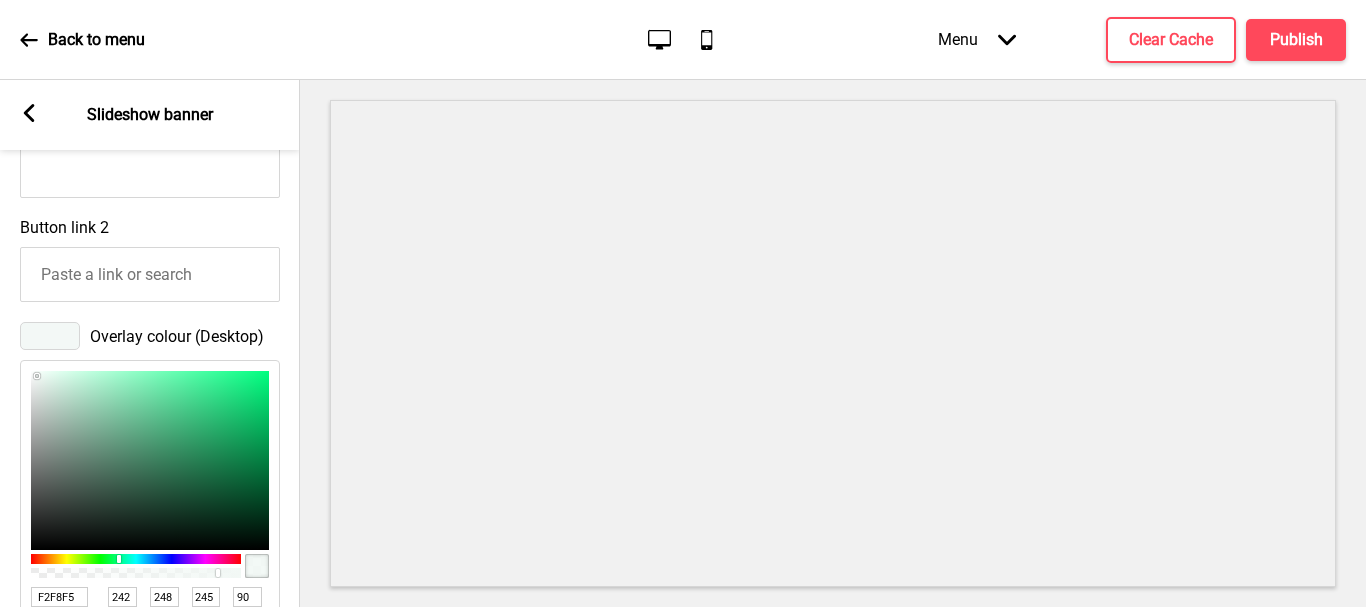 type on "FBFEFC" 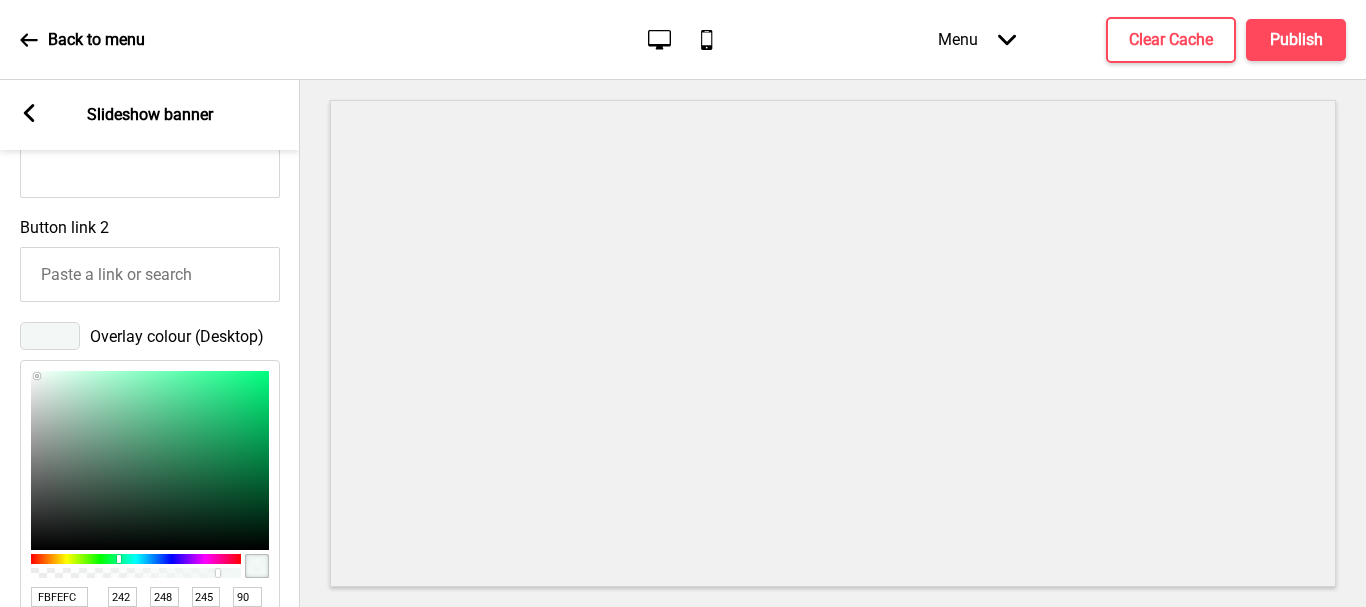 type on "251" 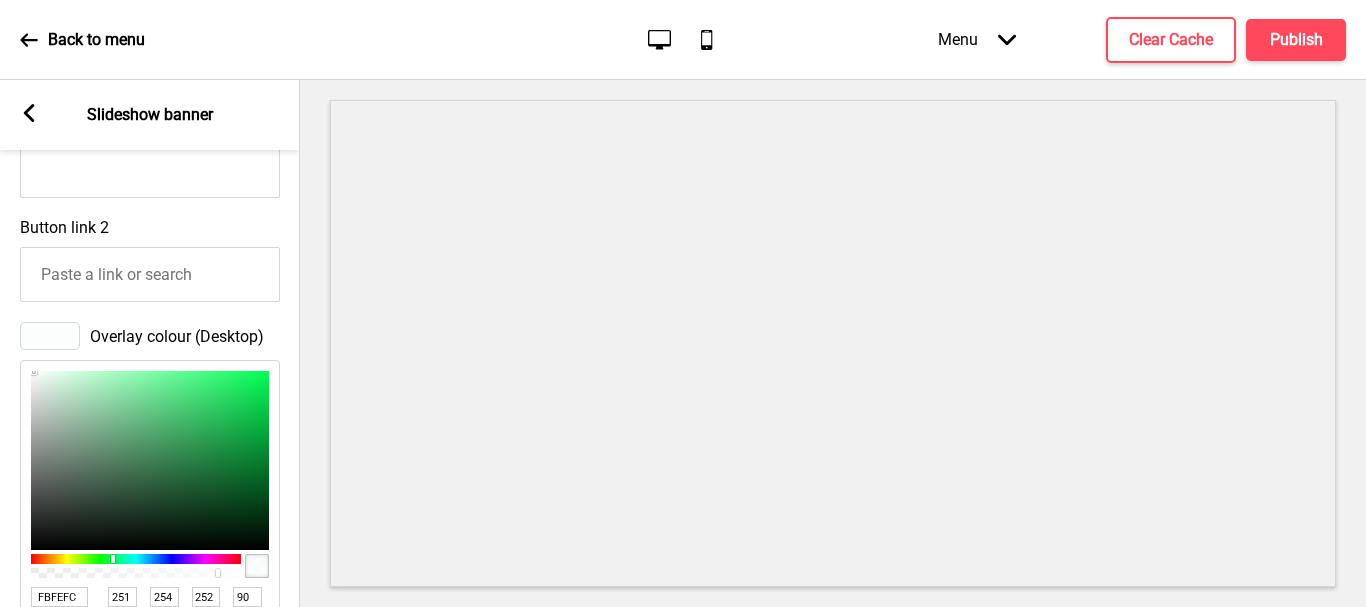 click at bounding box center (150, 460) 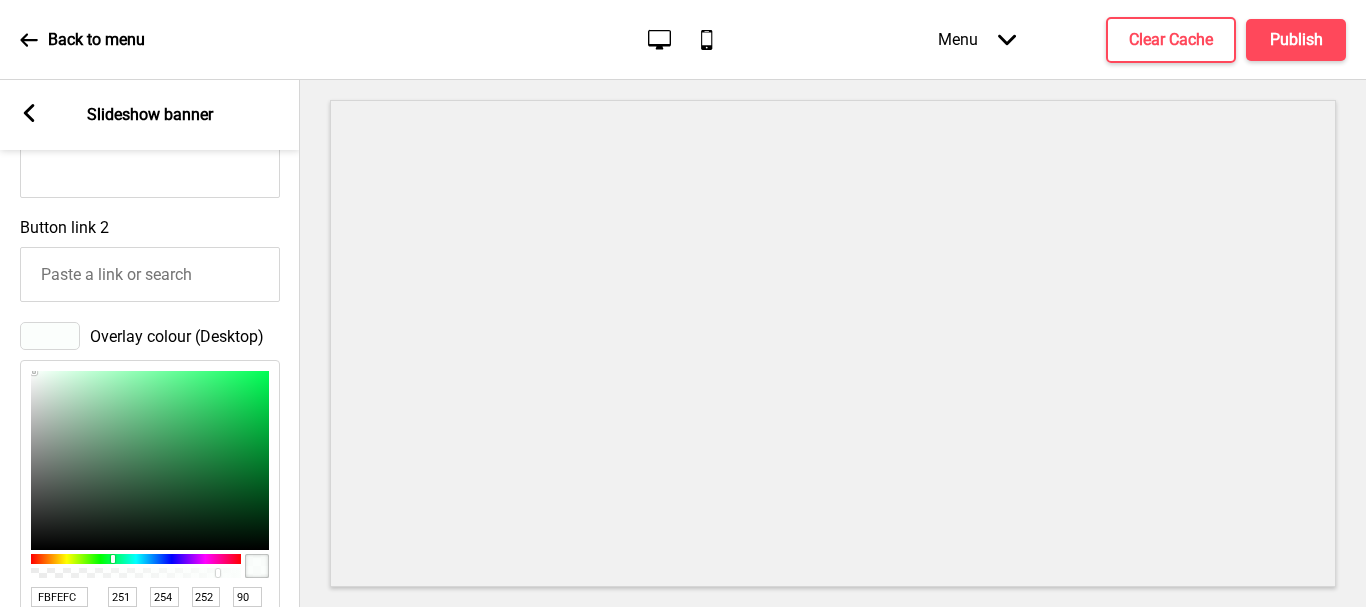 click at bounding box center [833, 343] 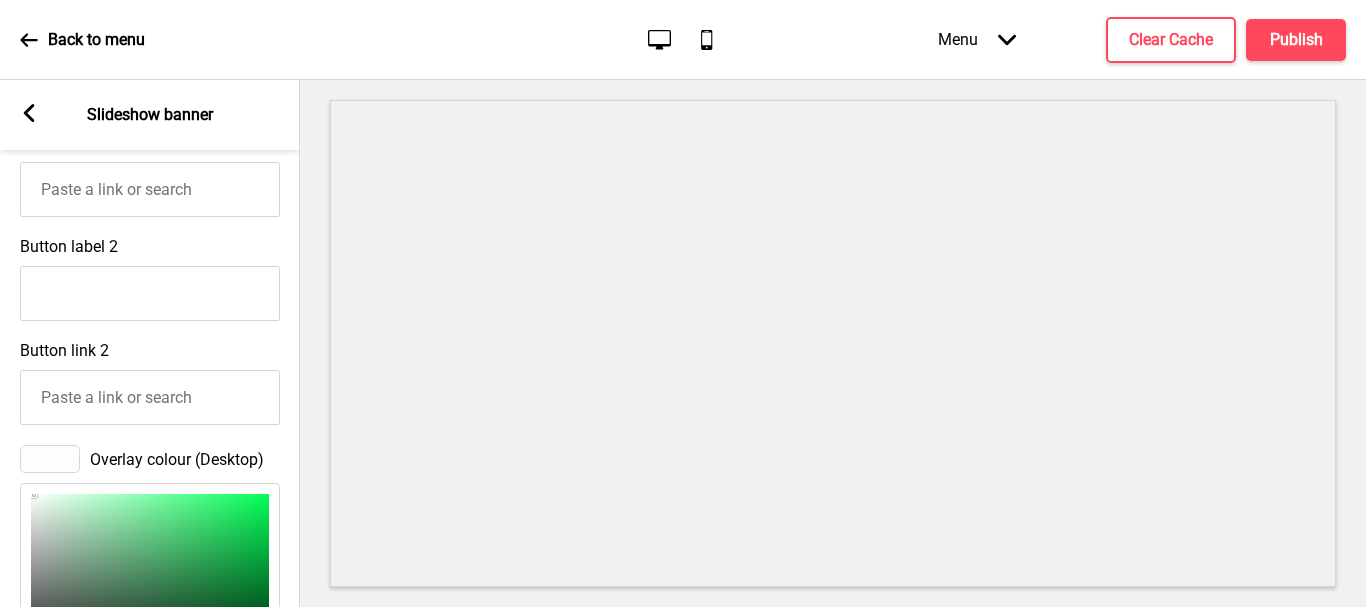 scroll, scrollTop: 1000, scrollLeft: 0, axis: vertical 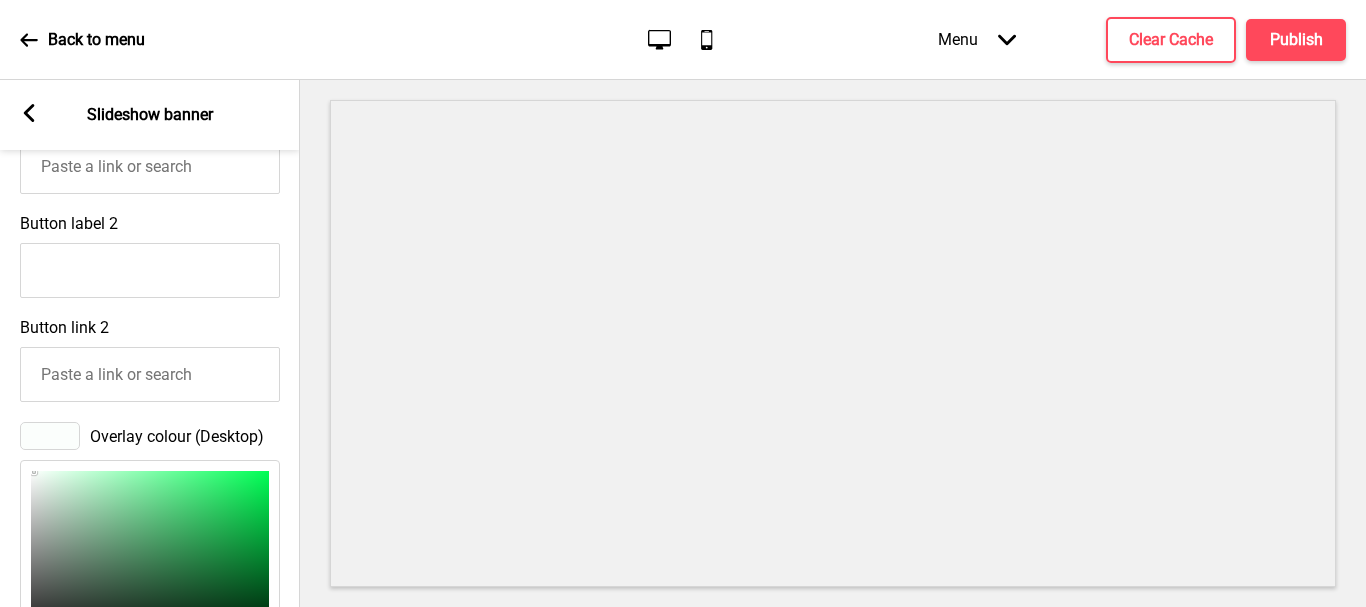 click at bounding box center (50, 436) 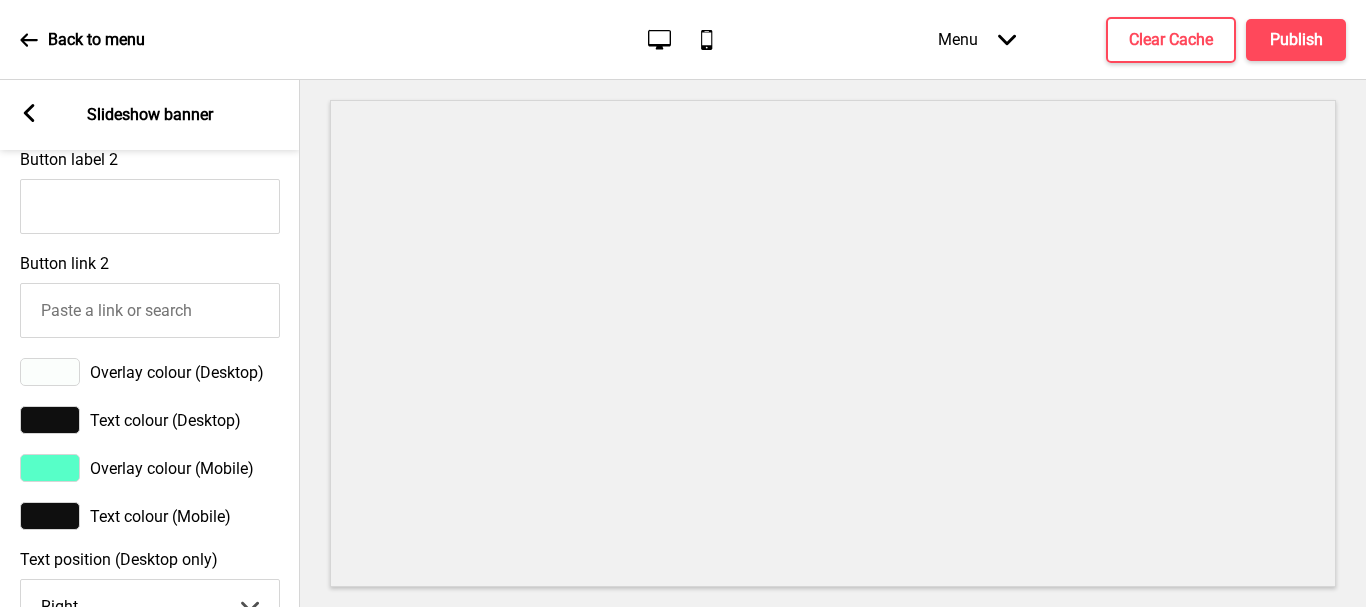 scroll, scrollTop: 1100, scrollLeft: 0, axis: vertical 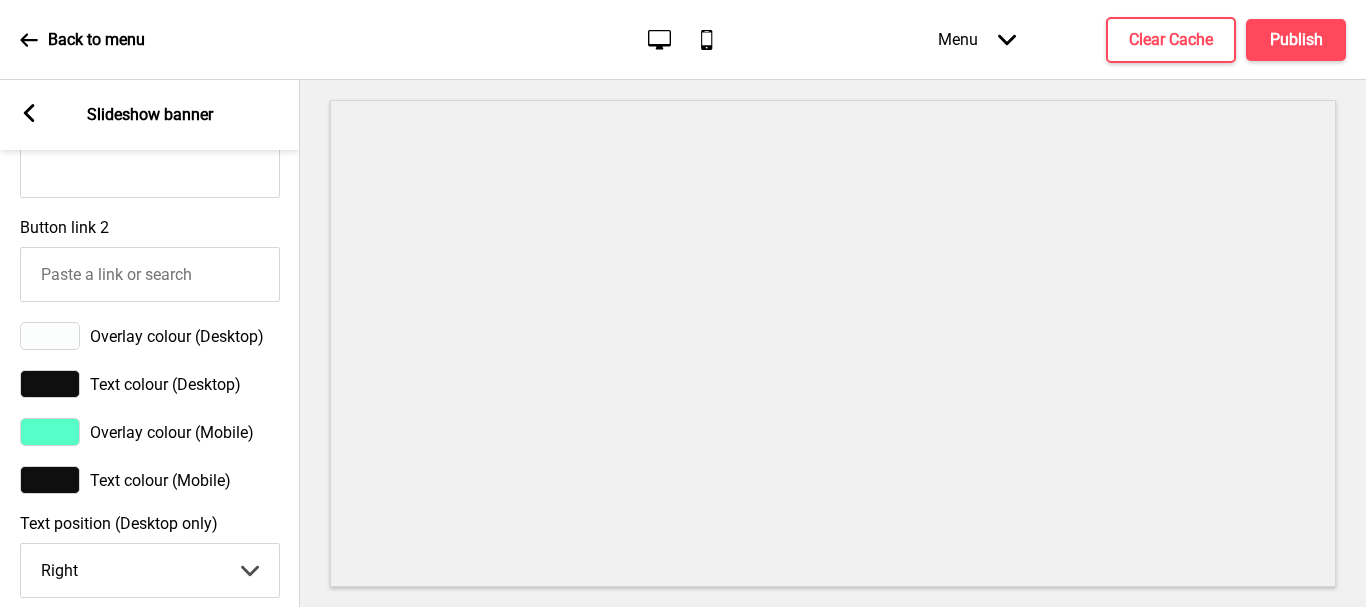 click at bounding box center [50, 432] 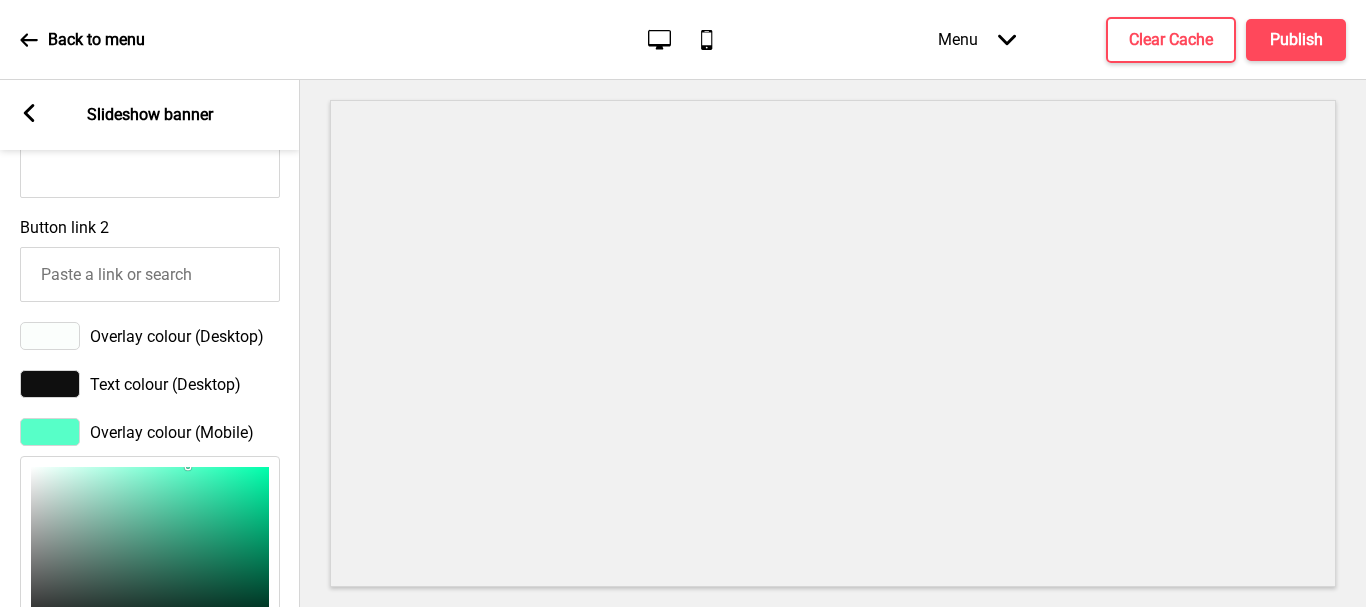 type on "F7F9F9" 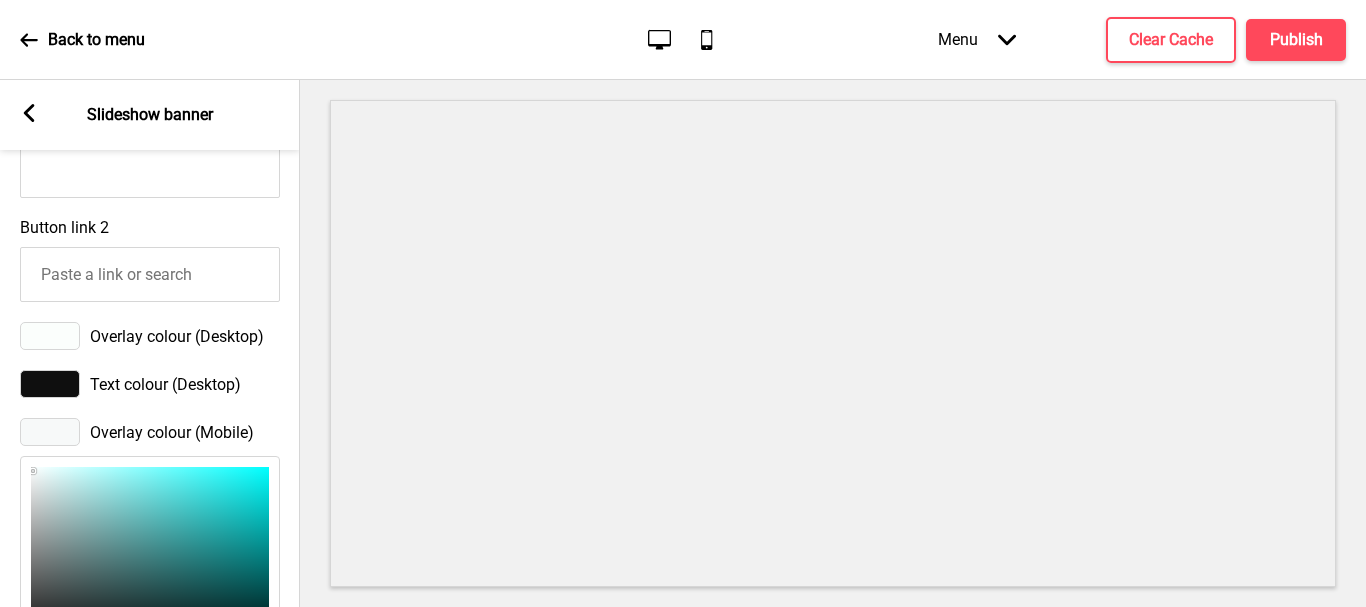 click on "Overlay colour (Mobile) F7F9F9 hex 247 r 249 g 249 b 100 a" at bounding box center [150, 595] 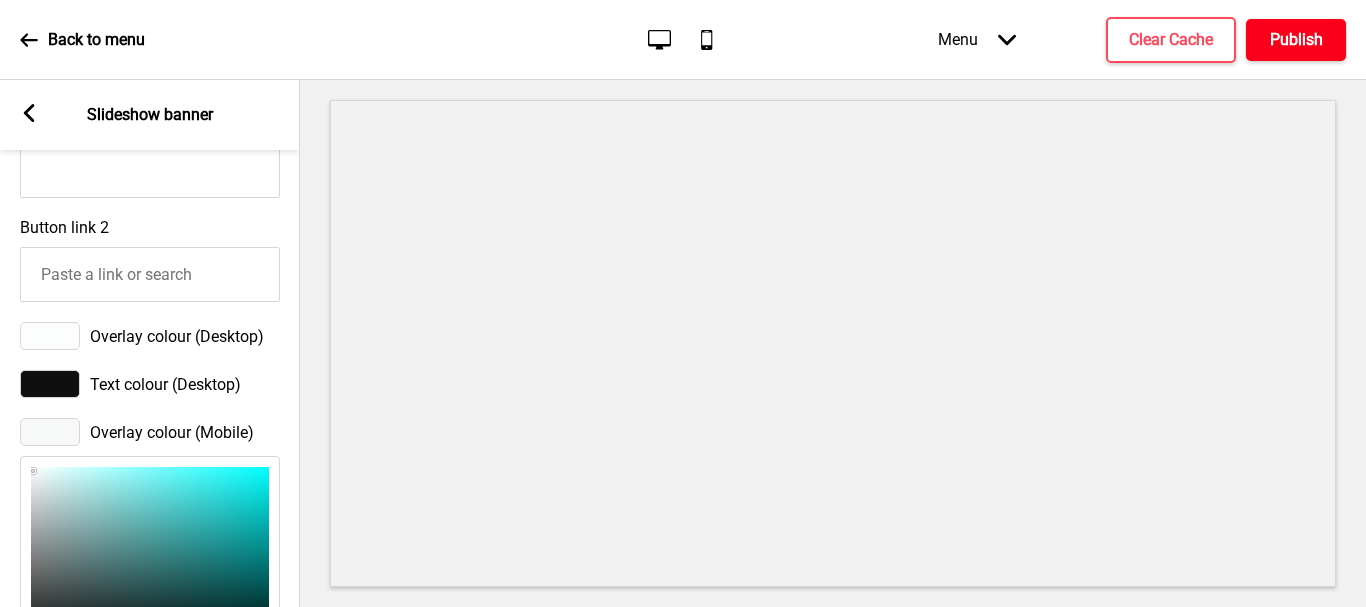 click on "Publish" at bounding box center [1296, 40] 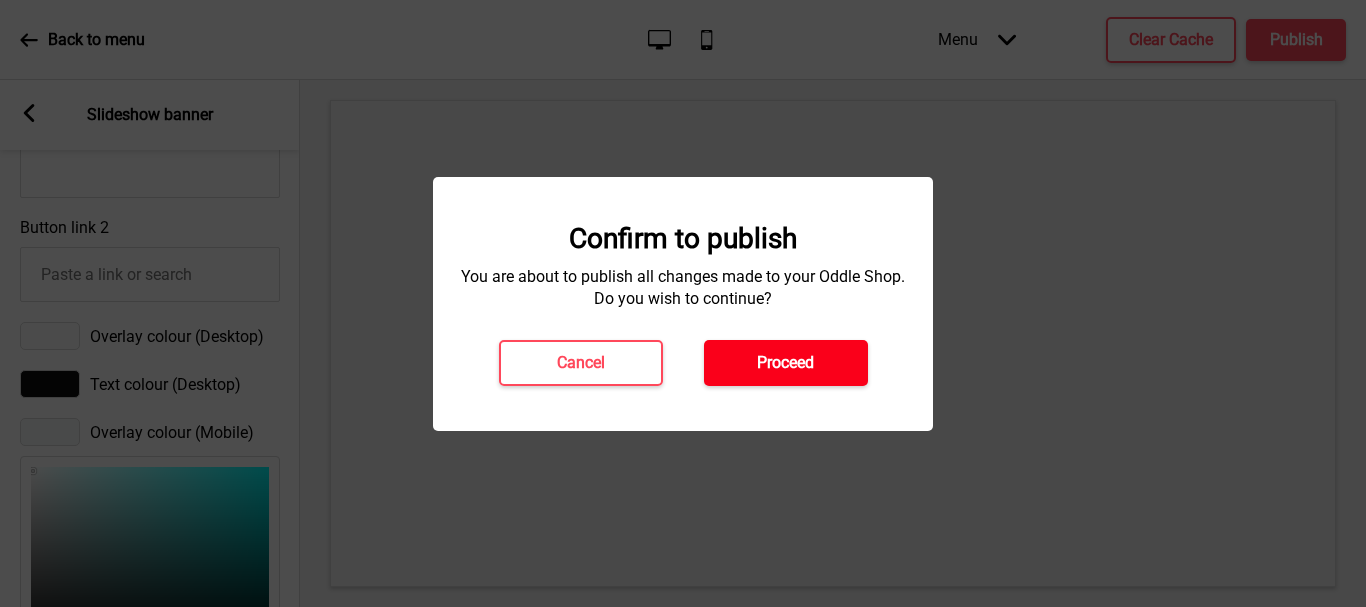 click on "Proceed" at bounding box center (785, 363) 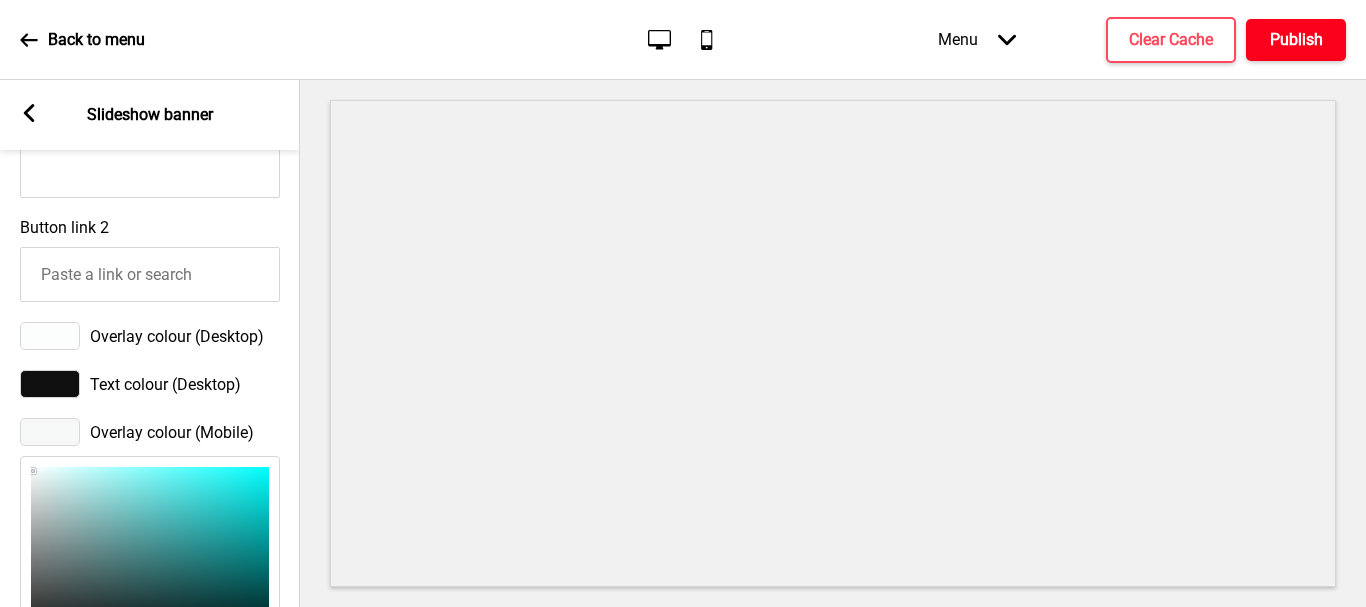 click on "Publish" at bounding box center [1296, 40] 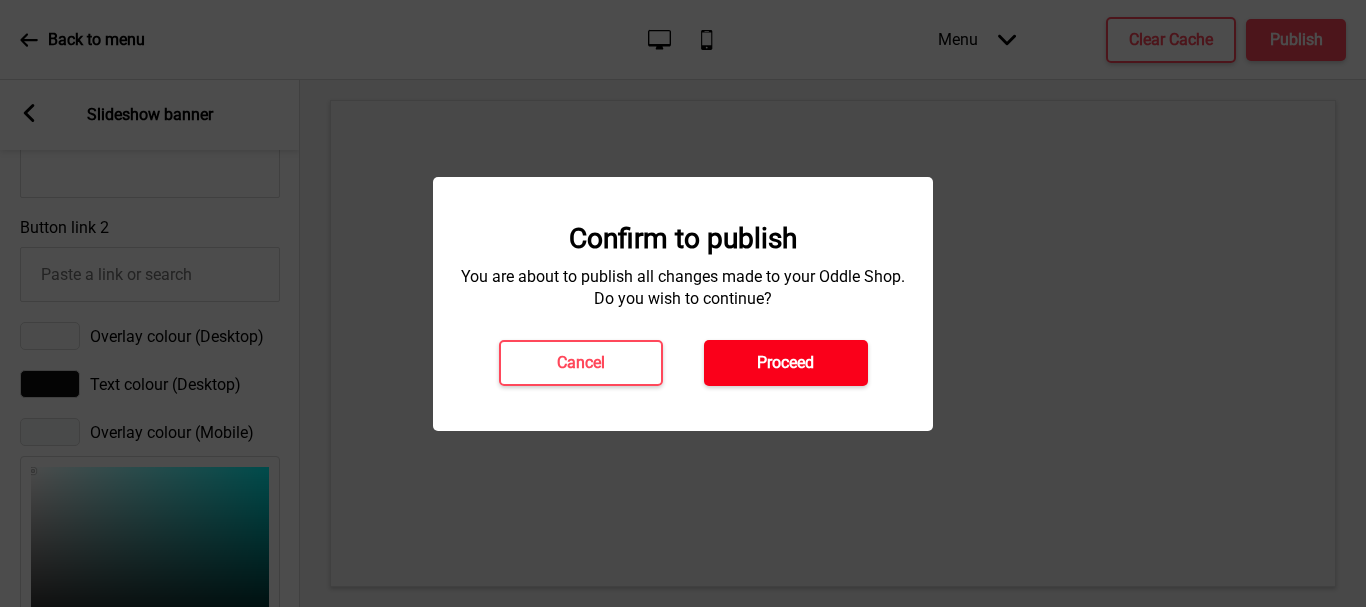 click on "Proceed" at bounding box center (786, 363) 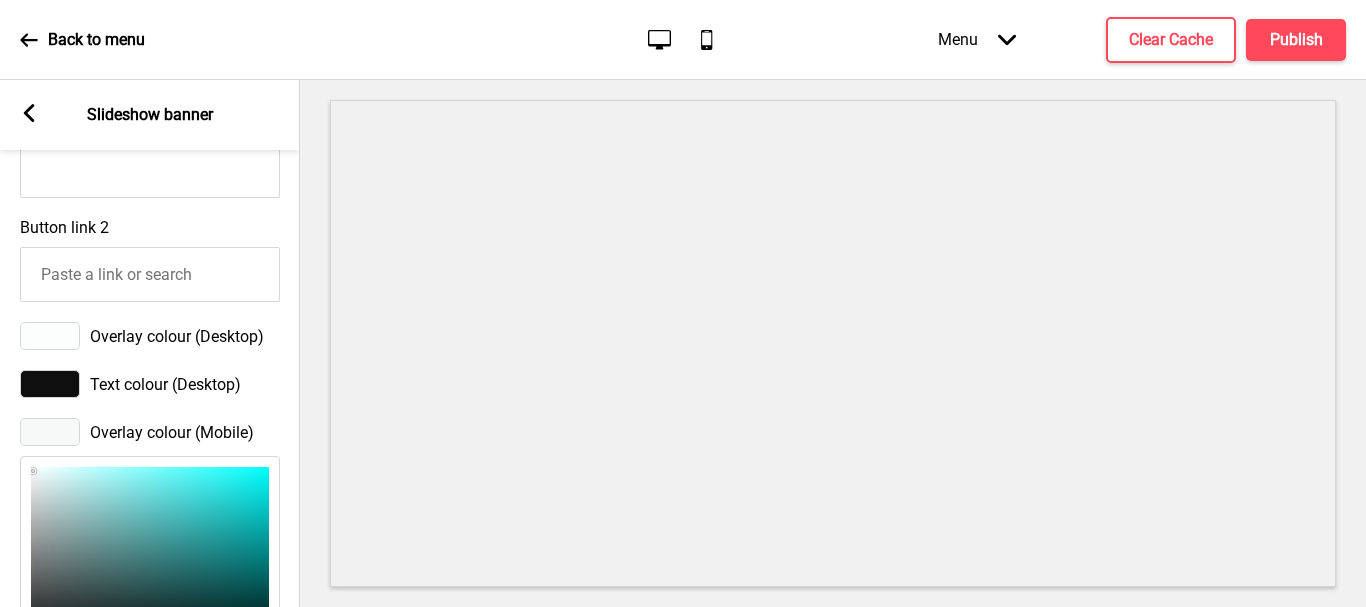 click on "Back to menu" at bounding box center [96, 40] 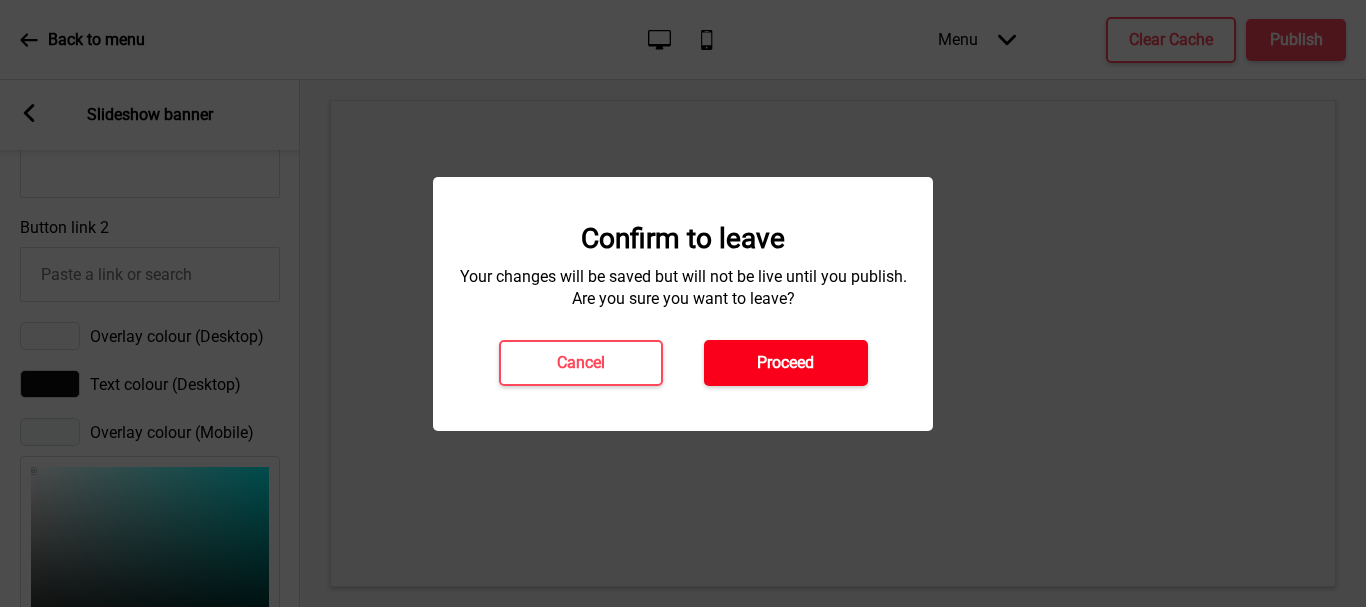 click on "Proceed" at bounding box center (785, 363) 